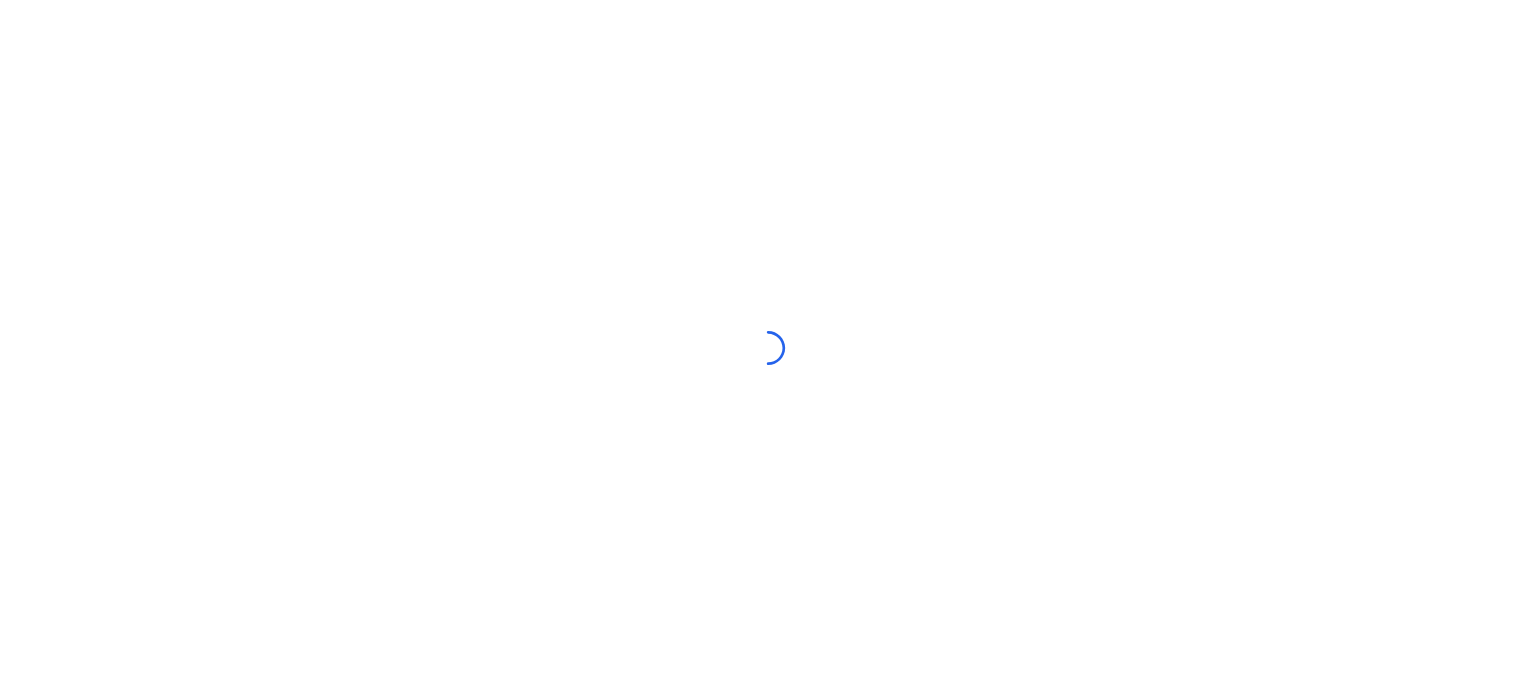 scroll, scrollTop: 0, scrollLeft: 0, axis: both 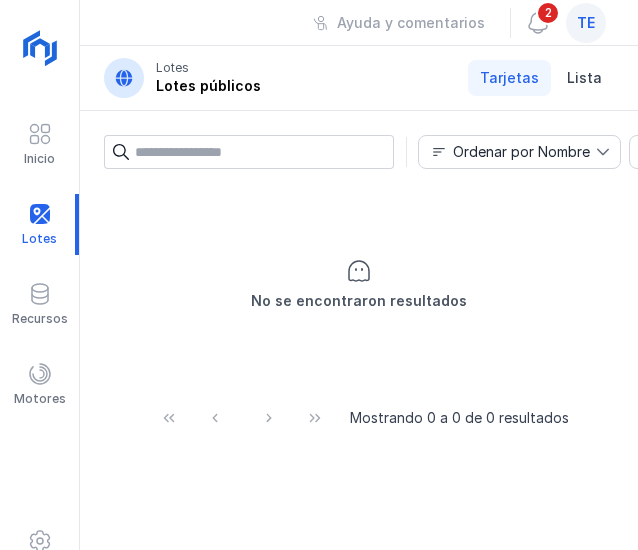 click 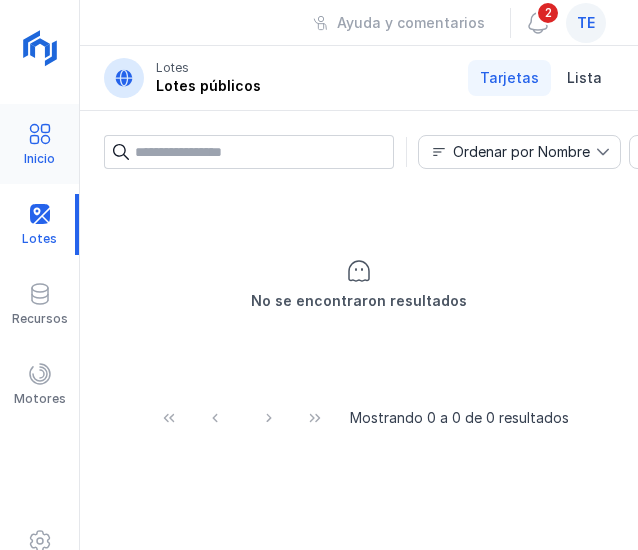 click at bounding box center [40, 134] 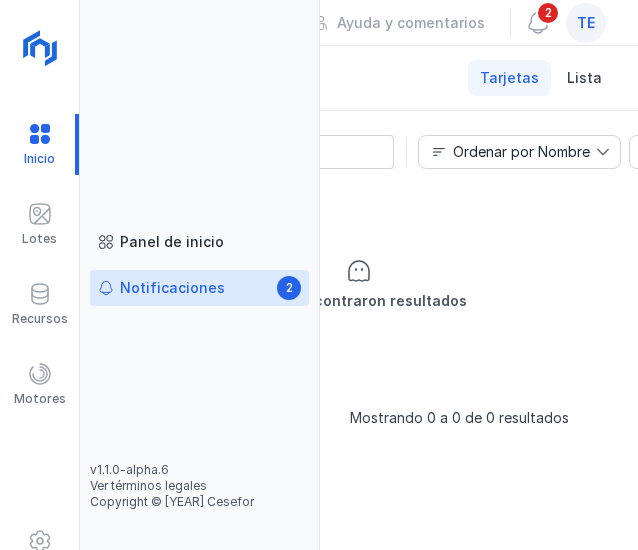 click on "Notificaciones" at bounding box center [172, 288] 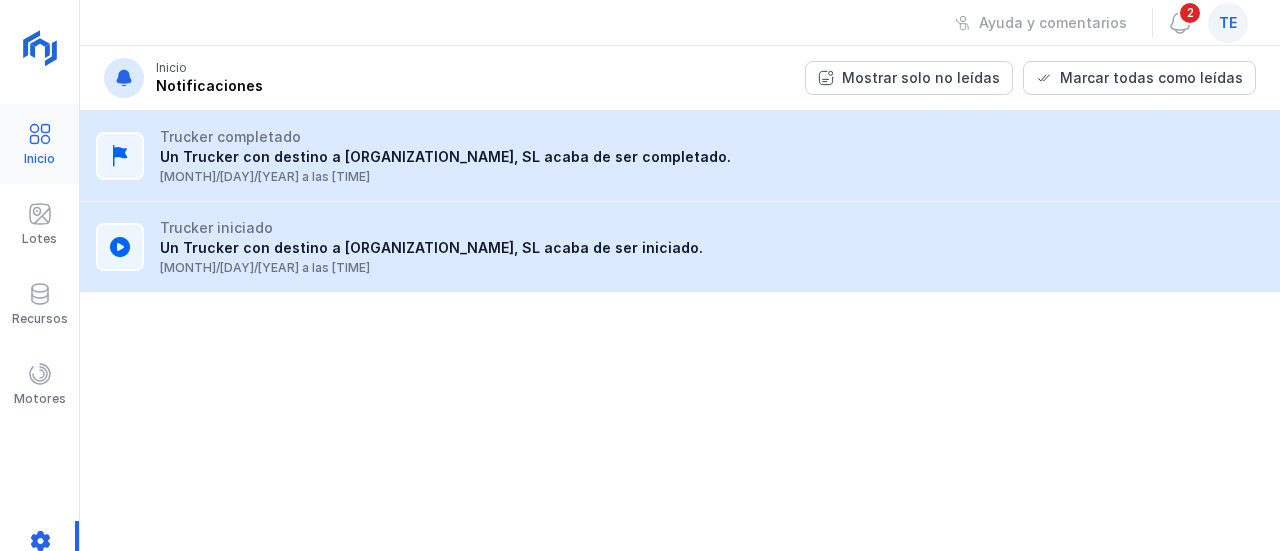 drag, startPoint x: 39, startPoint y: 139, endPoint x: 40, endPoint y: 129, distance: 10.049875 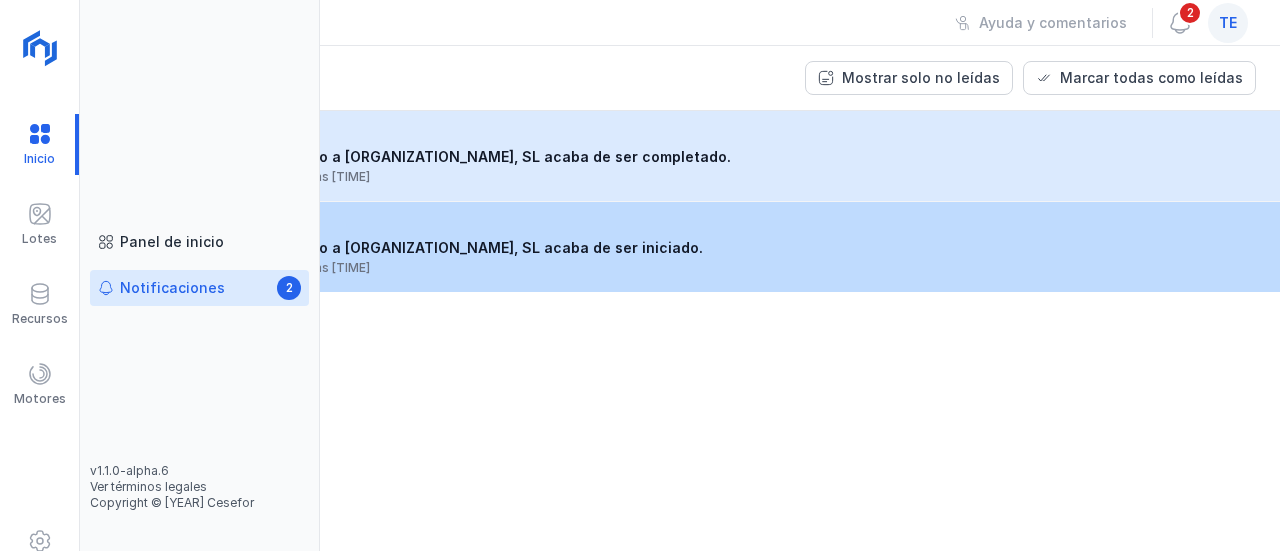 click on "Panel de inicio" at bounding box center (172, 242) 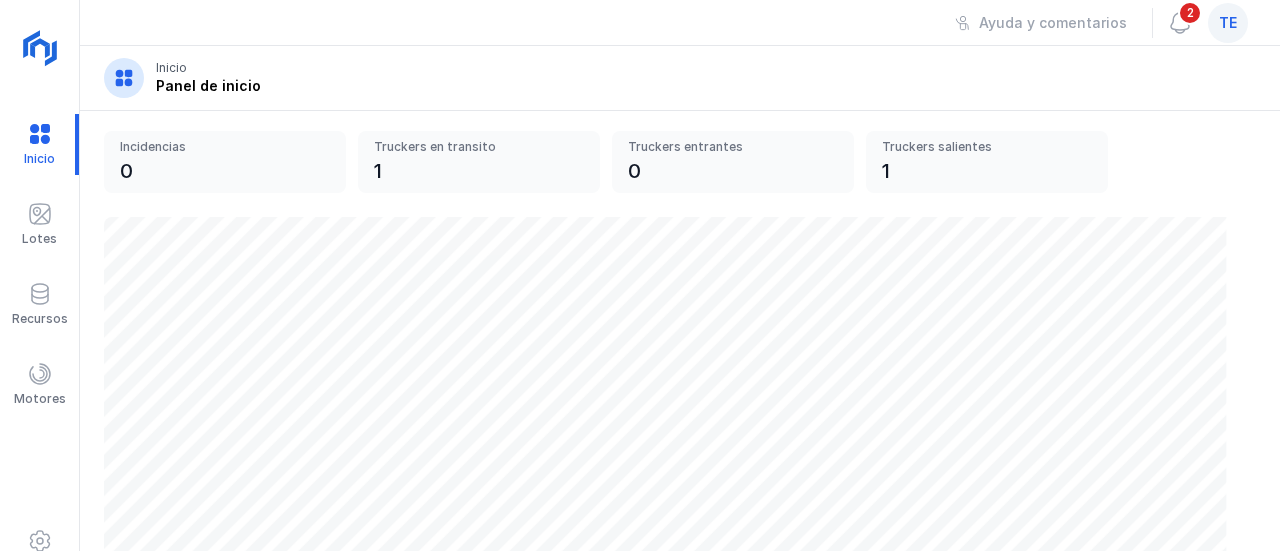 scroll, scrollTop: 800, scrollLeft: 0, axis: vertical 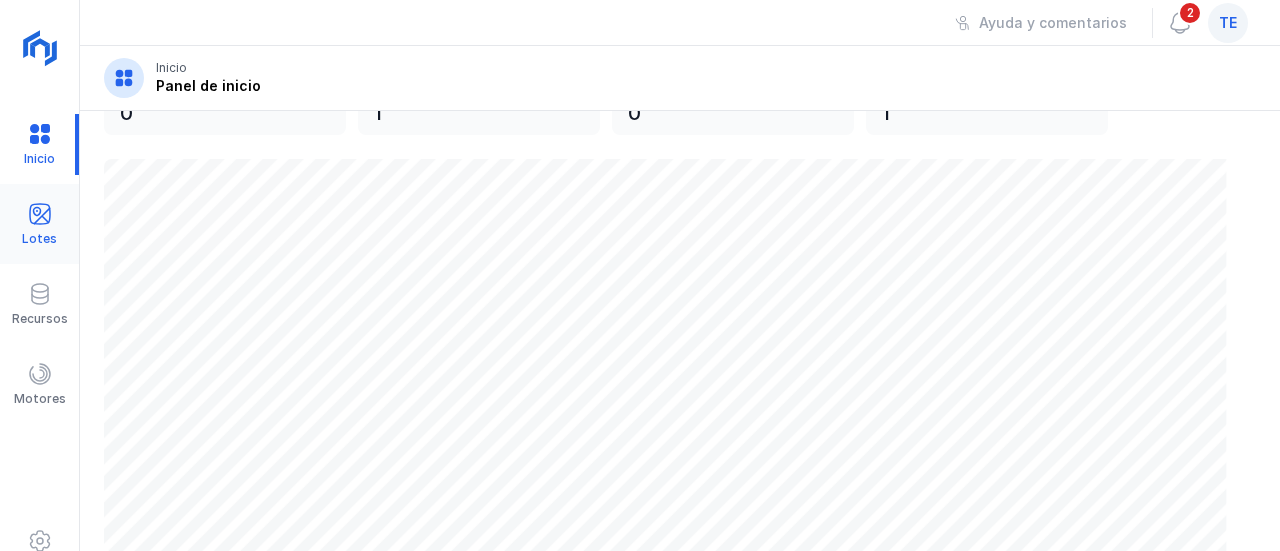 click on "Lotes" at bounding box center (39, 239) 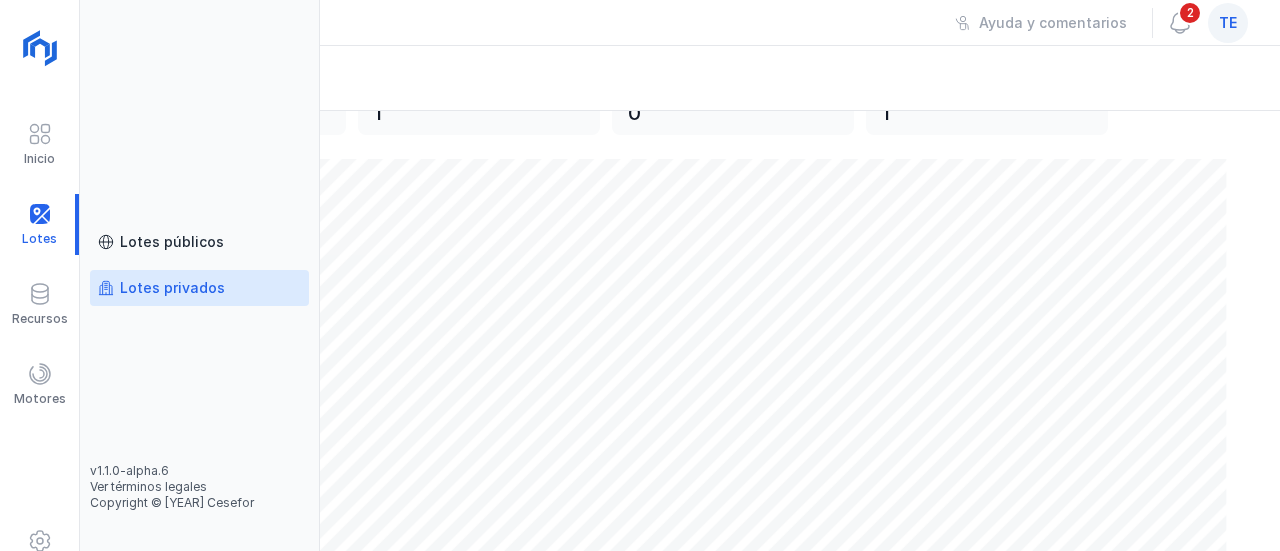 click on "Lotes privados" at bounding box center (172, 288) 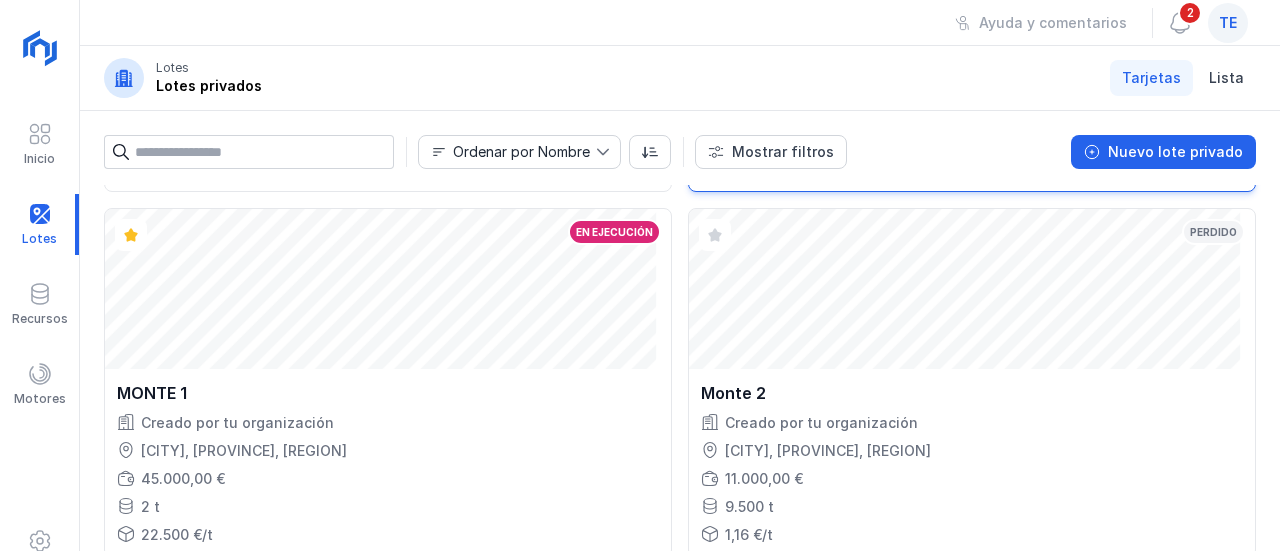 scroll, scrollTop: 3300, scrollLeft: 0, axis: vertical 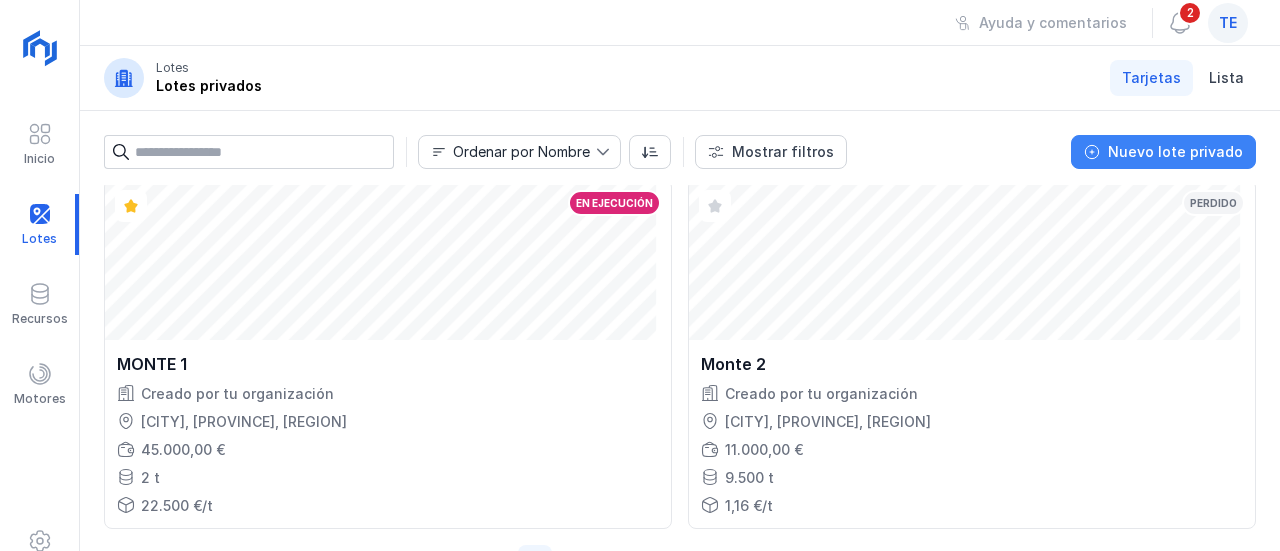 click on "Nuevo lote privado" 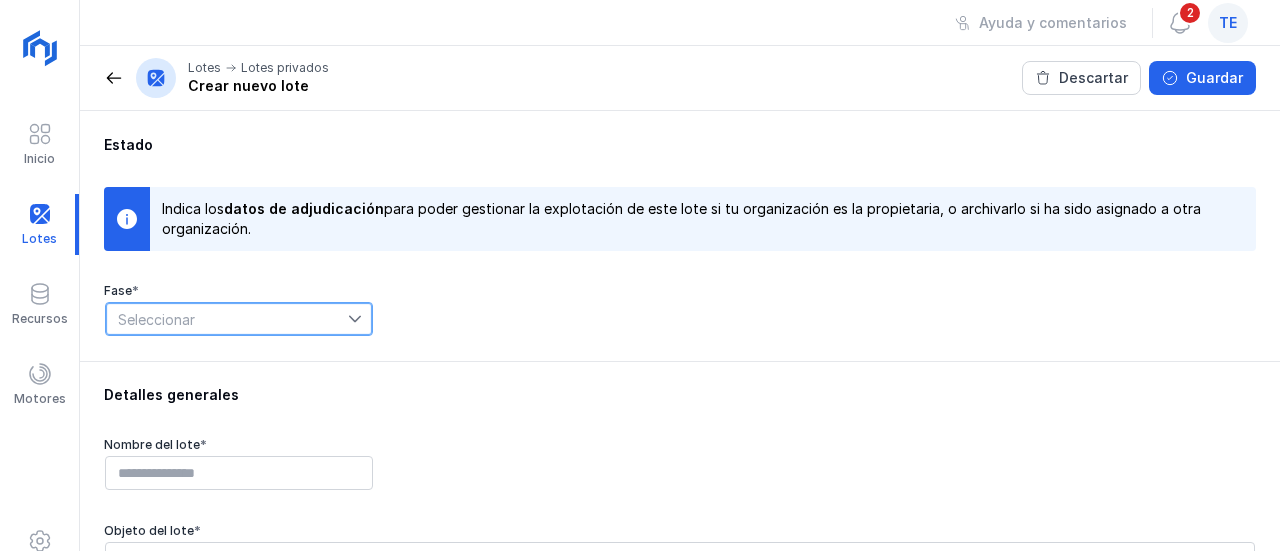 click on "Seleccionar" at bounding box center (227, 319) 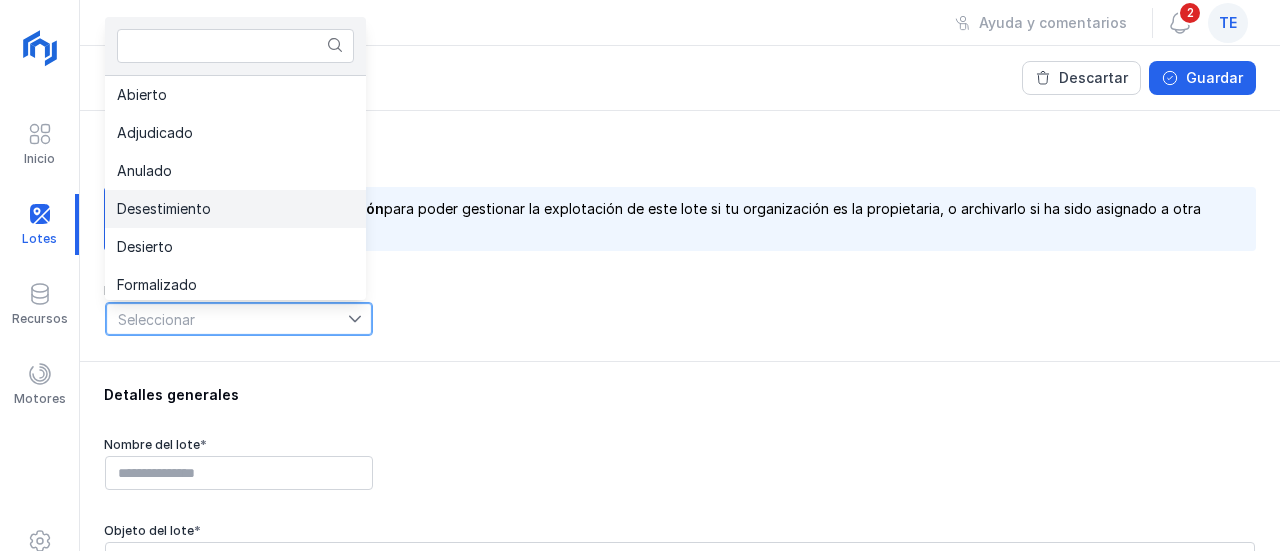scroll, scrollTop: 4, scrollLeft: 0, axis: vertical 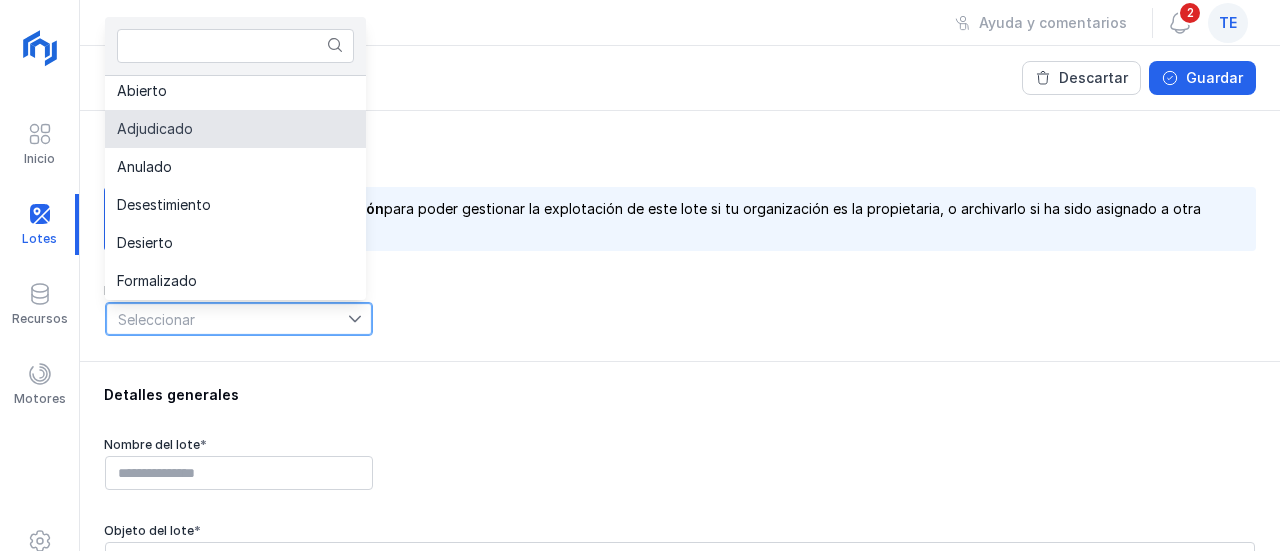 click on "Adjudicado" 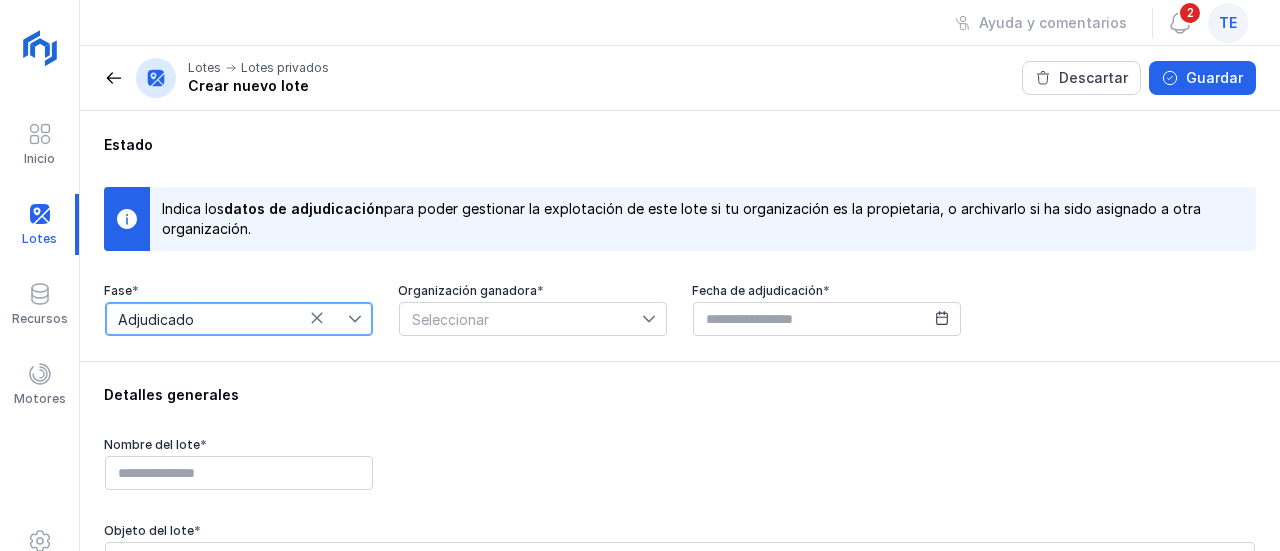 click on "Seleccionar" at bounding box center (521, 319) 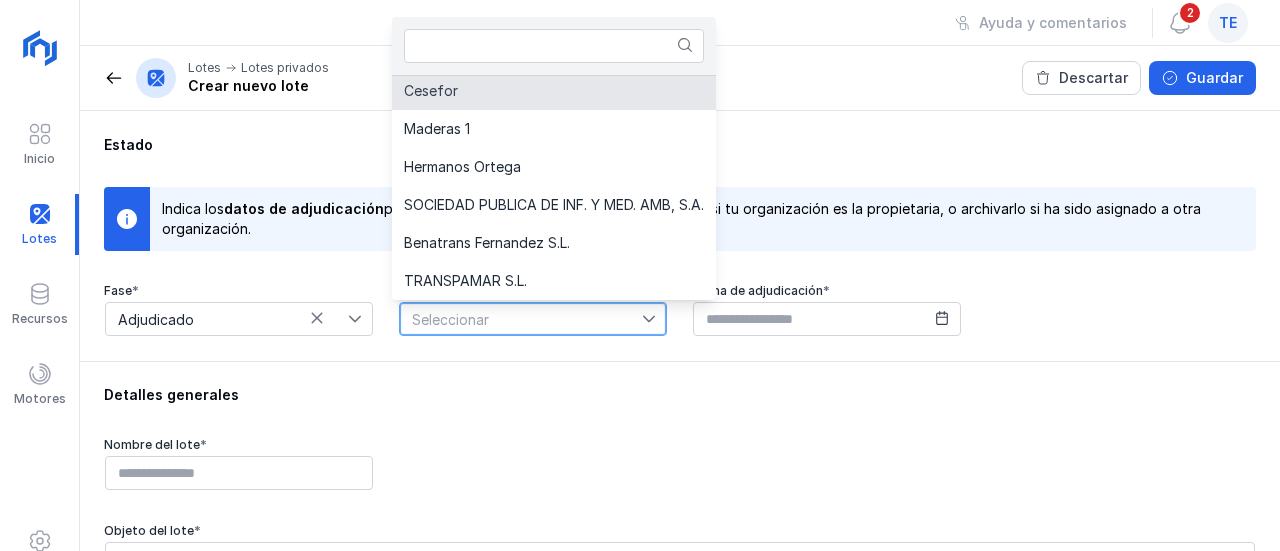 scroll, scrollTop: 0, scrollLeft: 0, axis: both 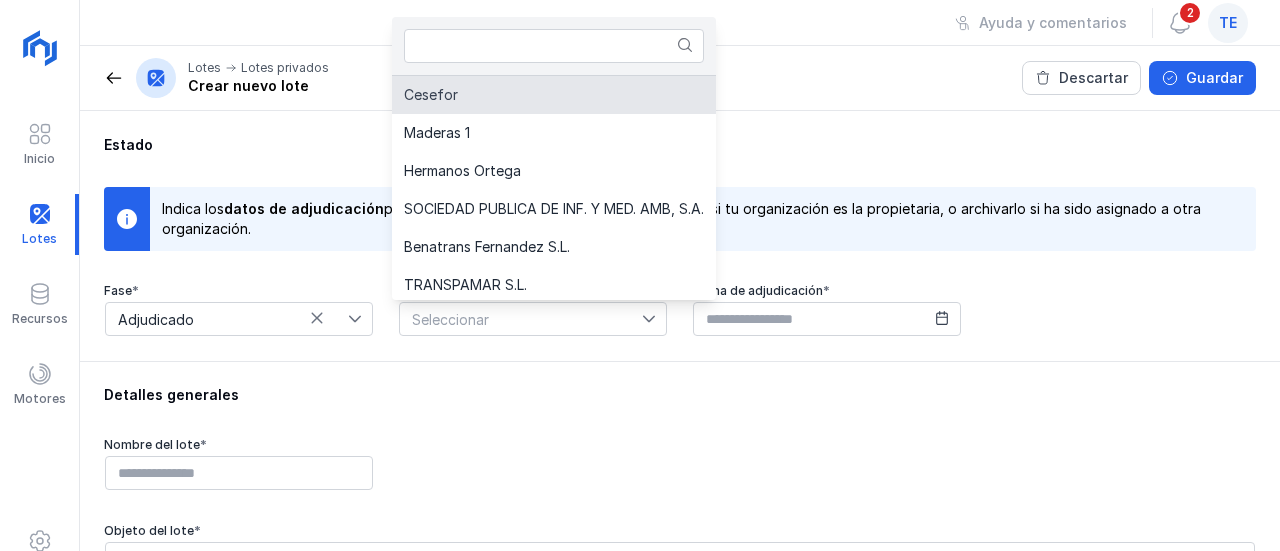 click on "Cesefor" 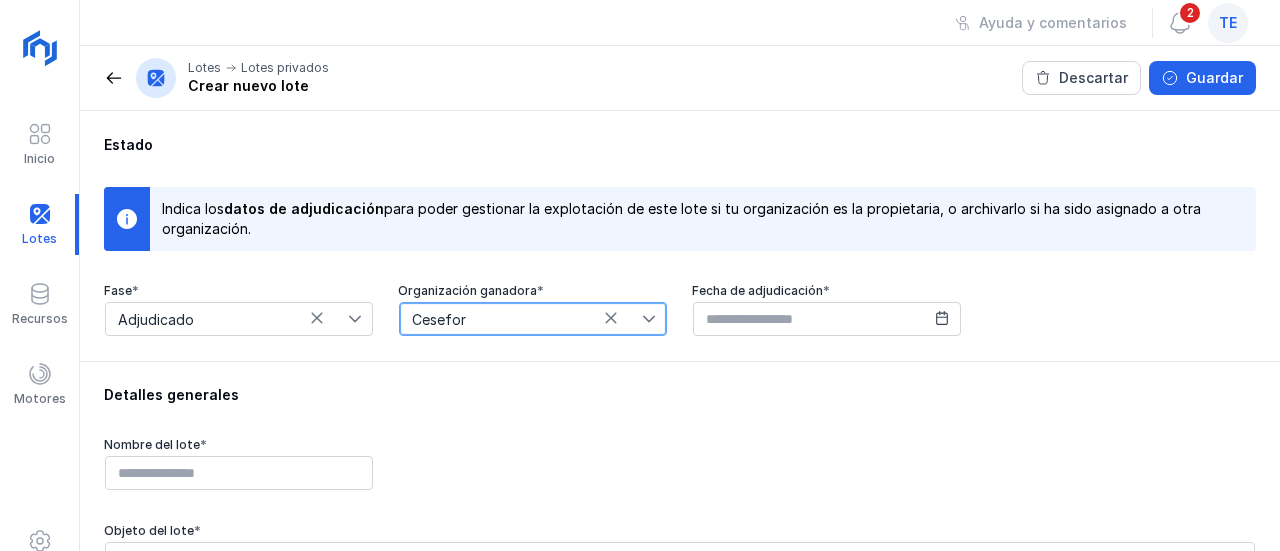 click on "Cesefor" at bounding box center (521, 319) 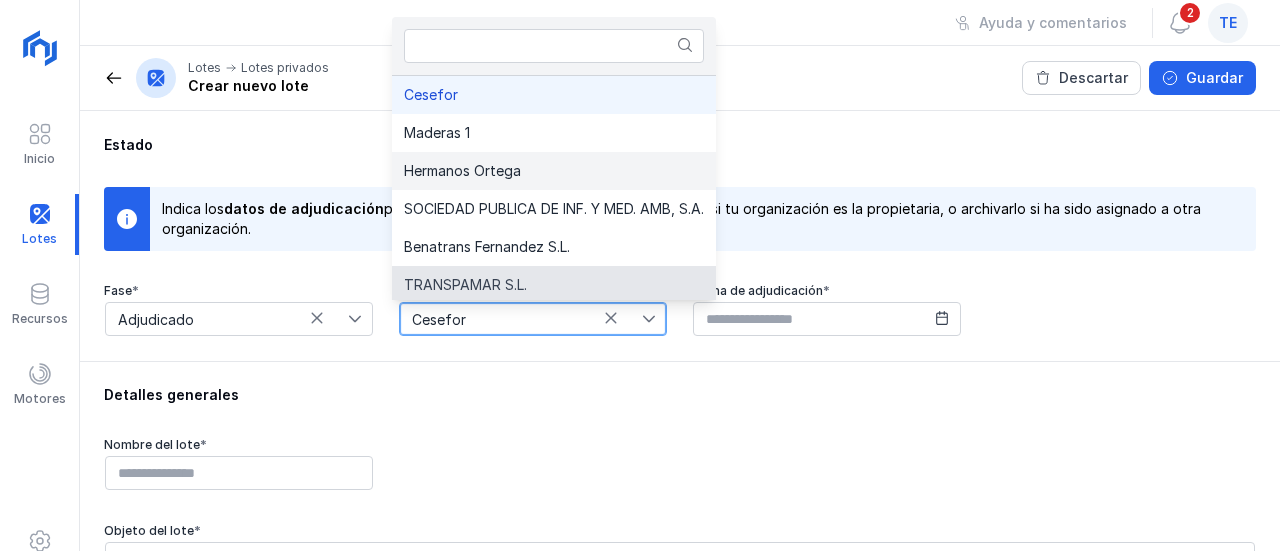 scroll, scrollTop: 4, scrollLeft: 0, axis: vertical 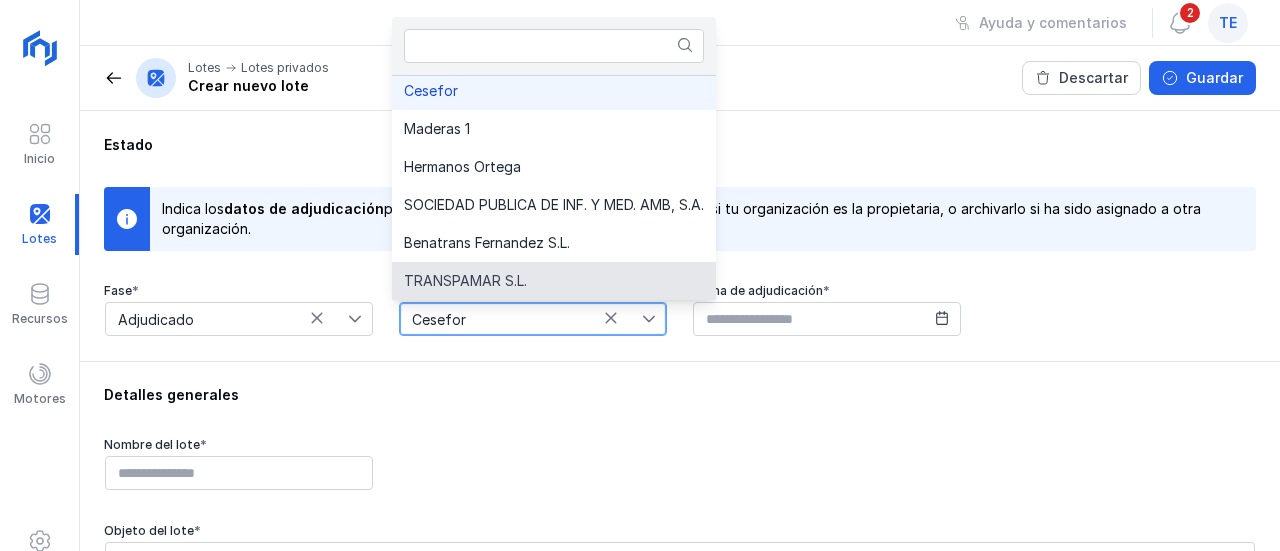 click on "Cesefor" at bounding box center [521, 319] 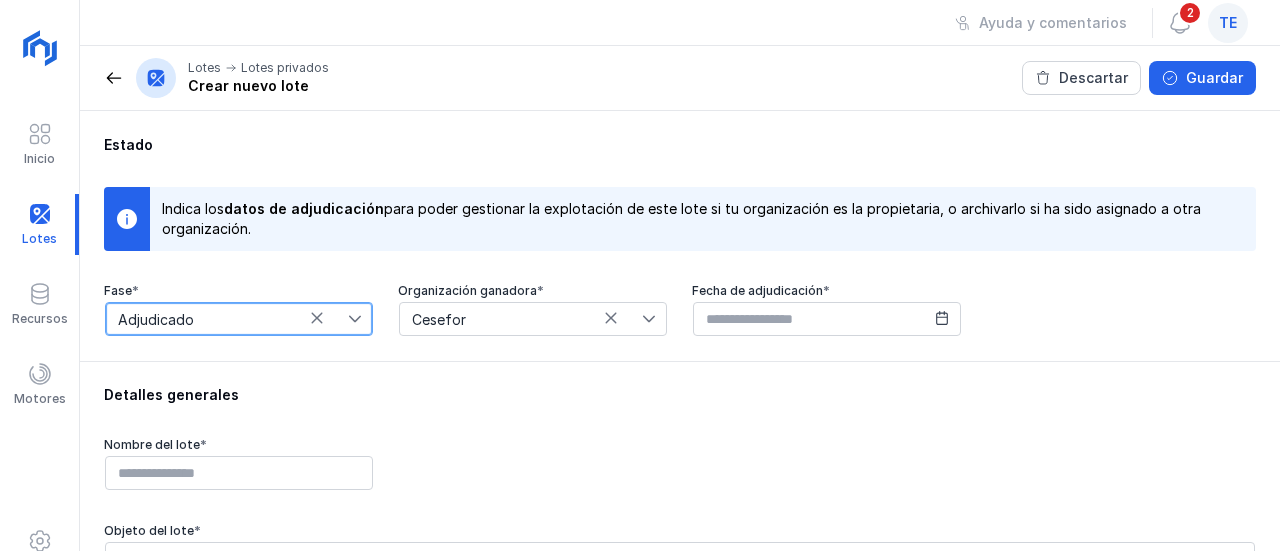 click on "Adjudicado" at bounding box center [227, 319] 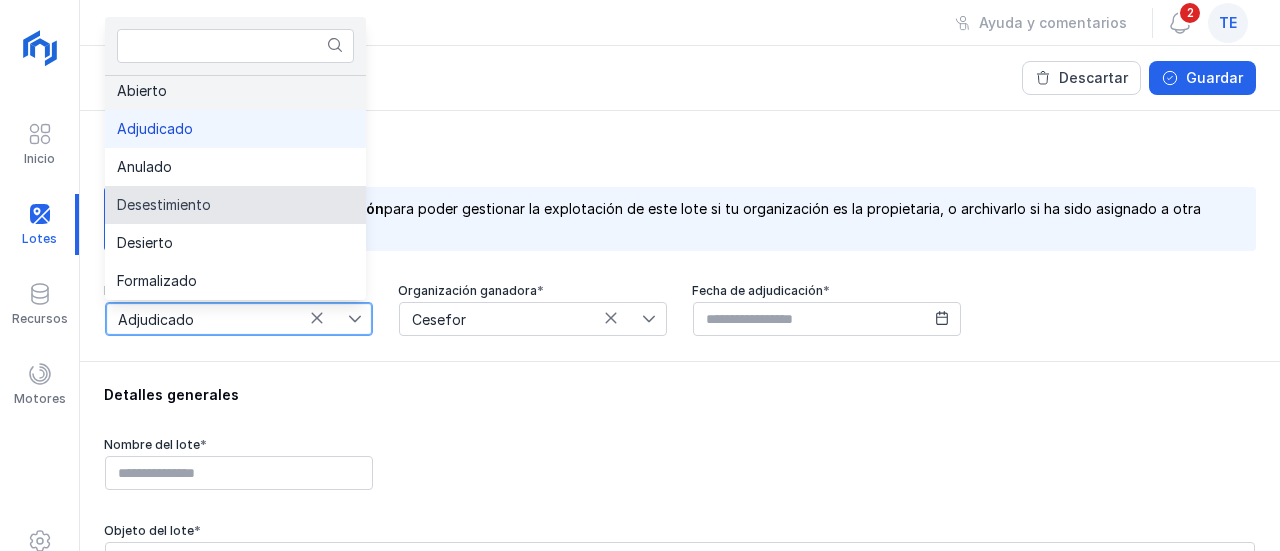 scroll, scrollTop: 0, scrollLeft: 0, axis: both 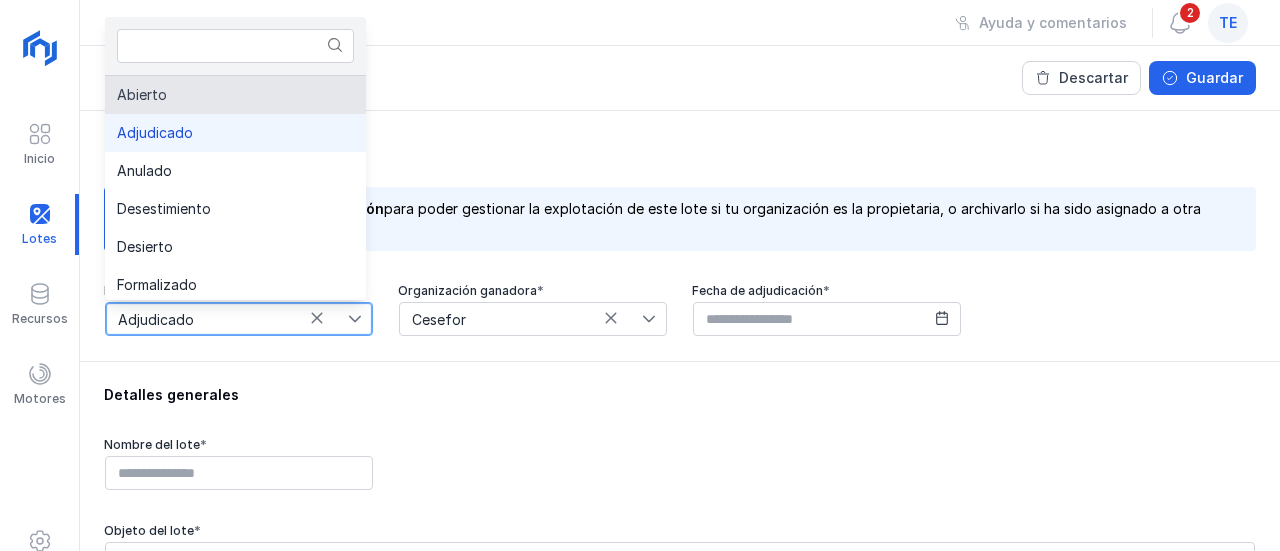click on "Abierto" 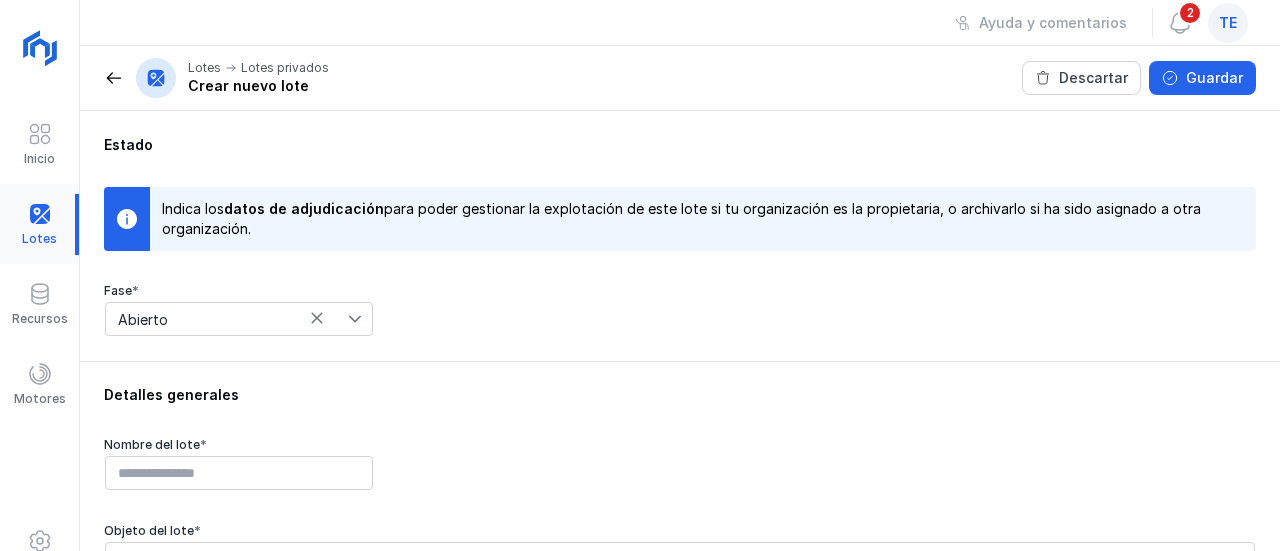 click at bounding box center (39, 224) 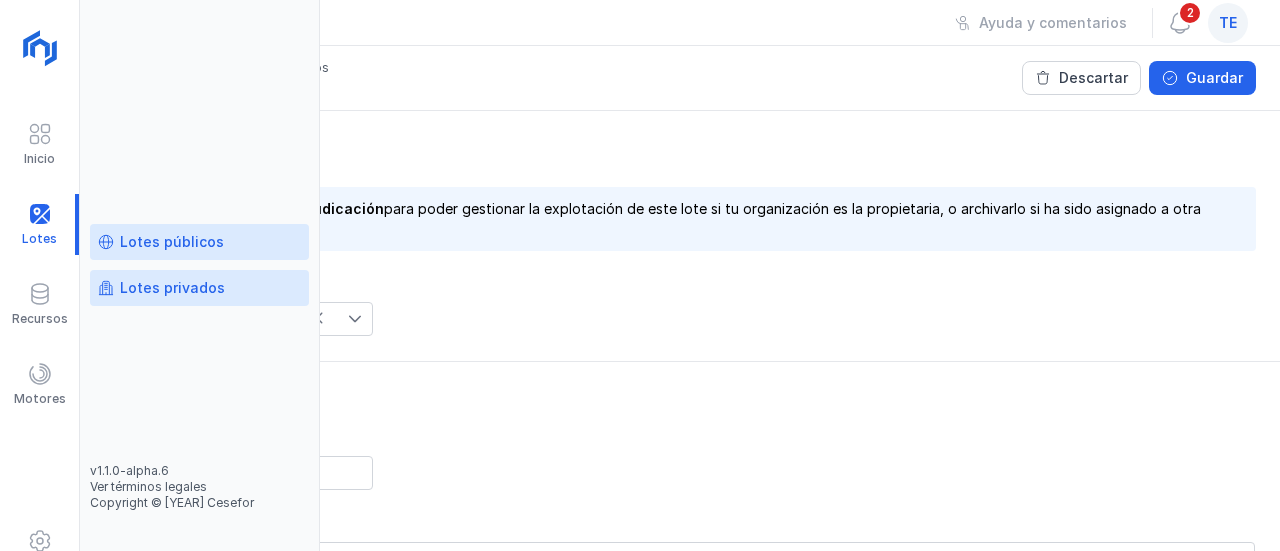 click on "Lotes públicos" at bounding box center (172, 242) 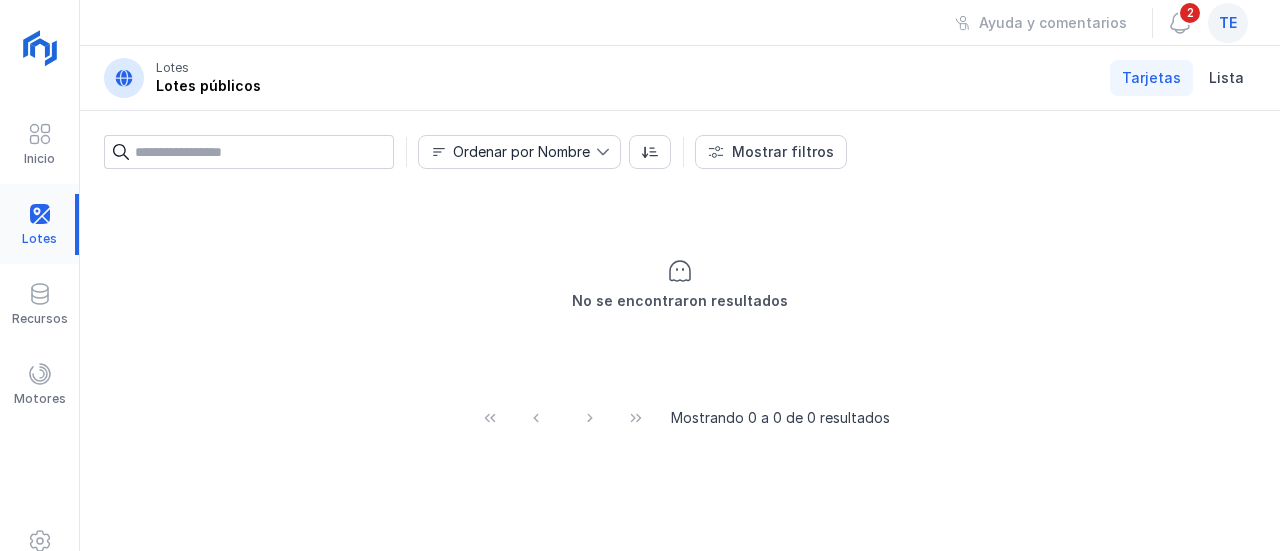 click at bounding box center [39, 224] 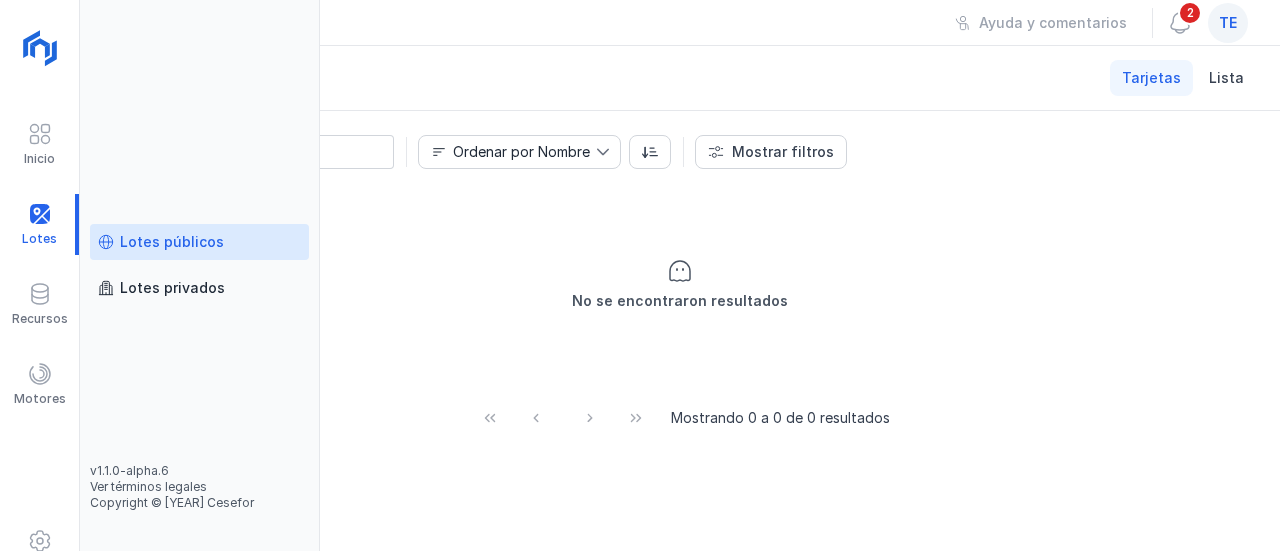 click on "Lotes privados" at bounding box center (172, 288) 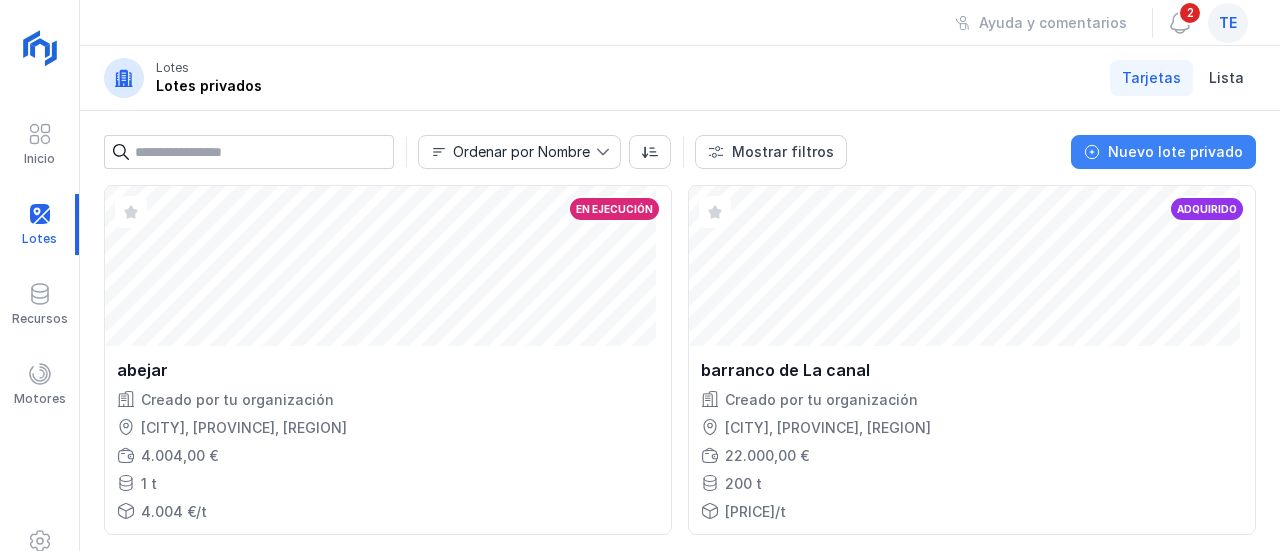 click on "Nuevo lote privado" 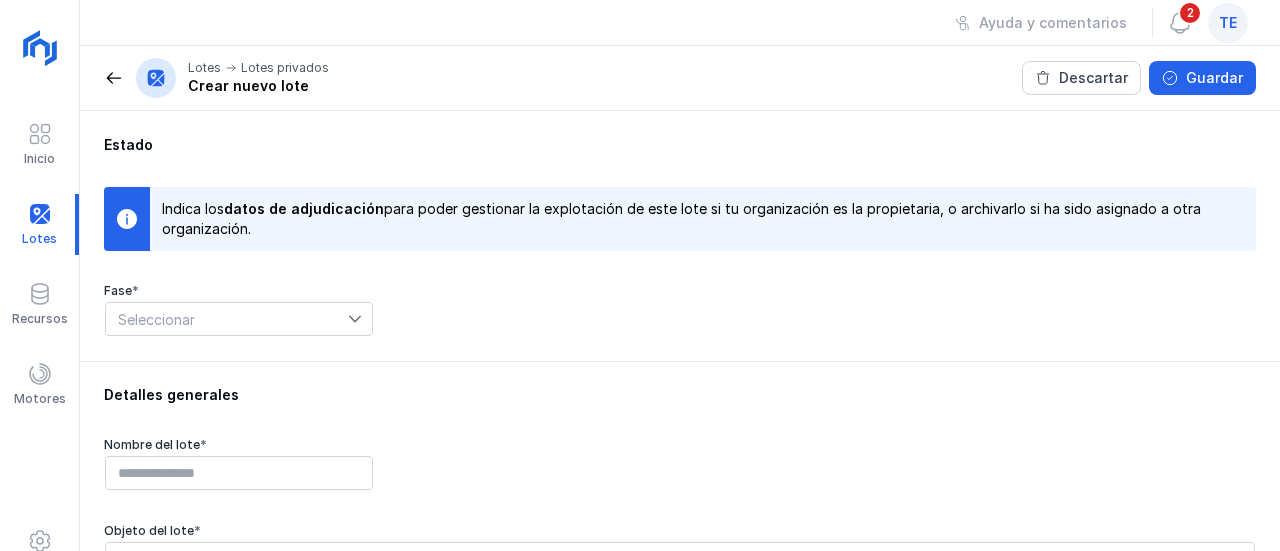 click on "Seleccionar" at bounding box center [227, 319] 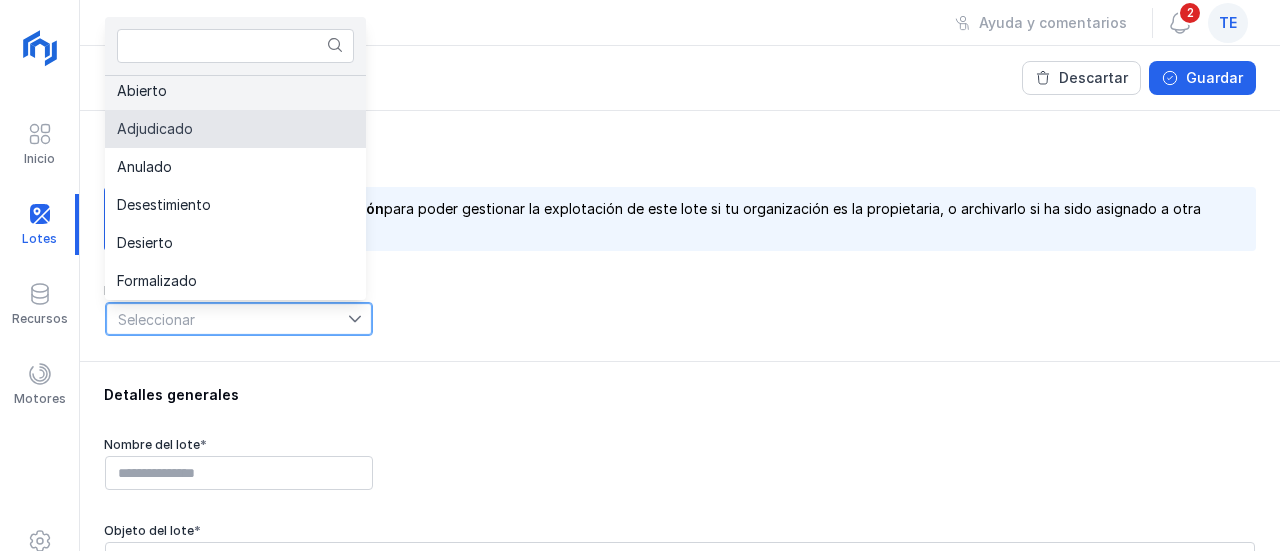 scroll, scrollTop: 0, scrollLeft: 0, axis: both 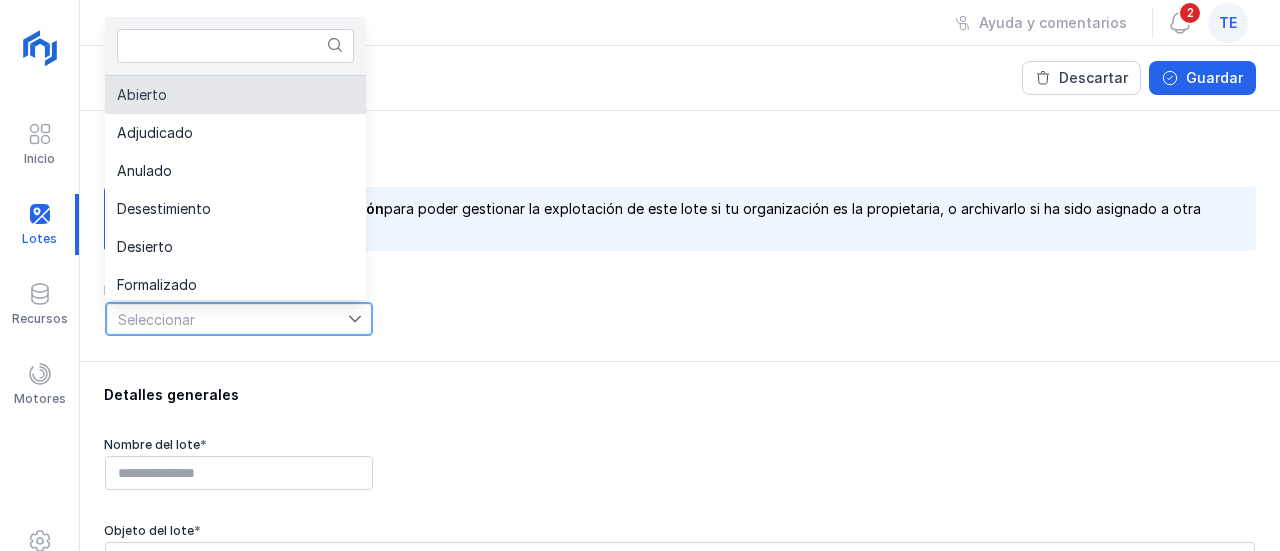 click on "Abierto" 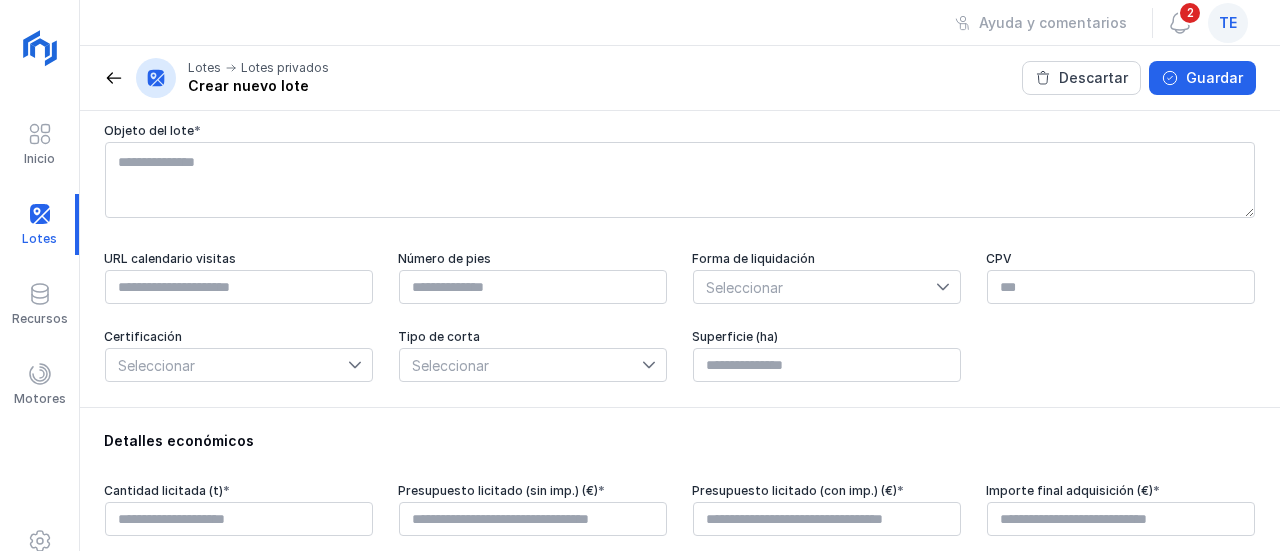 scroll, scrollTop: 0, scrollLeft: 0, axis: both 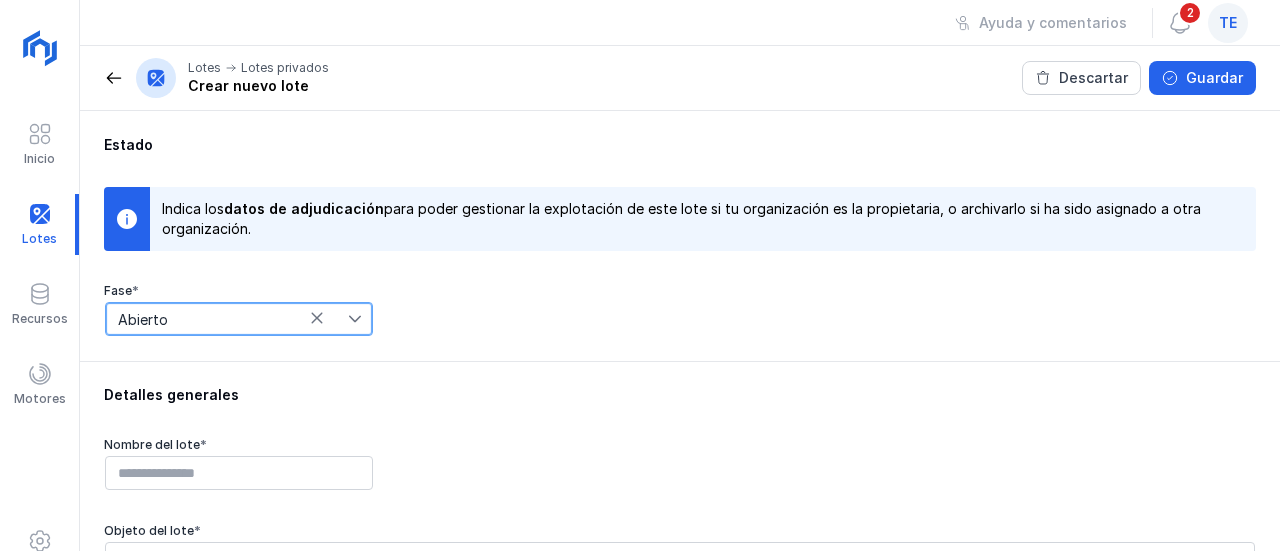 click on "Abierto" at bounding box center (227, 319) 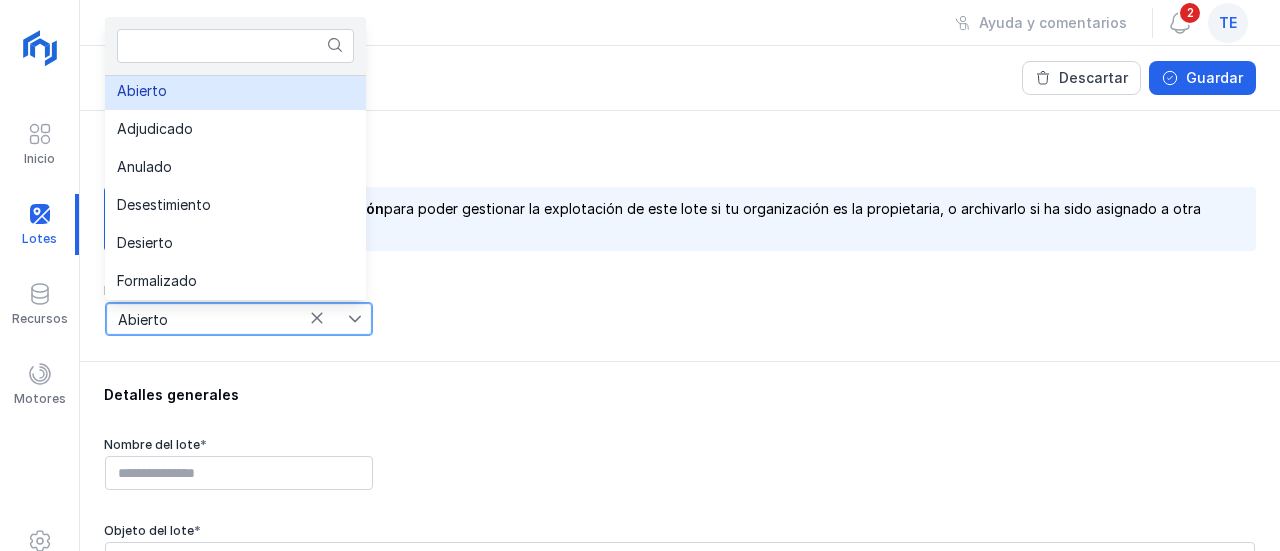 scroll, scrollTop: 0, scrollLeft: 0, axis: both 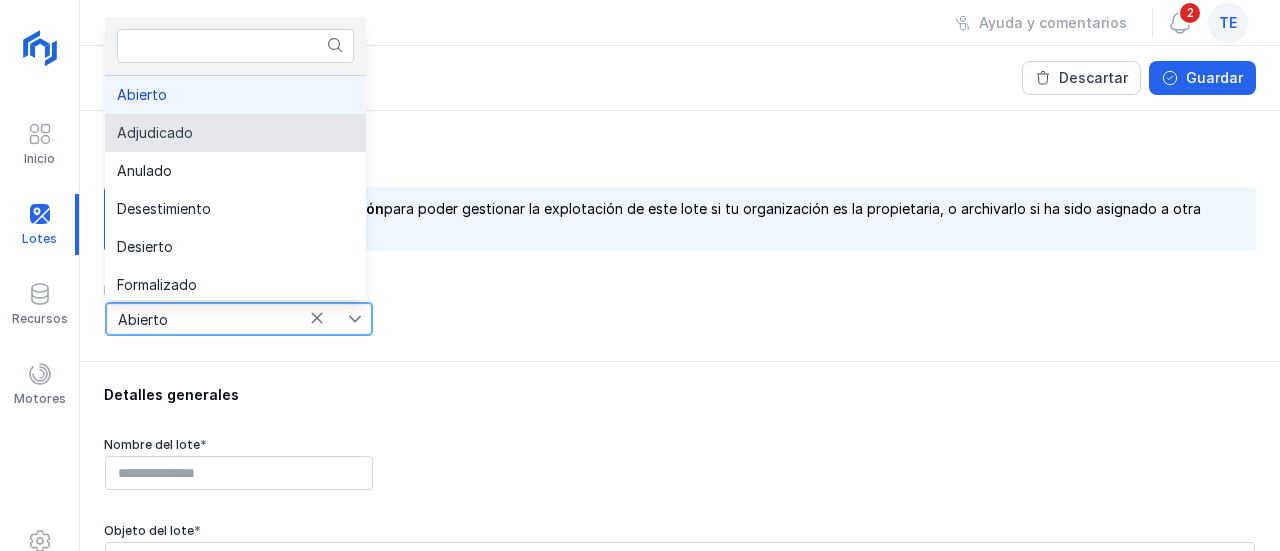 click on "Adjudicado" 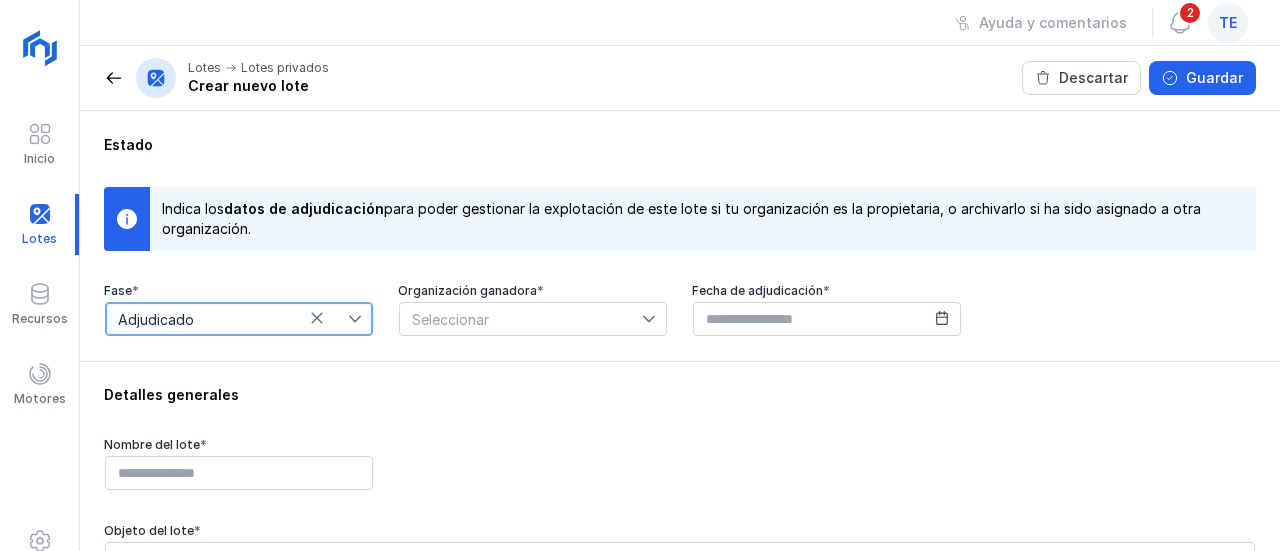 click on "Seleccionar" at bounding box center [521, 319] 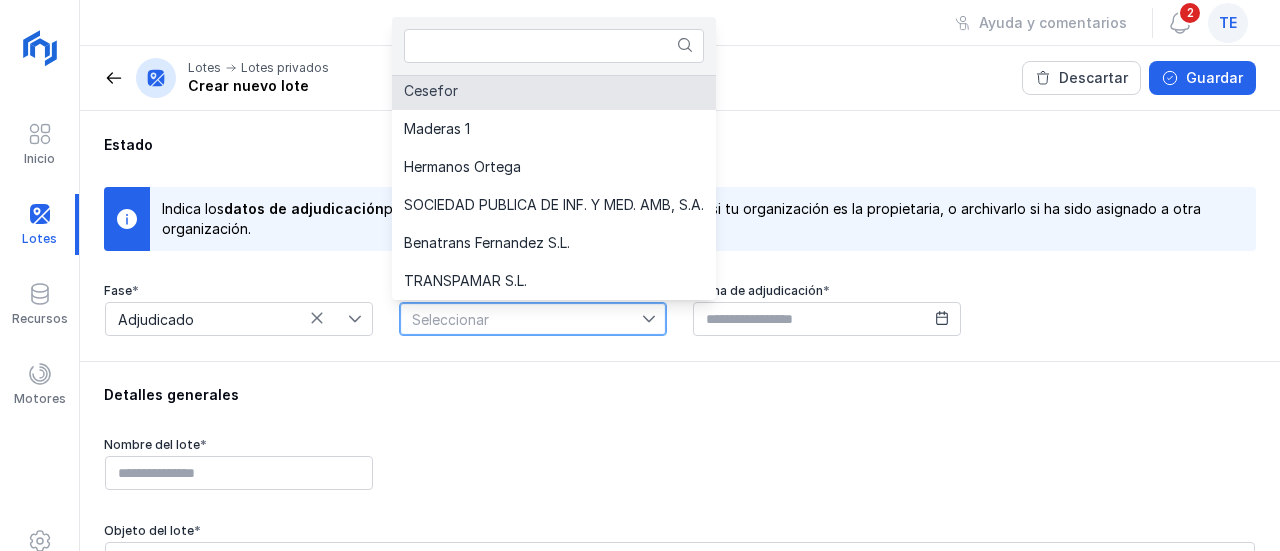 scroll, scrollTop: 0, scrollLeft: 0, axis: both 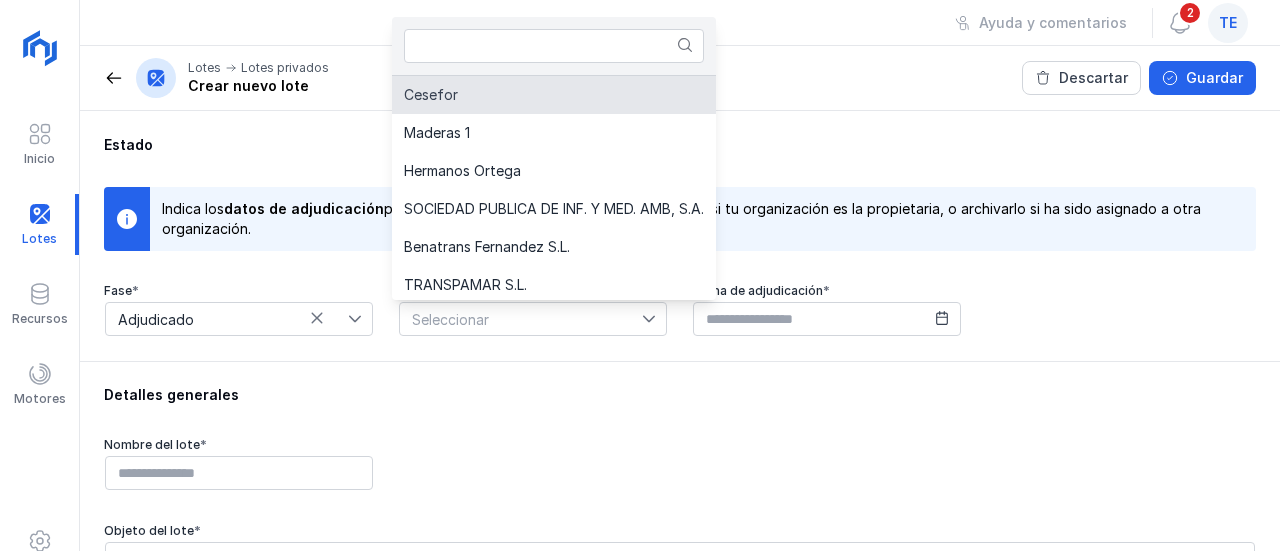 click on "Cesefor" 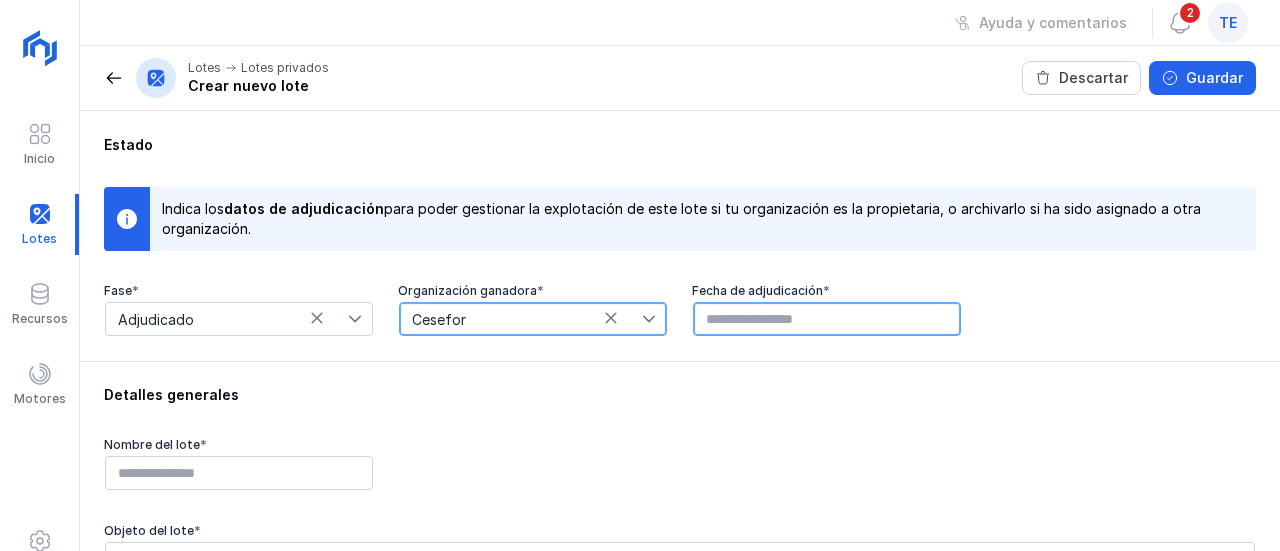 click at bounding box center (827, 319) 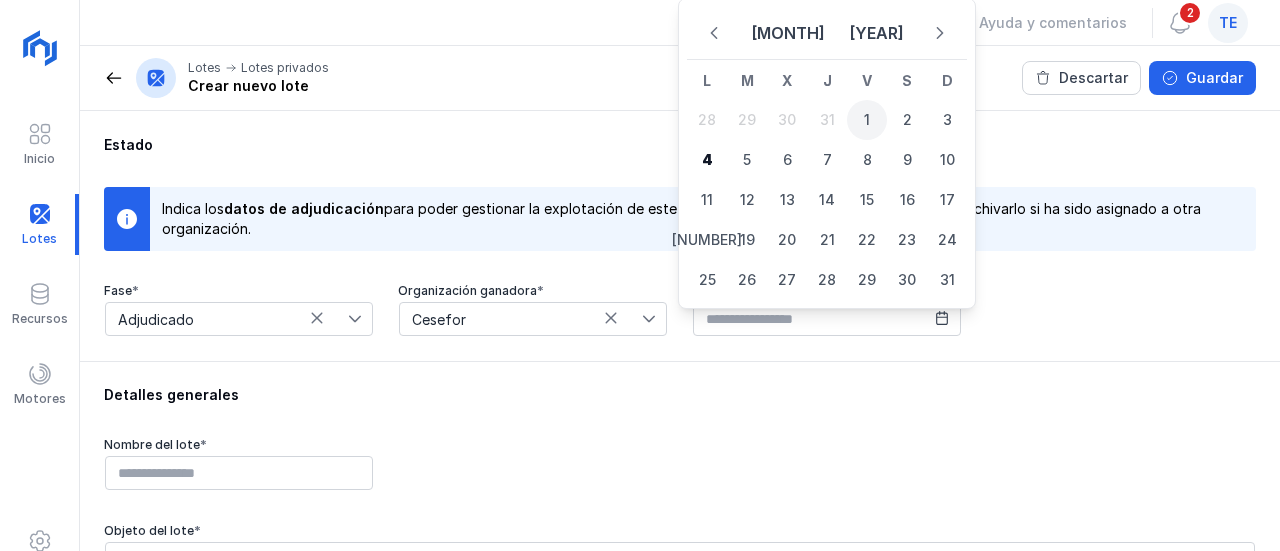 click on "1" at bounding box center (867, 120) 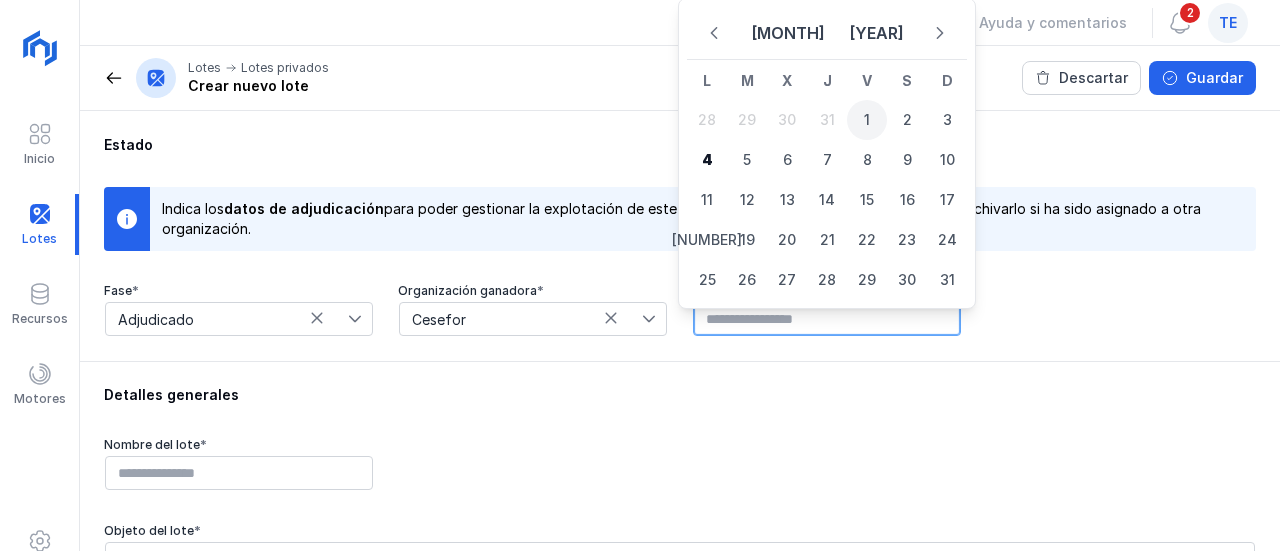 type on "**********" 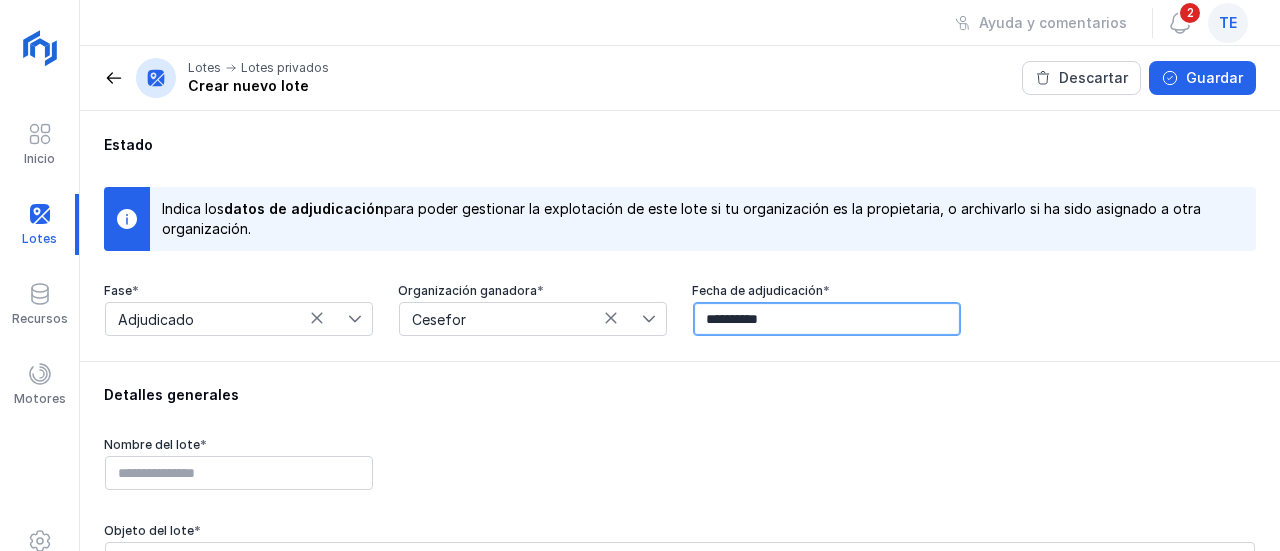 scroll, scrollTop: 200, scrollLeft: 0, axis: vertical 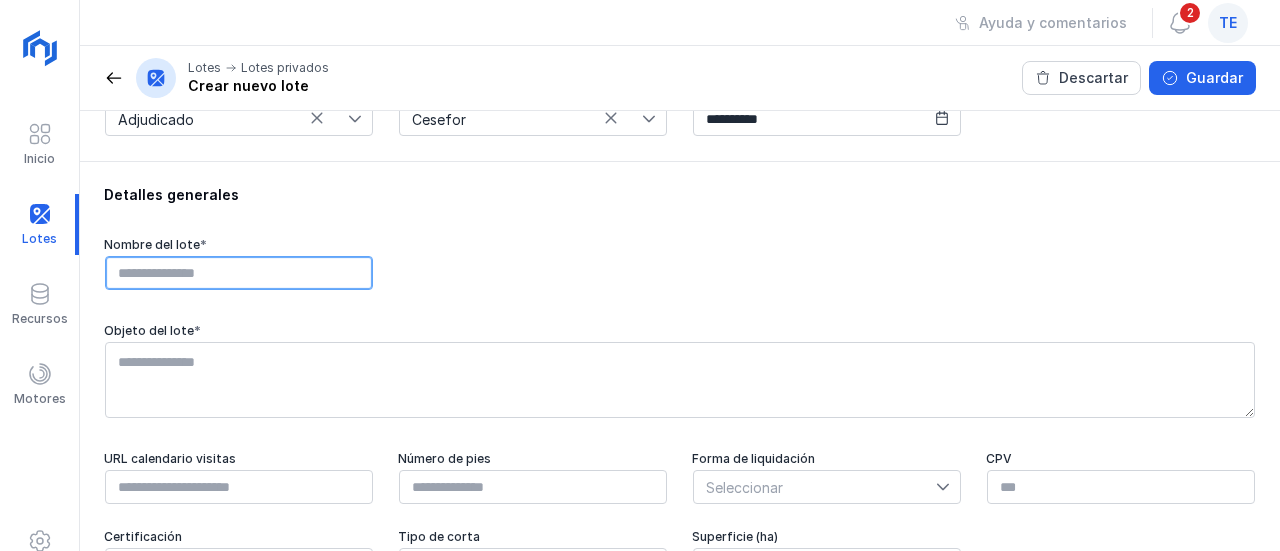 click at bounding box center [239, 273] 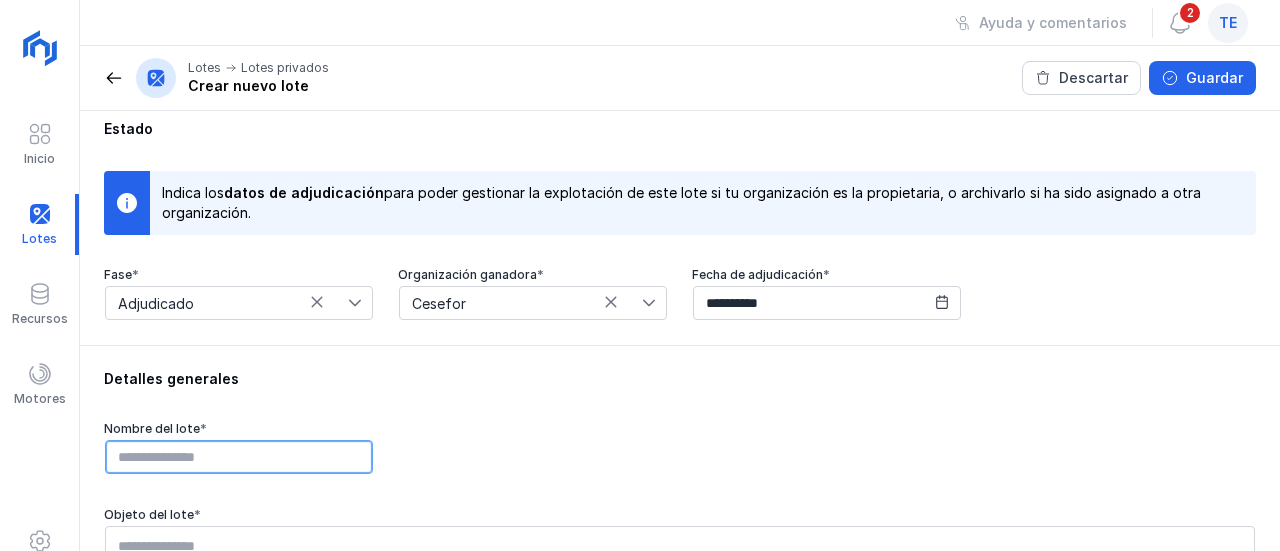 scroll, scrollTop: 0, scrollLeft: 0, axis: both 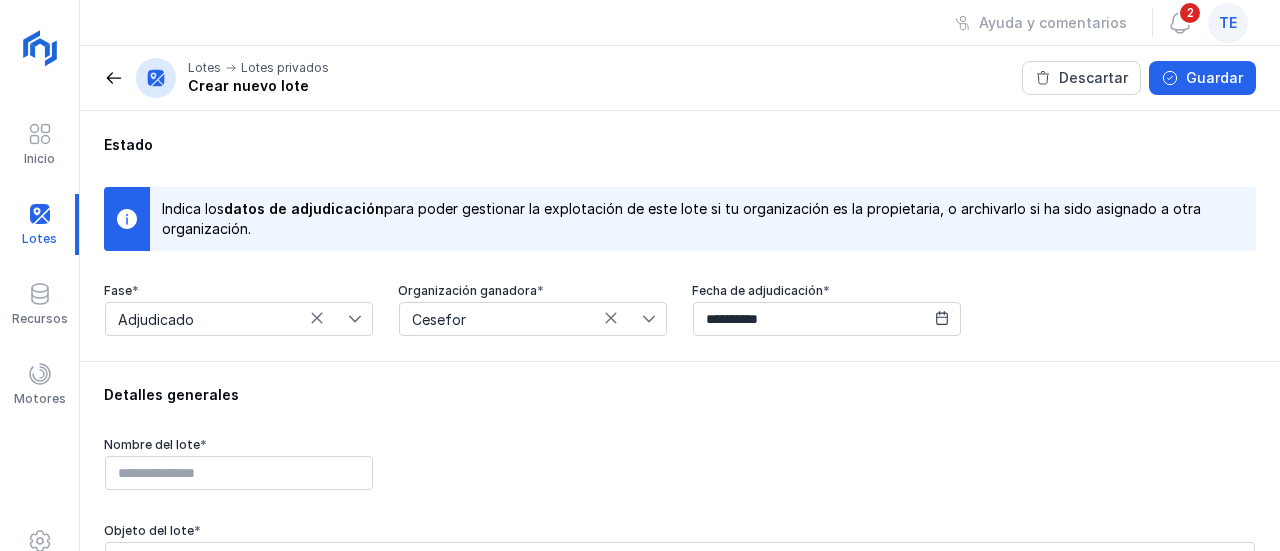 click on "Adjudicado" at bounding box center [227, 319] 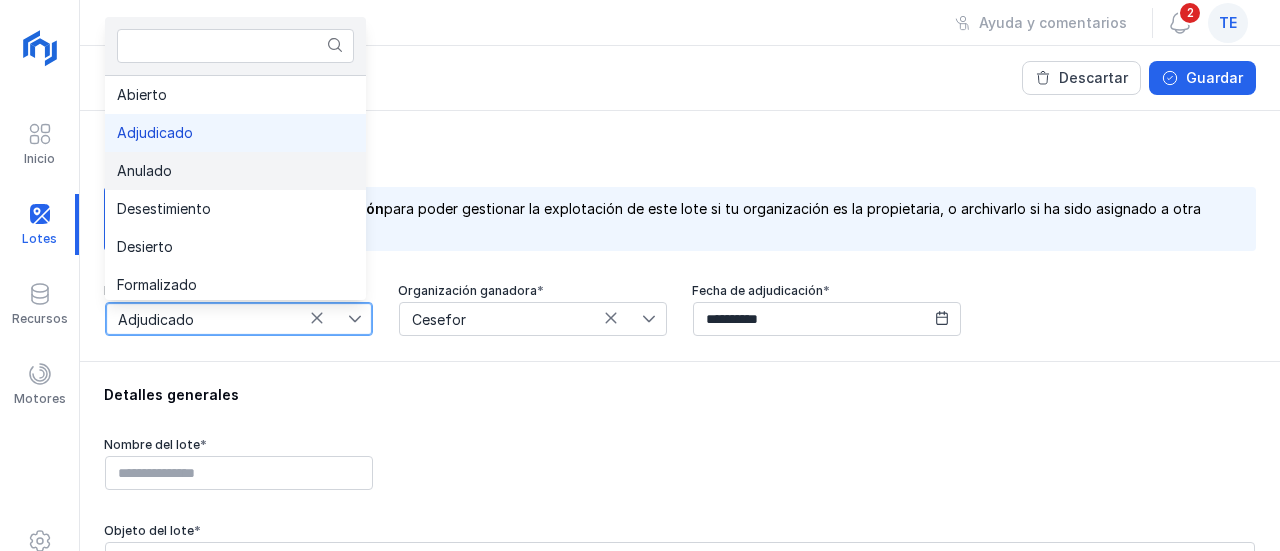 scroll, scrollTop: 4, scrollLeft: 0, axis: vertical 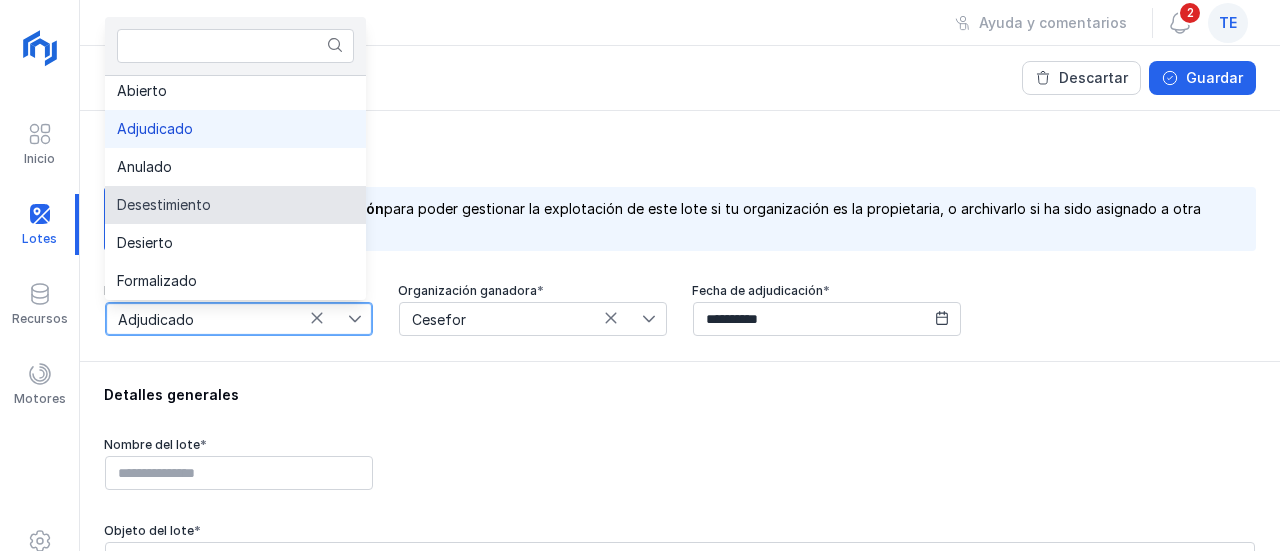 click on "Estado" at bounding box center (680, 145) 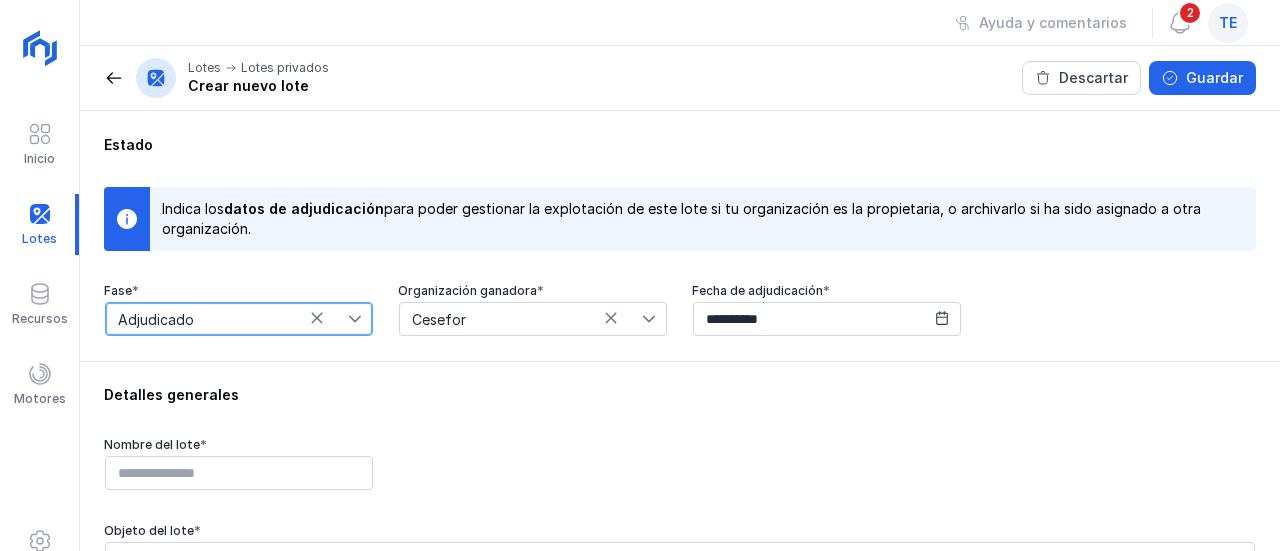 click on "Adjudicado" at bounding box center [227, 319] 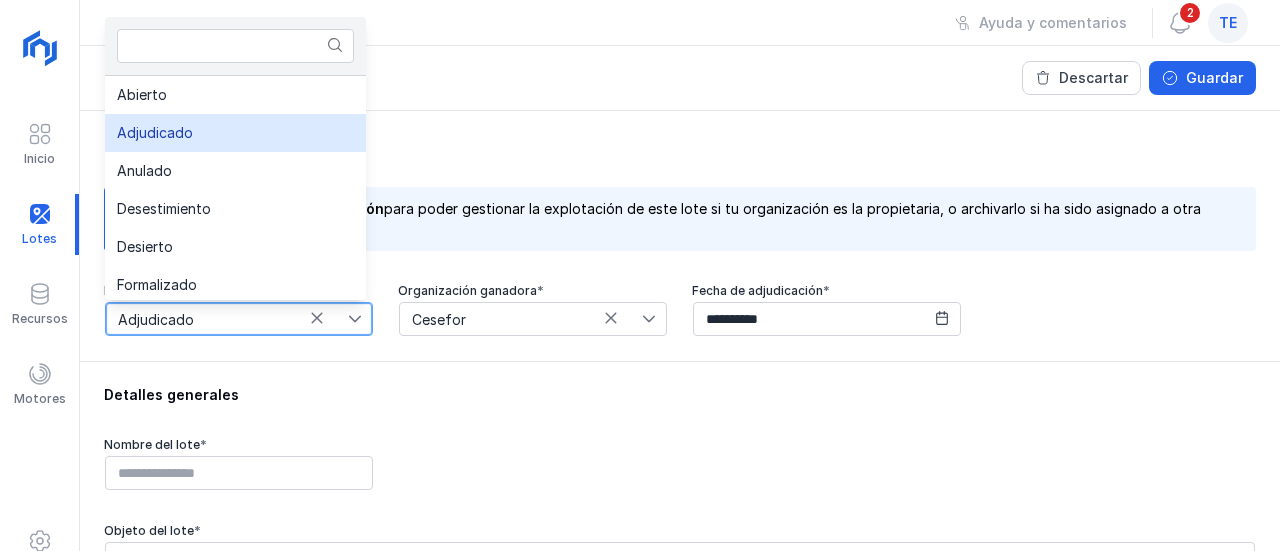 scroll, scrollTop: 4, scrollLeft: 0, axis: vertical 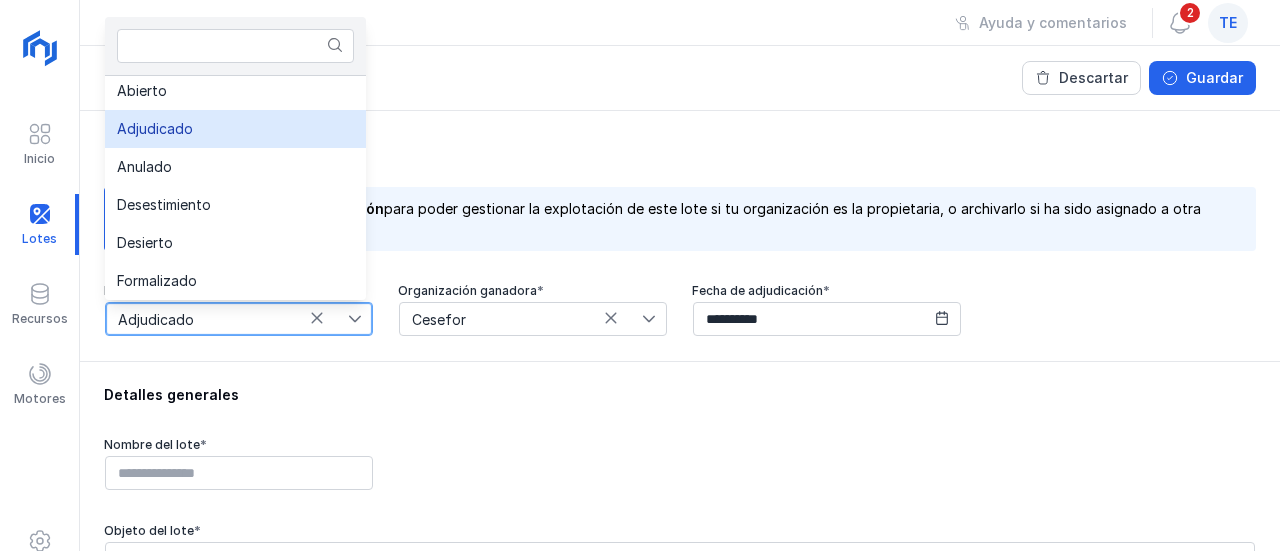 click on "Adjudicado" 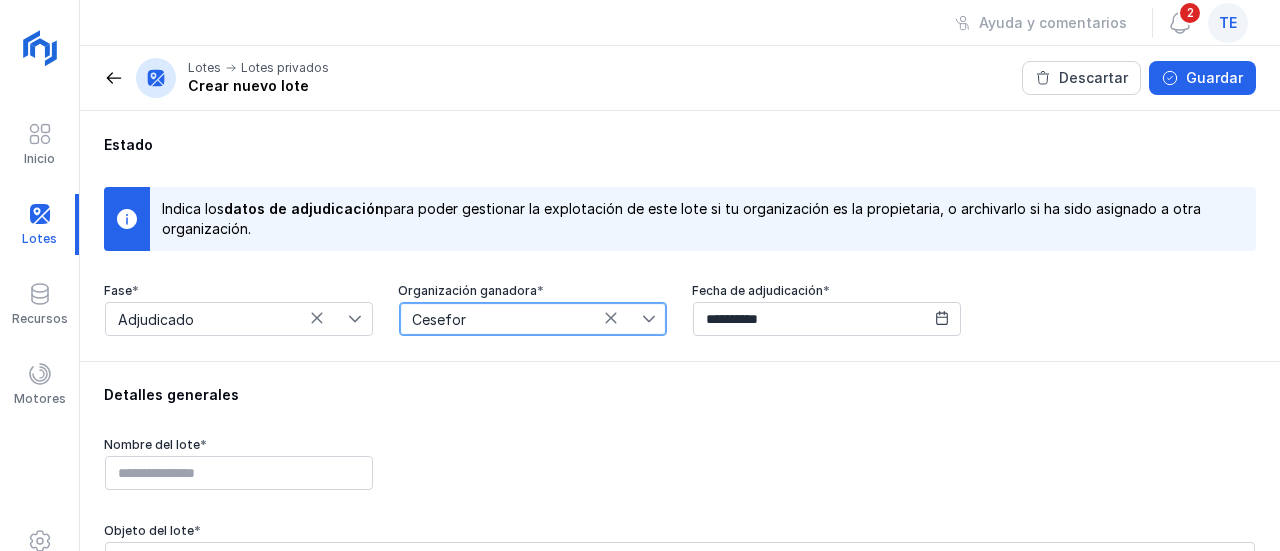 click on "Cesefor" at bounding box center [521, 319] 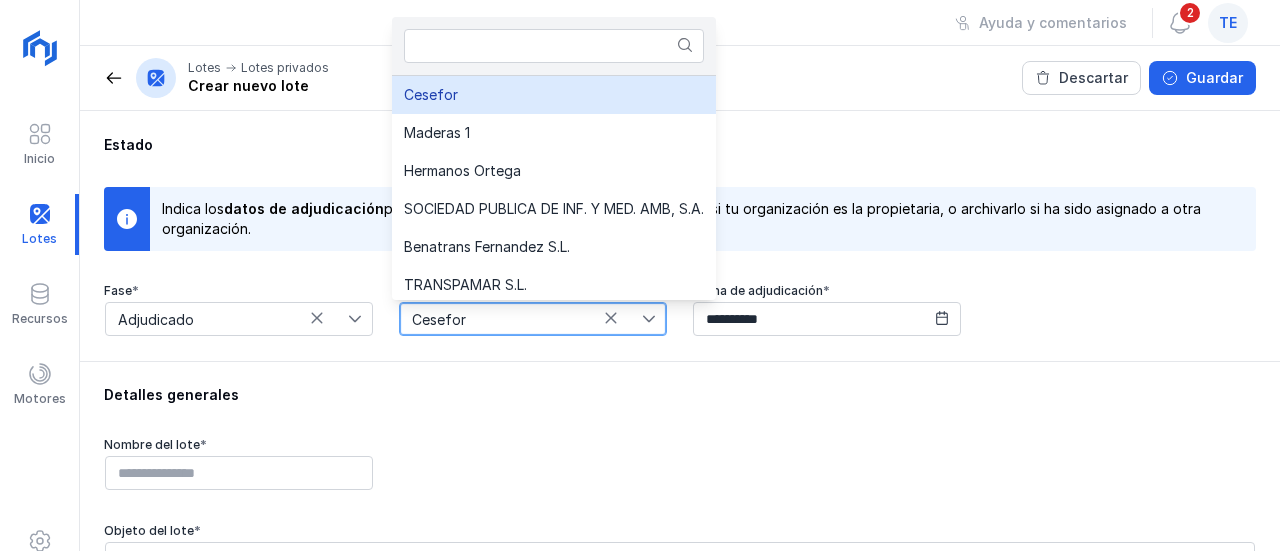 click on "Cesefor" 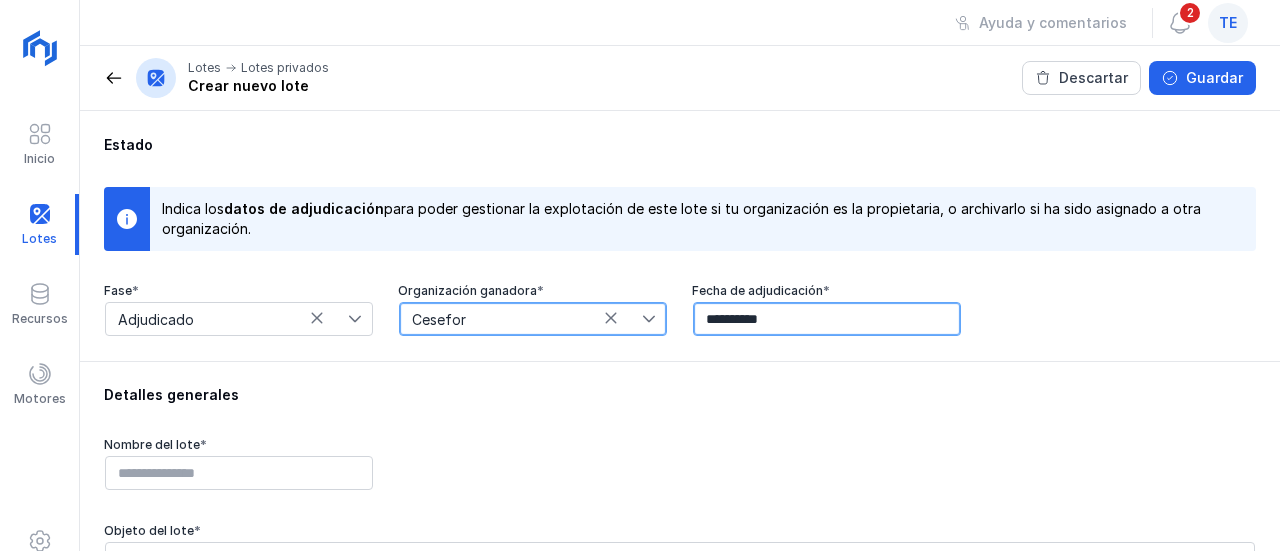 click on "**********" at bounding box center [827, 319] 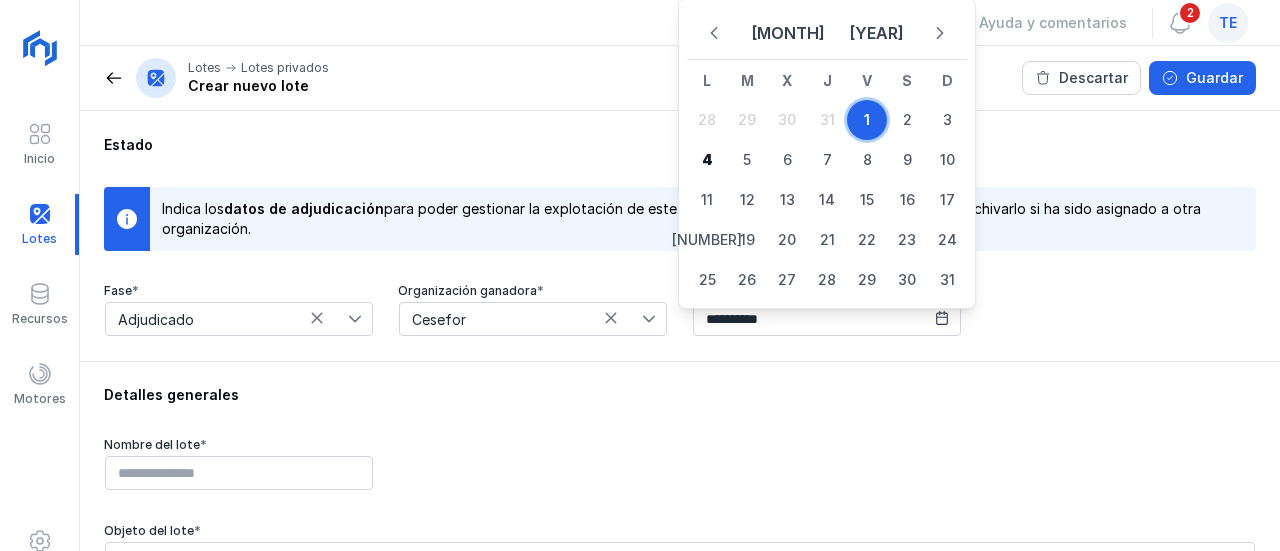 click on "1" at bounding box center [867, 120] 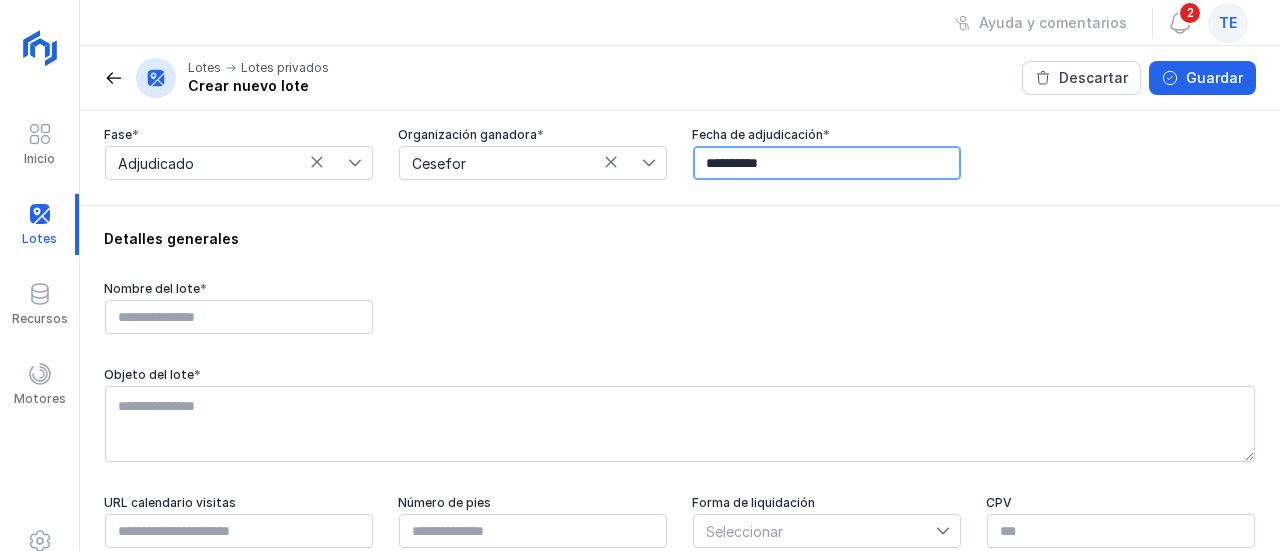 scroll, scrollTop: 200, scrollLeft: 0, axis: vertical 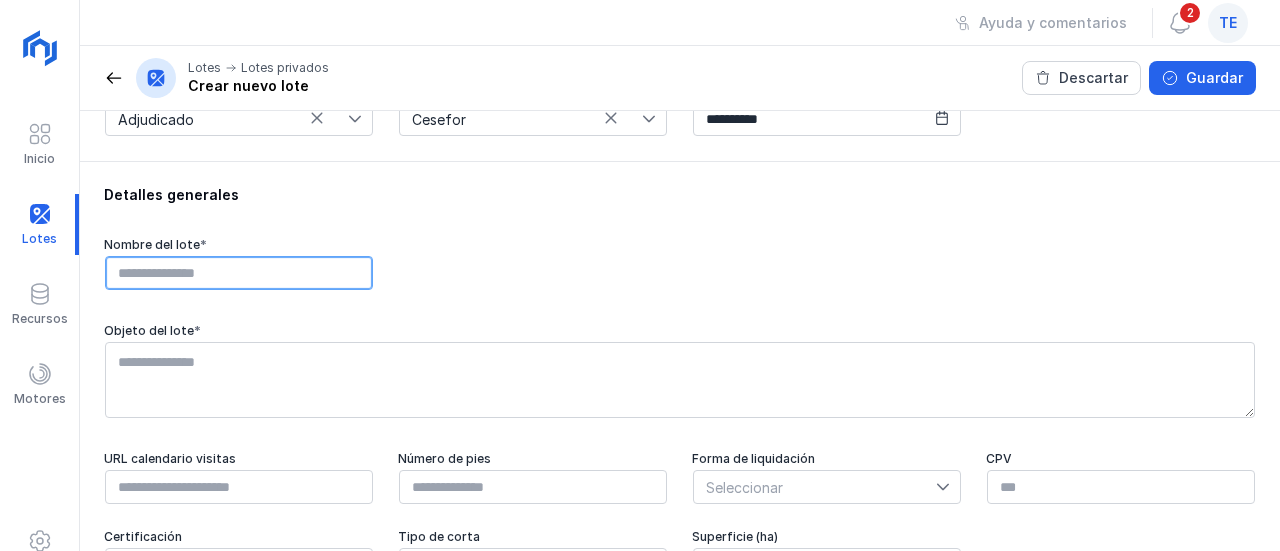 click at bounding box center [239, 273] 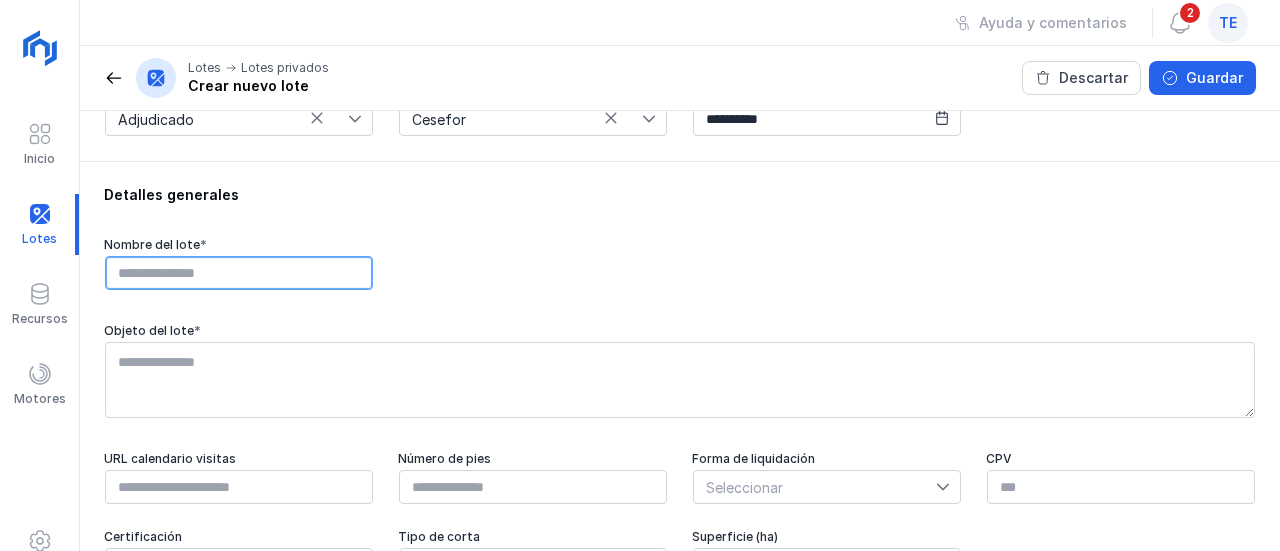 click at bounding box center [239, 273] 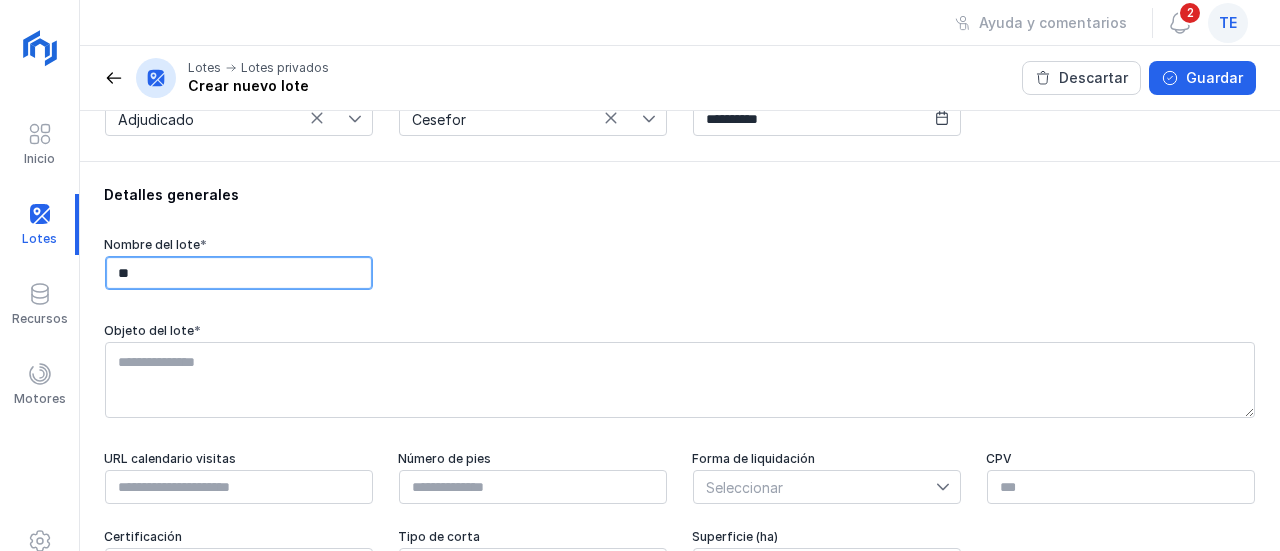 type on "*" 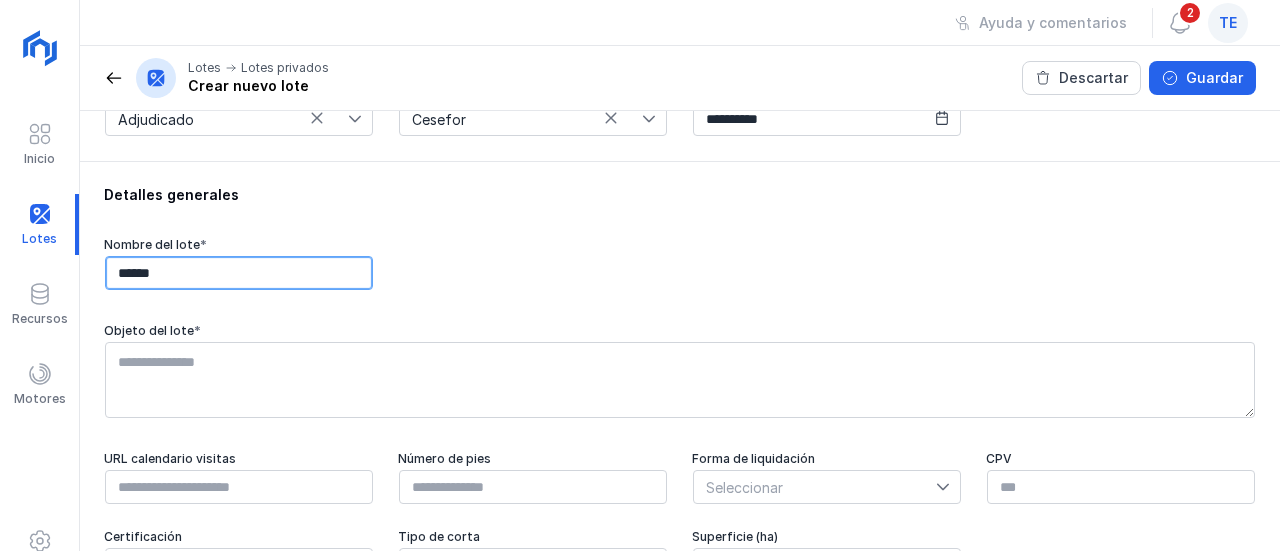 type on "******" 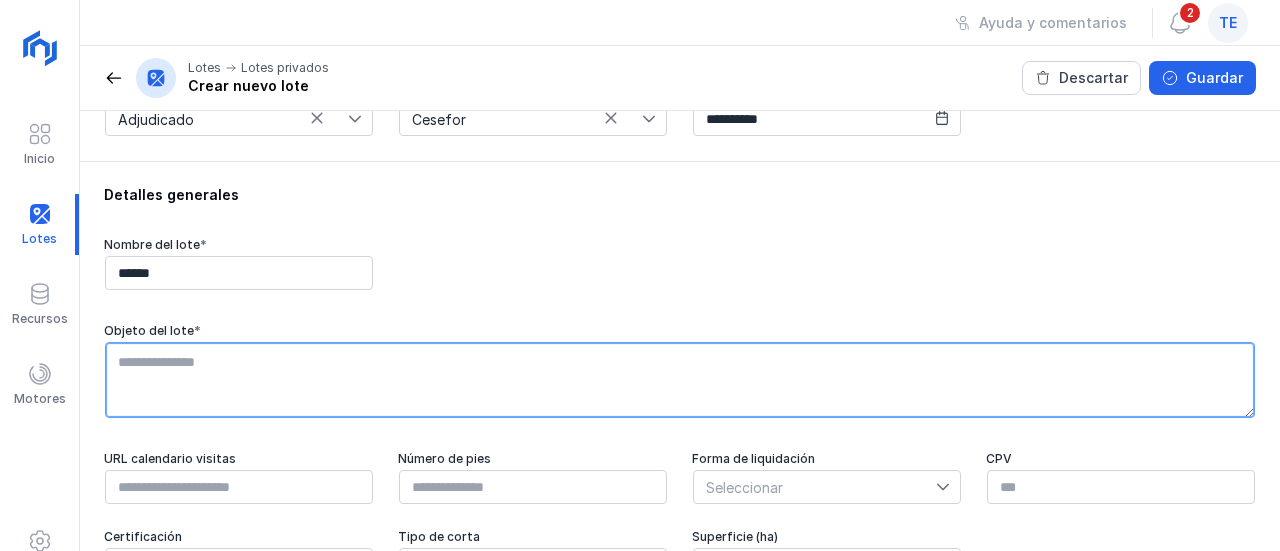click at bounding box center (680, 380) 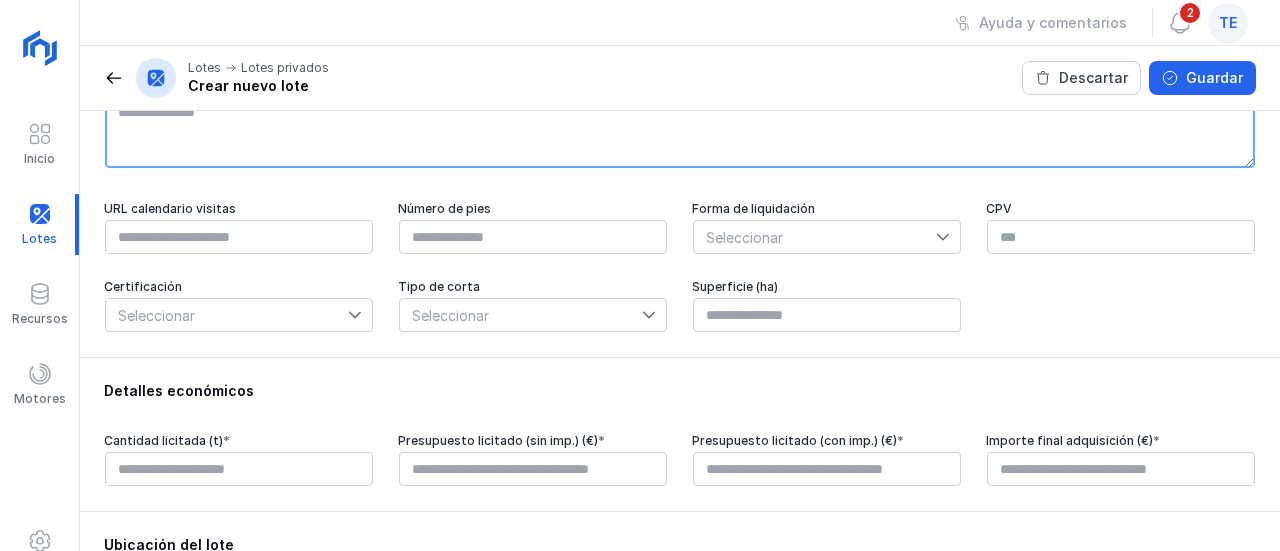 scroll, scrollTop: 500, scrollLeft: 0, axis: vertical 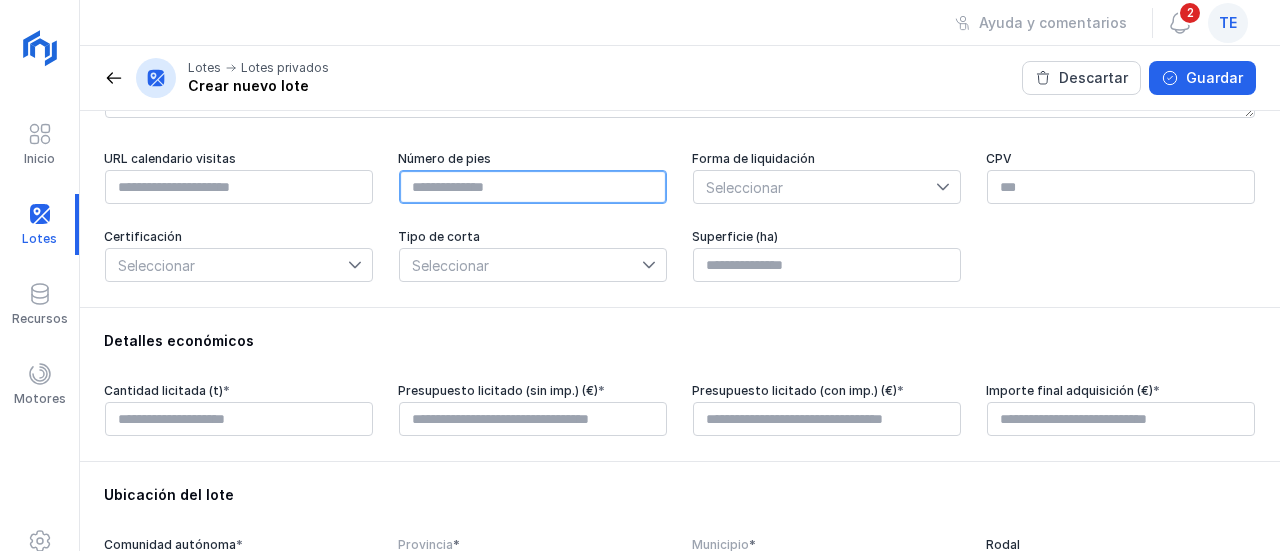 click at bounding box center [533, 187] 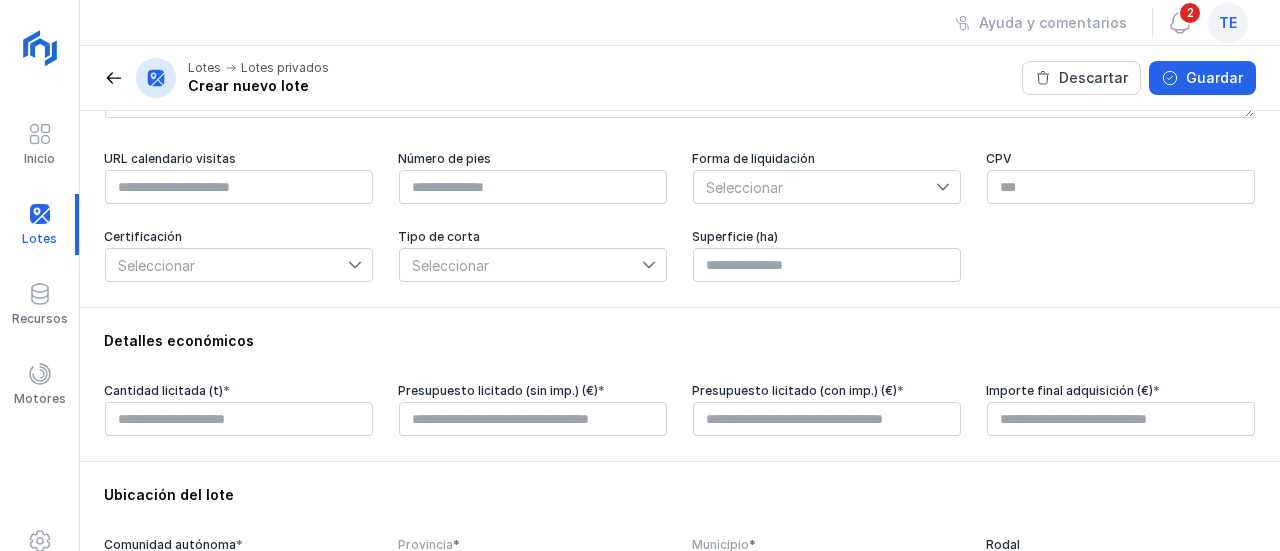type on "****" 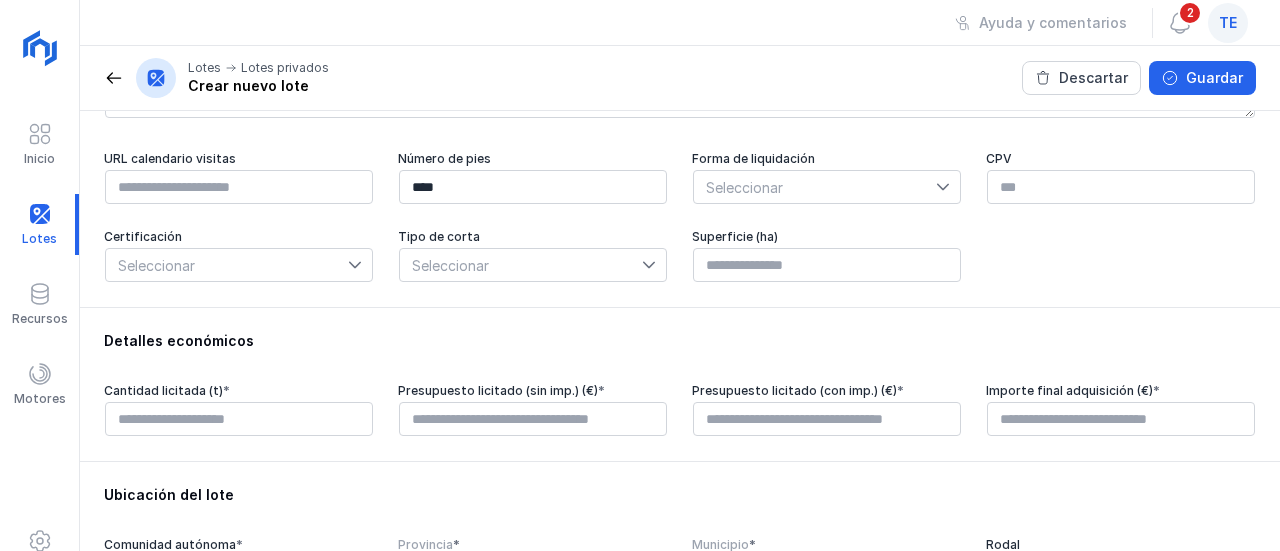 click on "Seleccionar" at bounding box center [521, 265] 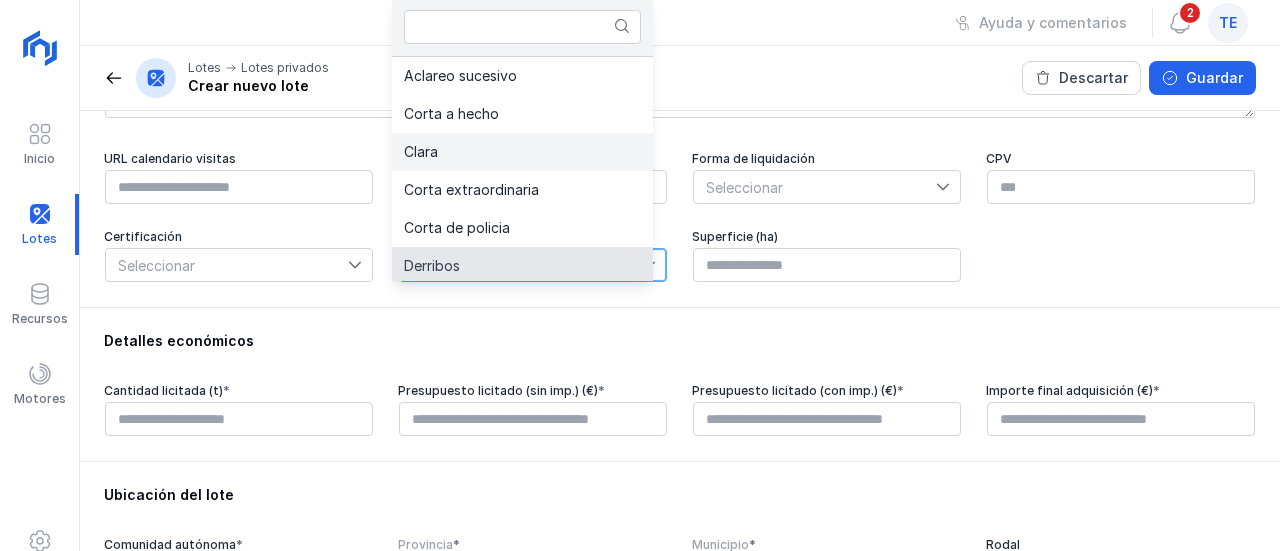 scroll, scrollTop: 4, scrollLeft: 0, axis: vertical 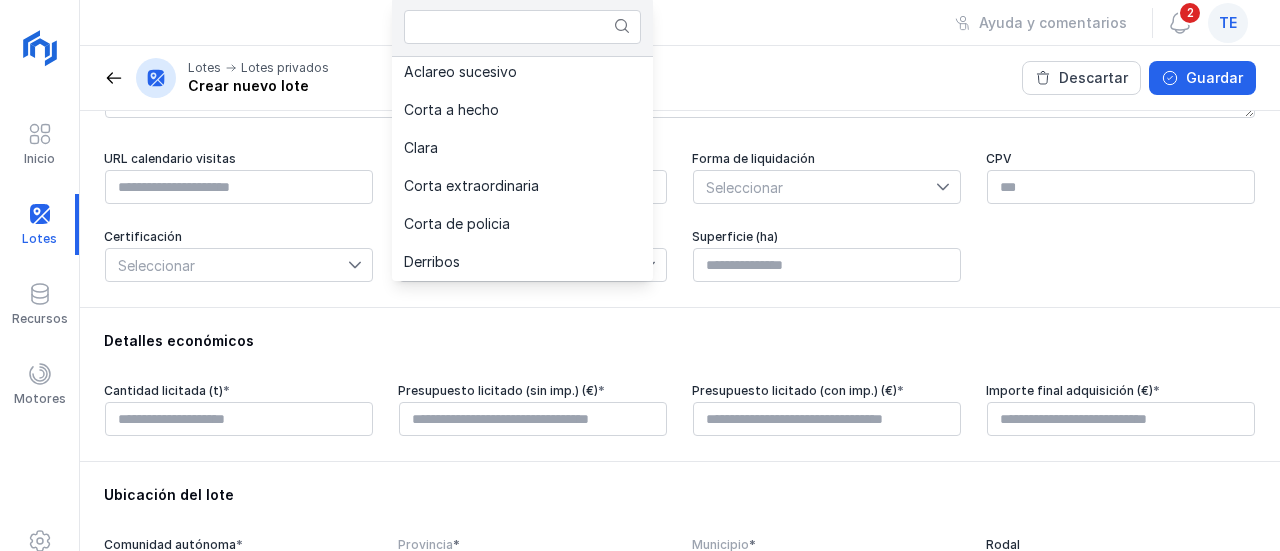 click on "URL calendario visitas  Número de pies  **** Forma de liquidación  Seleccionar CPV  Certificación  Seleccionar Tipo de corta  Seleccionar Superficie (ha)" at bounding box center (680, 217) 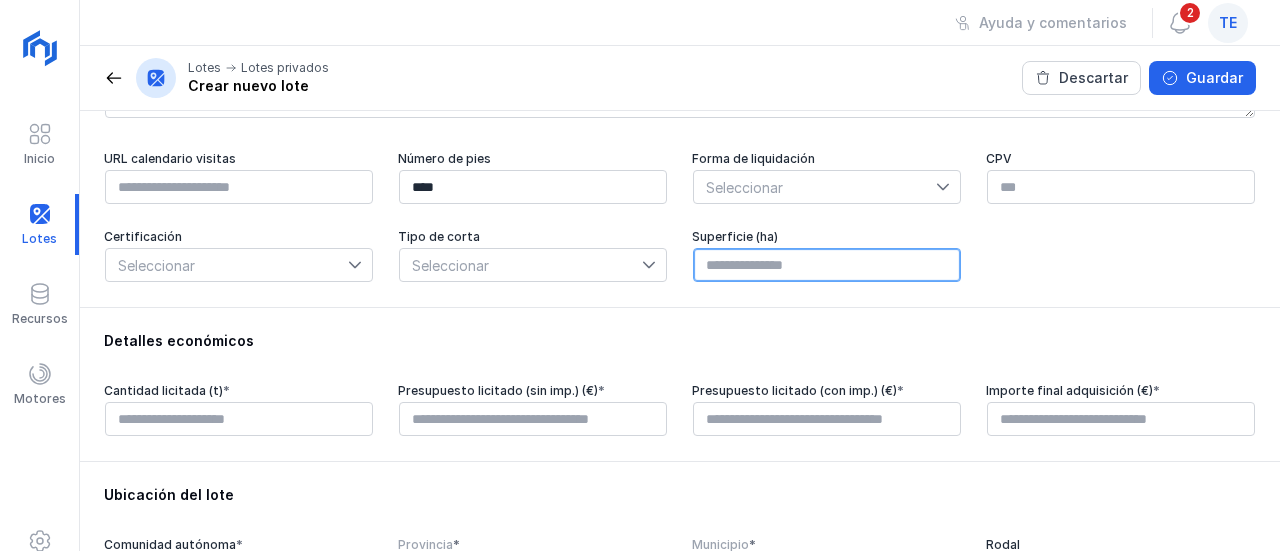 click at bounding box center [827, 265] 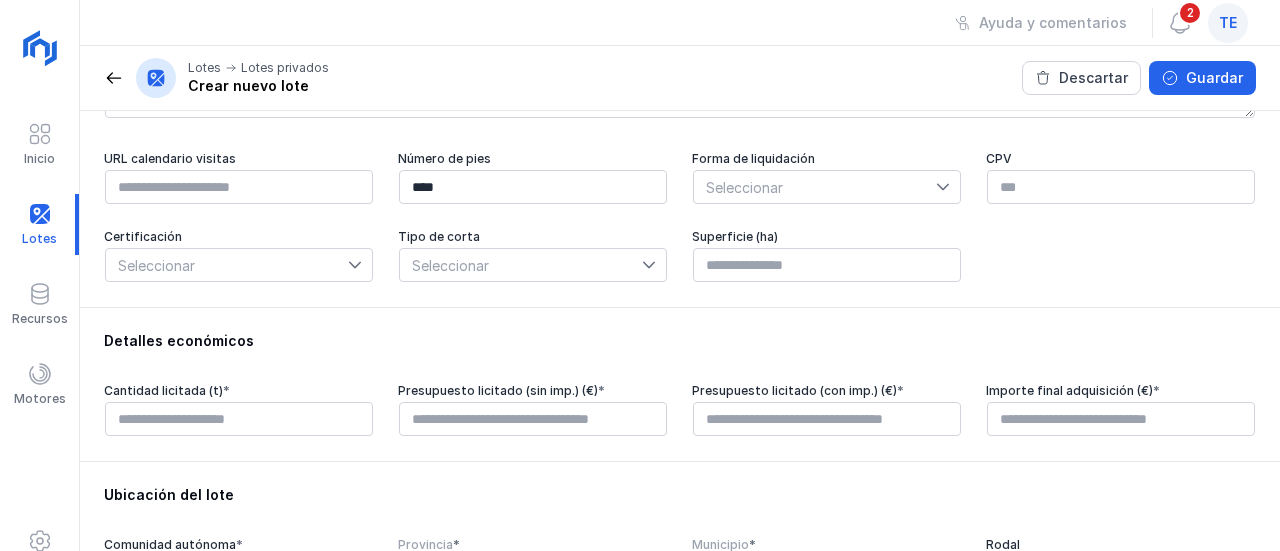 type on "****" 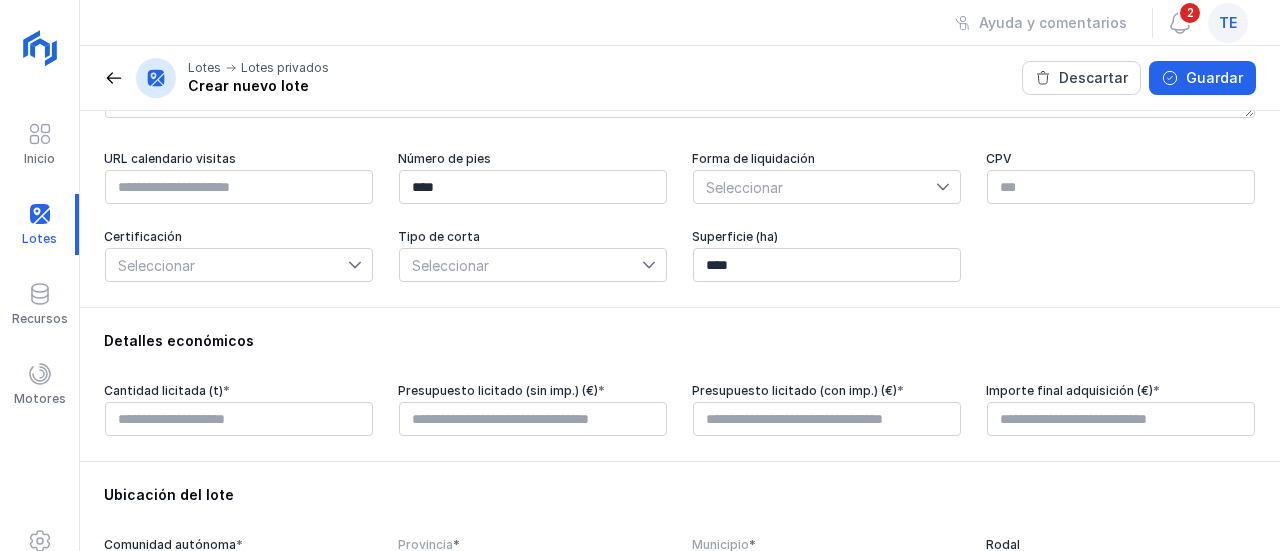 click on "Forma de liquidación  Seleccionar" 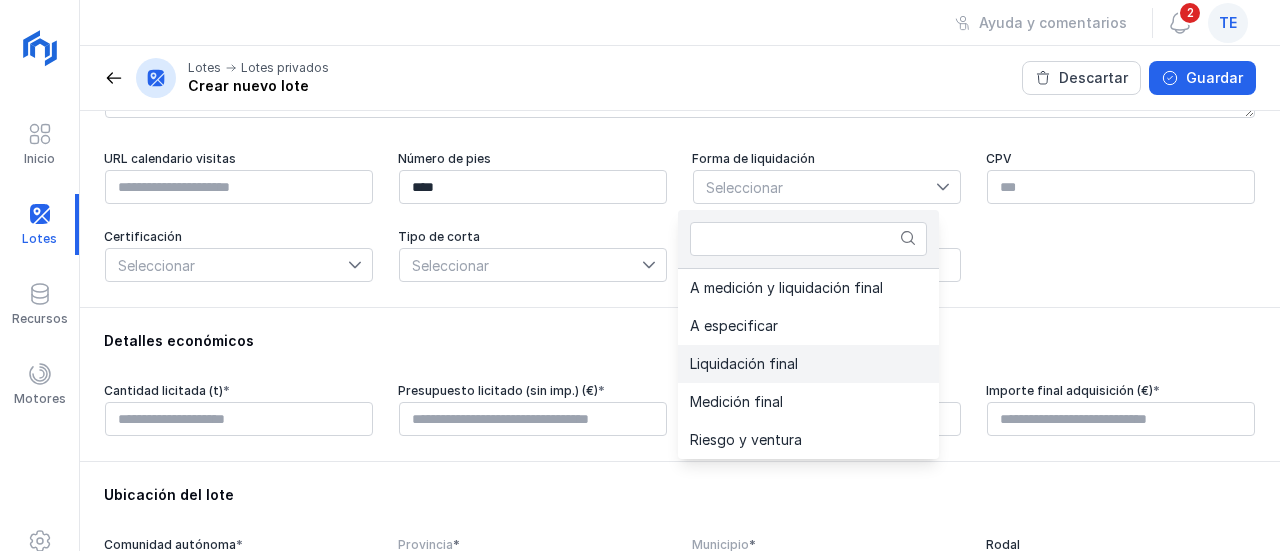 click on "Liquidación final" 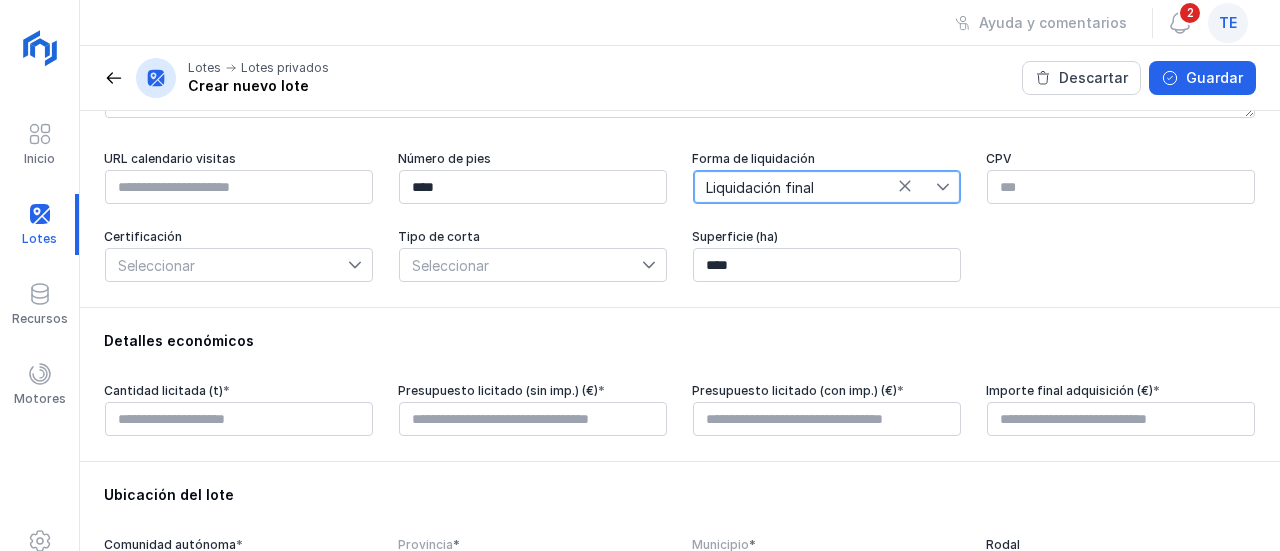 click on "Liquidación final" at bounding box center [815, 187] 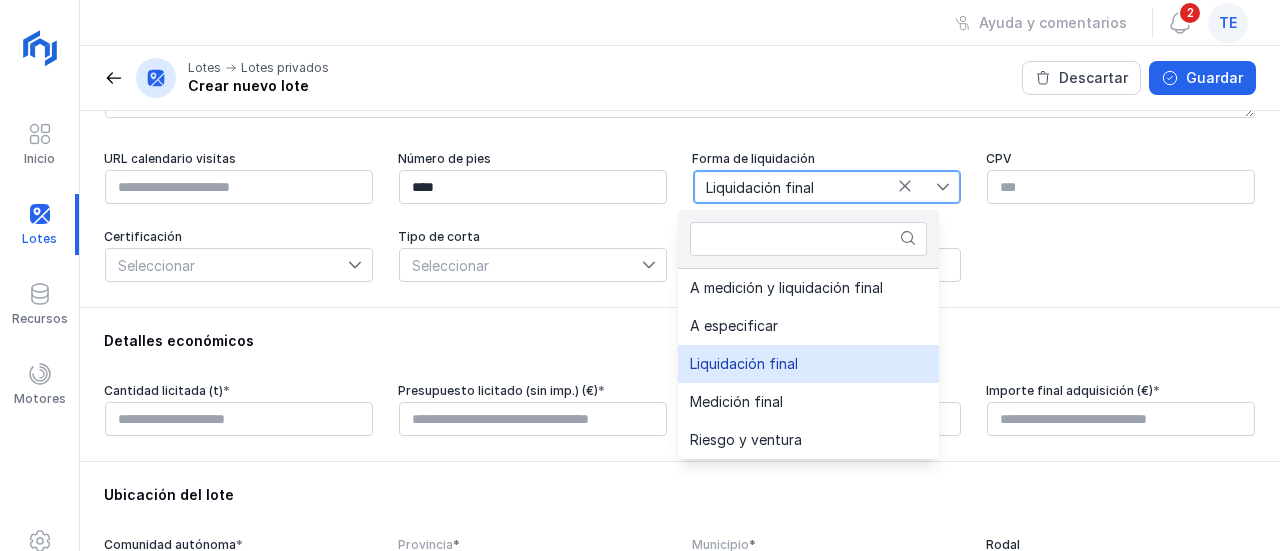 drag, startPoint x: 810, startPoint y: 369, endPoint x: 811, endPoint y: 354, distance: 15.033297 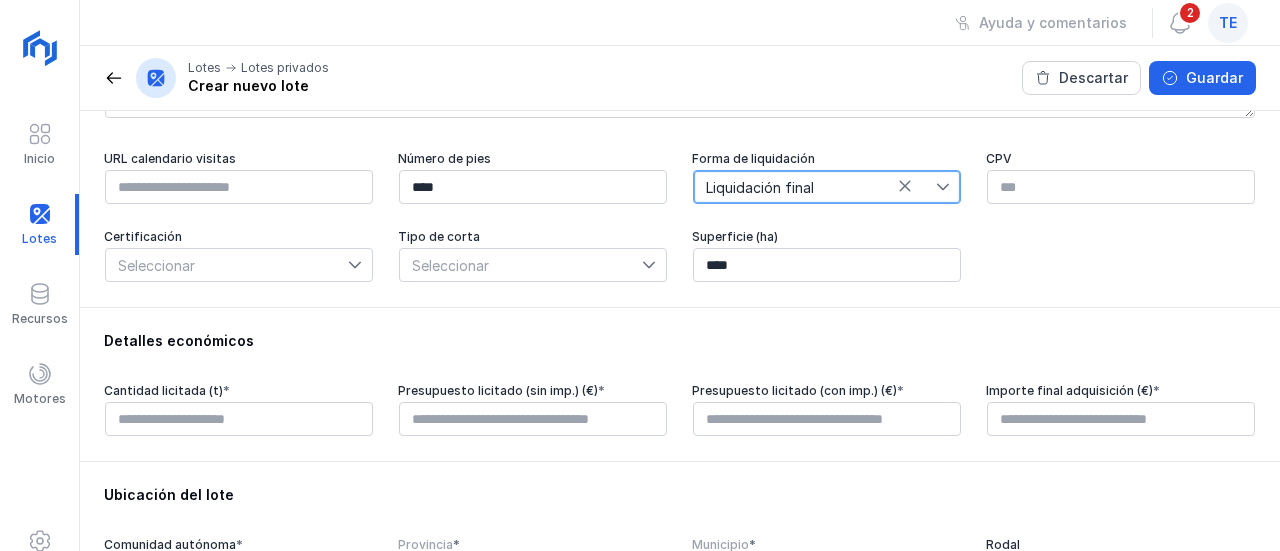 click on "Seleccionar" at bounding box center (227, 265) 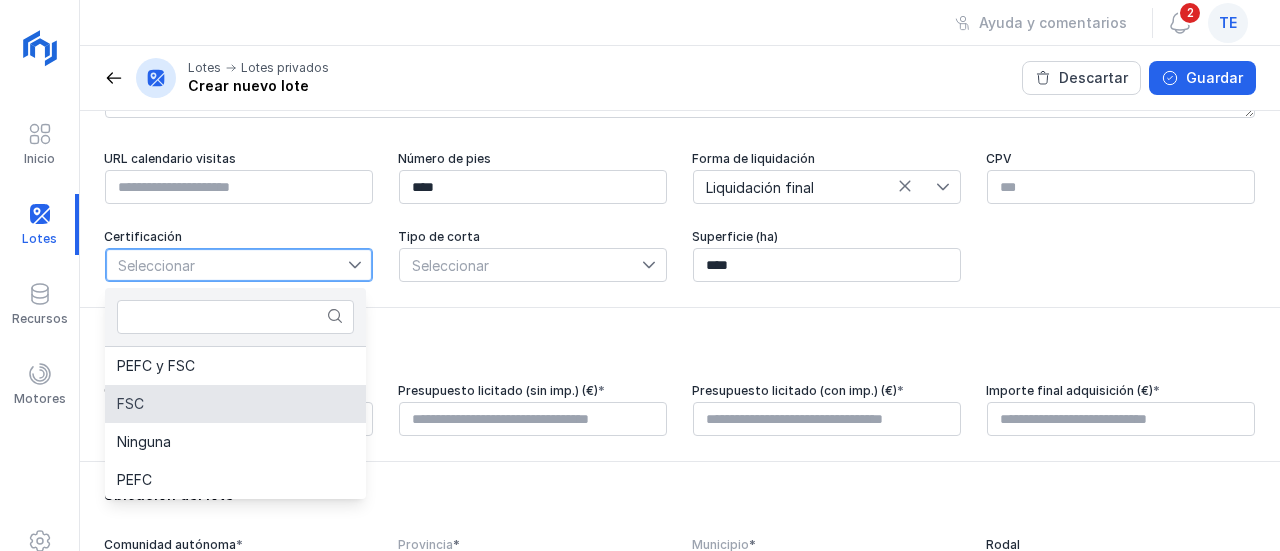 click on "Detalles económicos" at bounding box center (680, 341) 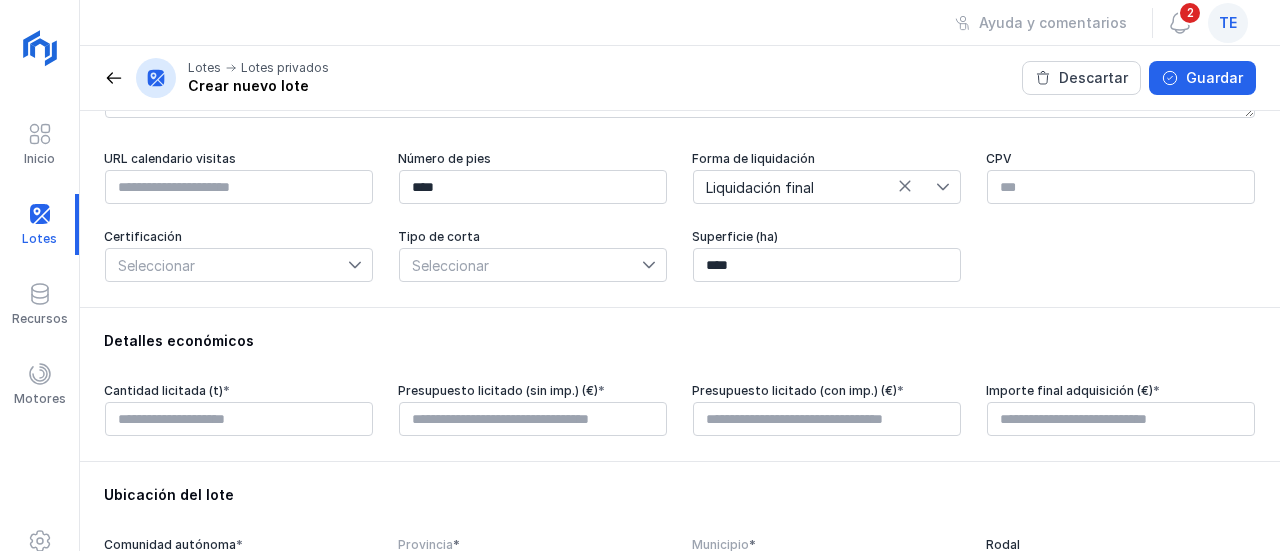 click on "Seleccionar" at bounding box center [521, 265] 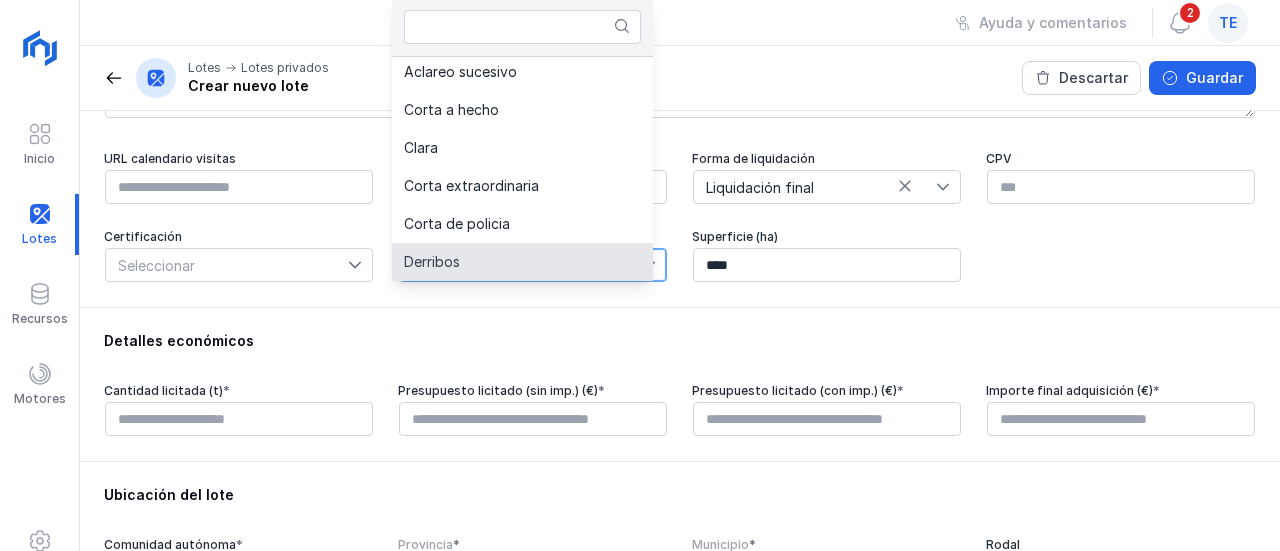 scroll, scrollTop: 104, scrollLeft: 0, axis: vertical 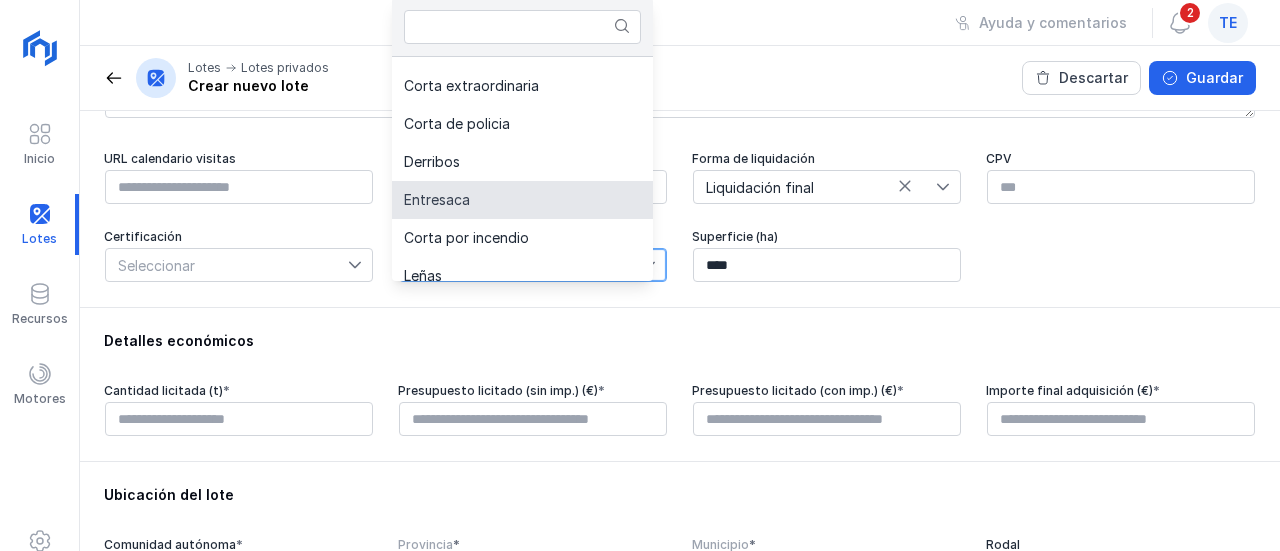 click on "Entresaca" 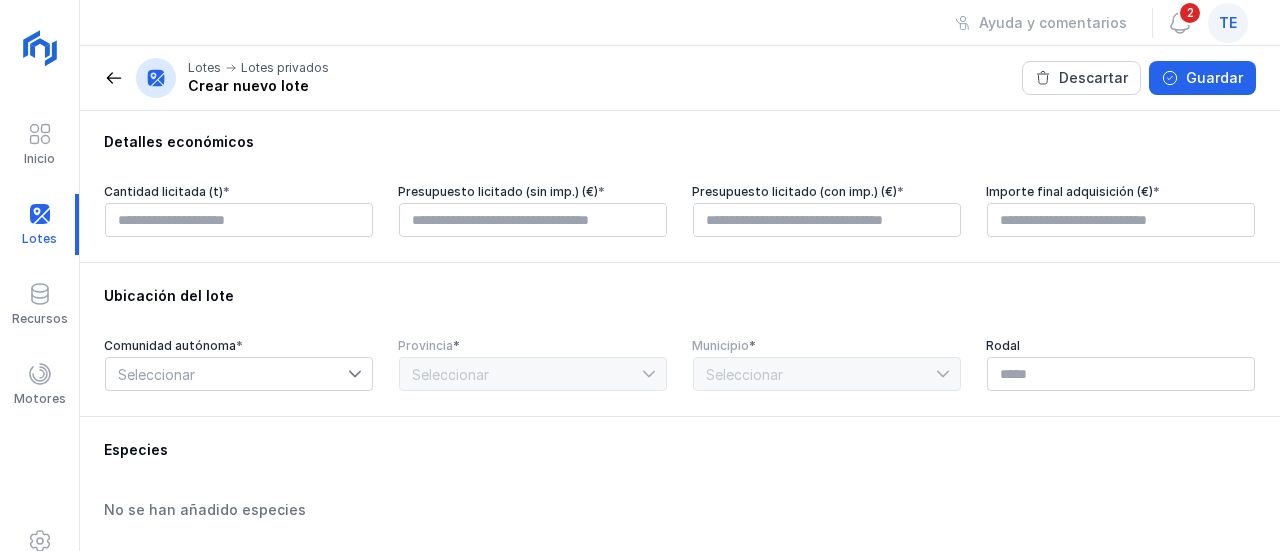 scroll, scrollTop: 700, scrollLeft: 0, axis: vertical 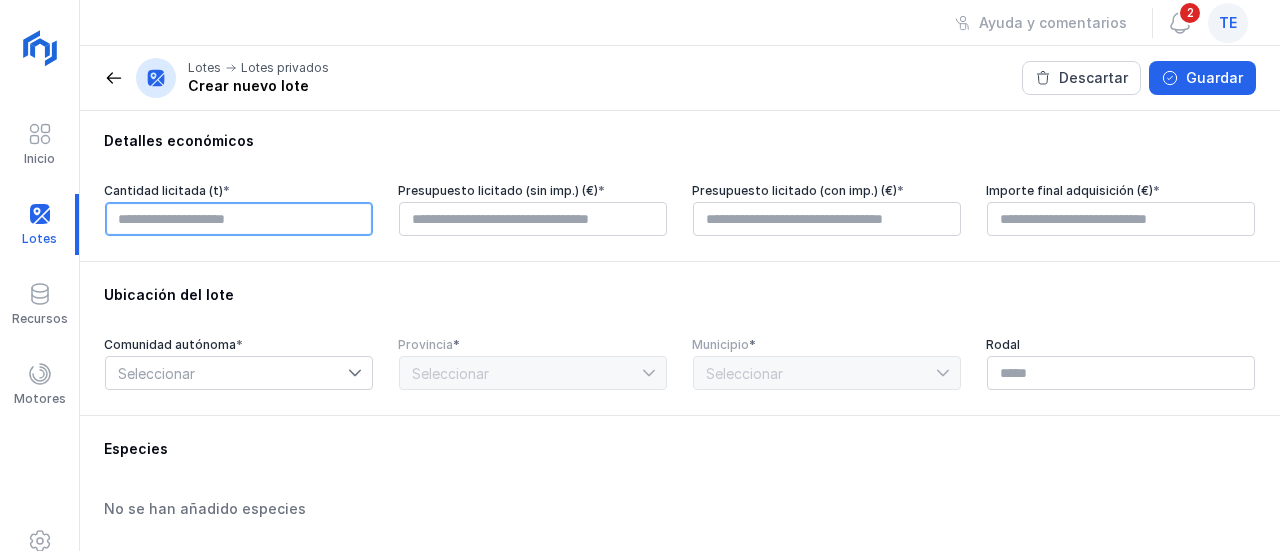 click at bounding box center (239, 219) 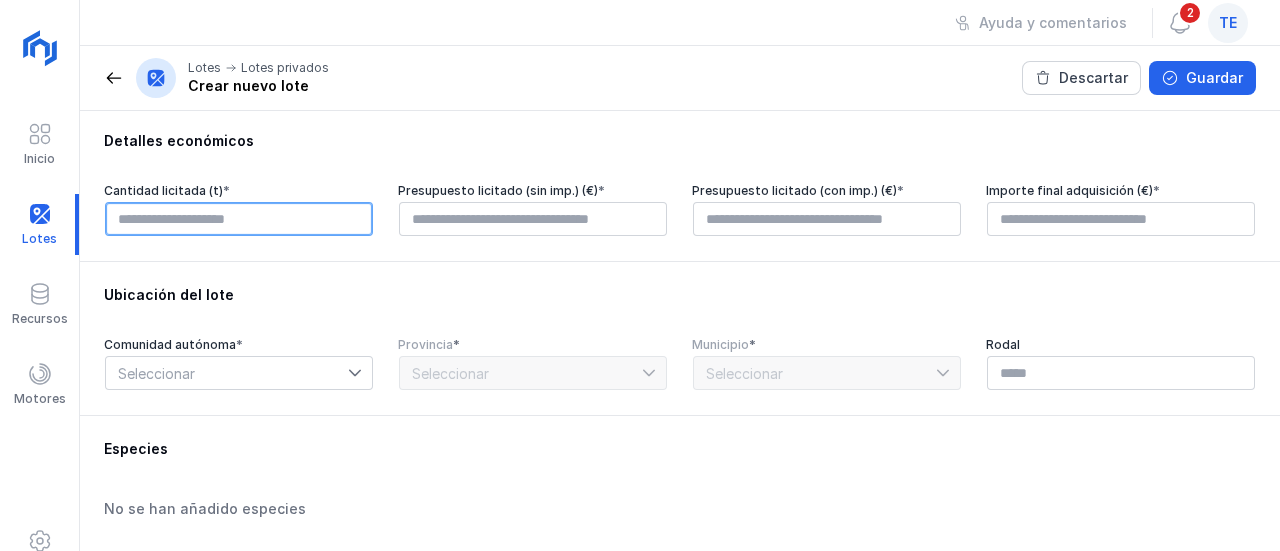scroll, scrollTop: 800, scrollLeft: 0, axis: vertical 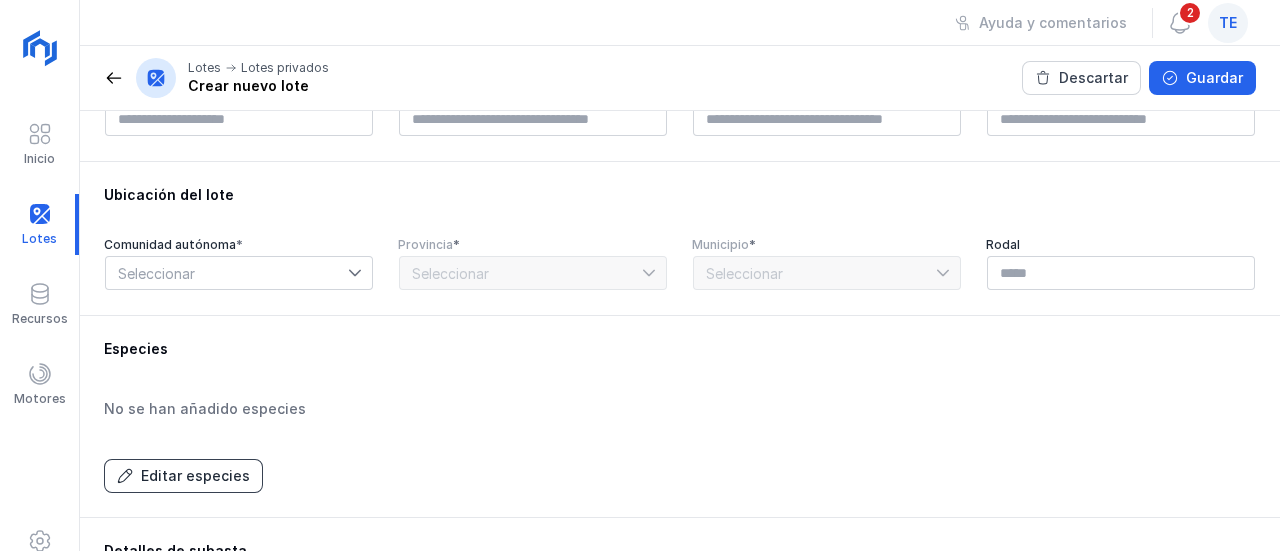 type on "****" 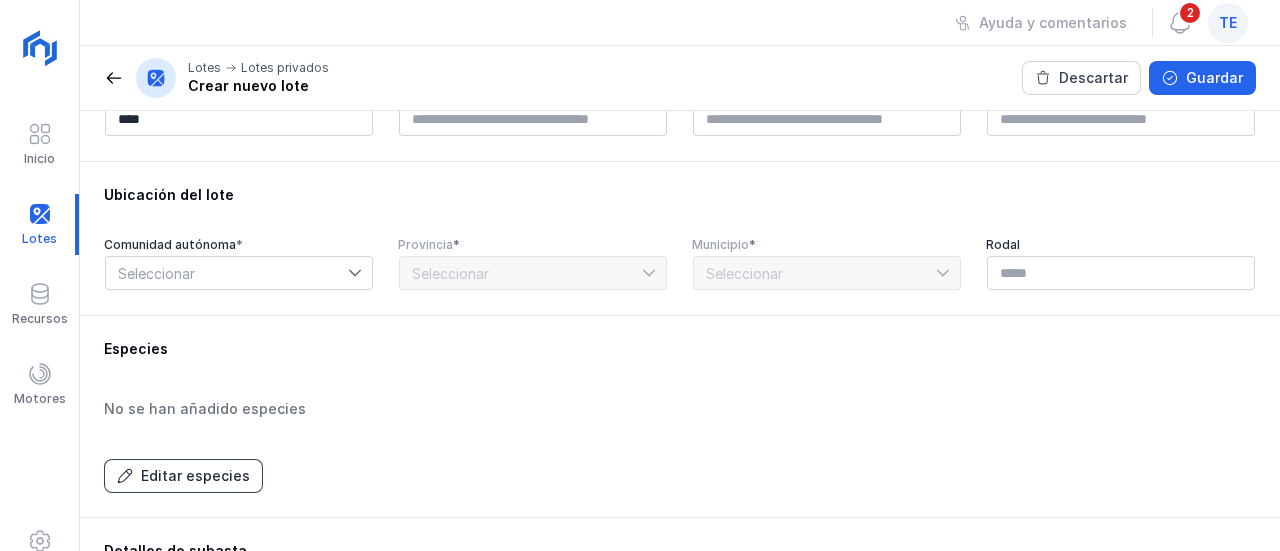 click on "Editar especies" 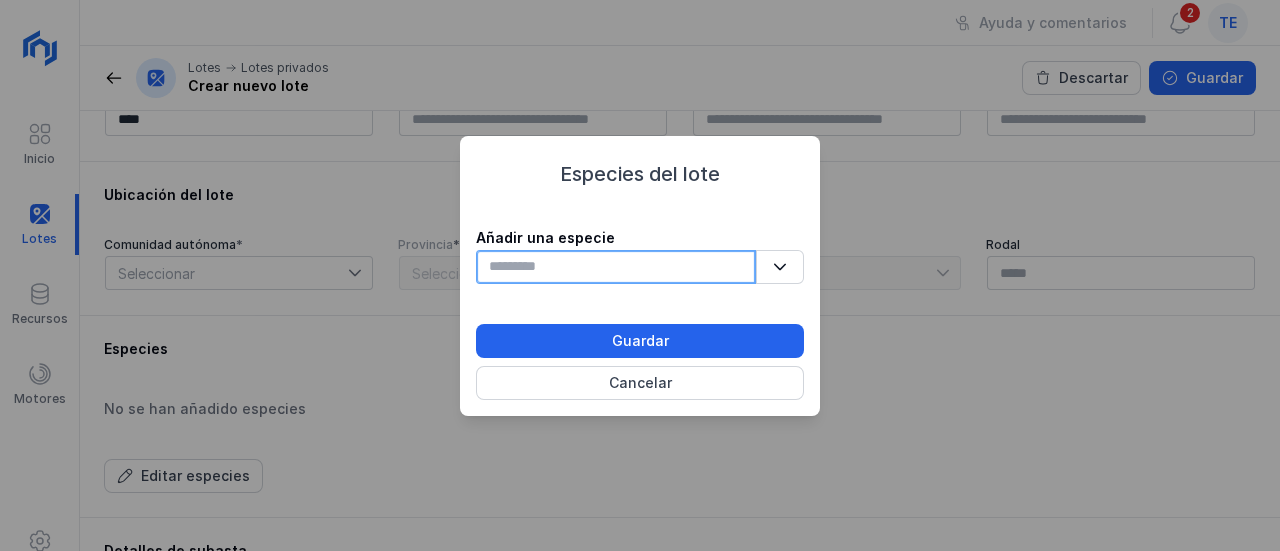 click at bounding box center [616, 267] 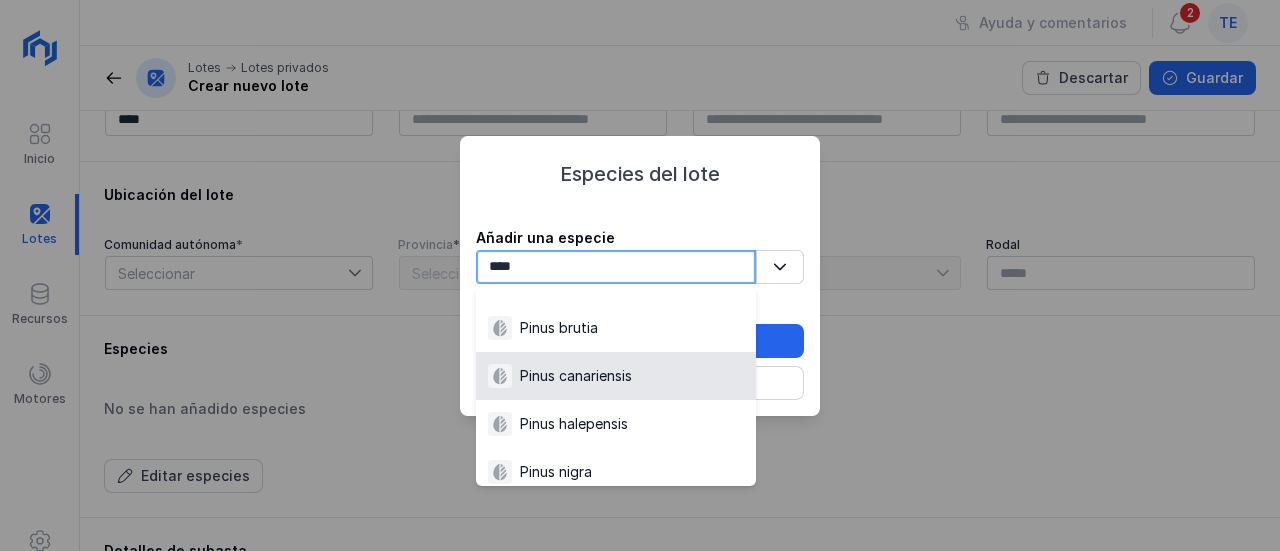 scroll, scrollTop: 0, scrollLeft: 0, axis: both 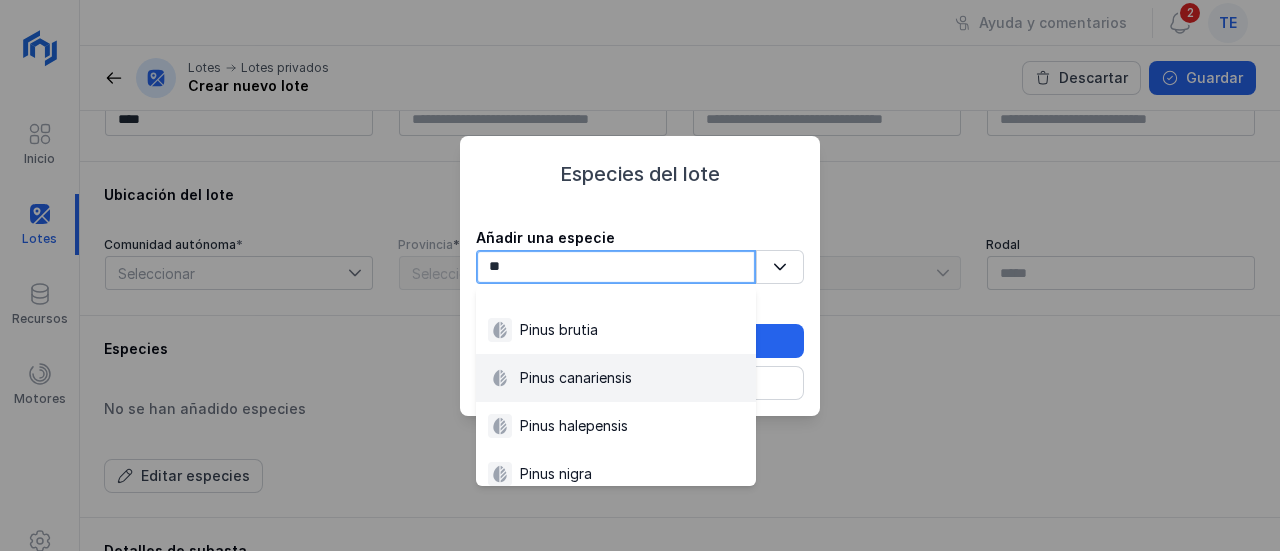 type on "*" 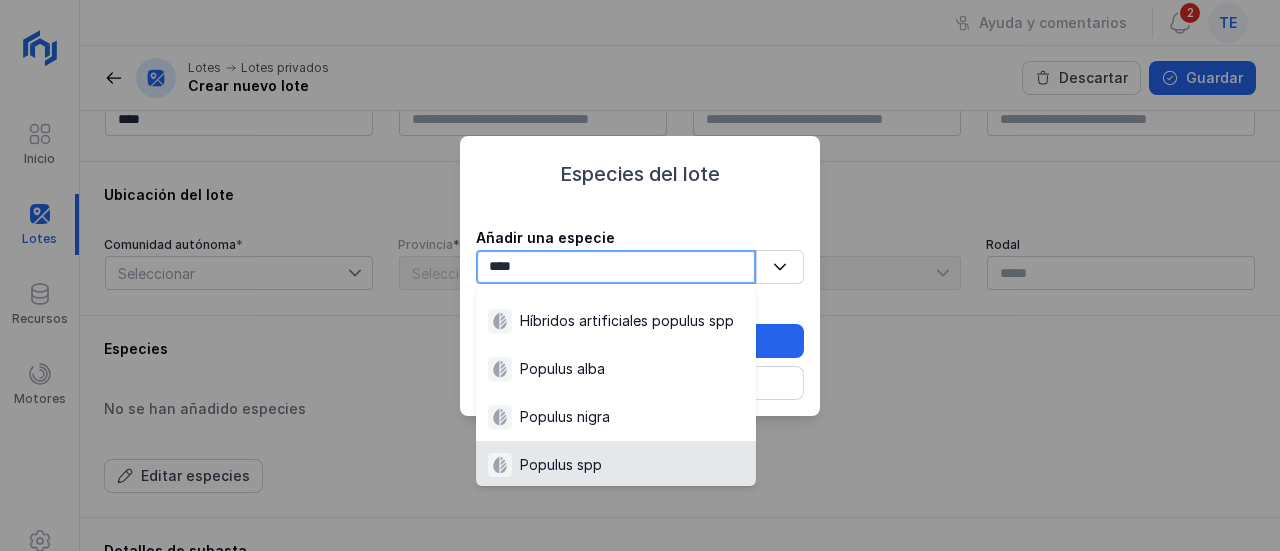 scroll, scrollTop: 0, scrollLeft: 0, axis: both 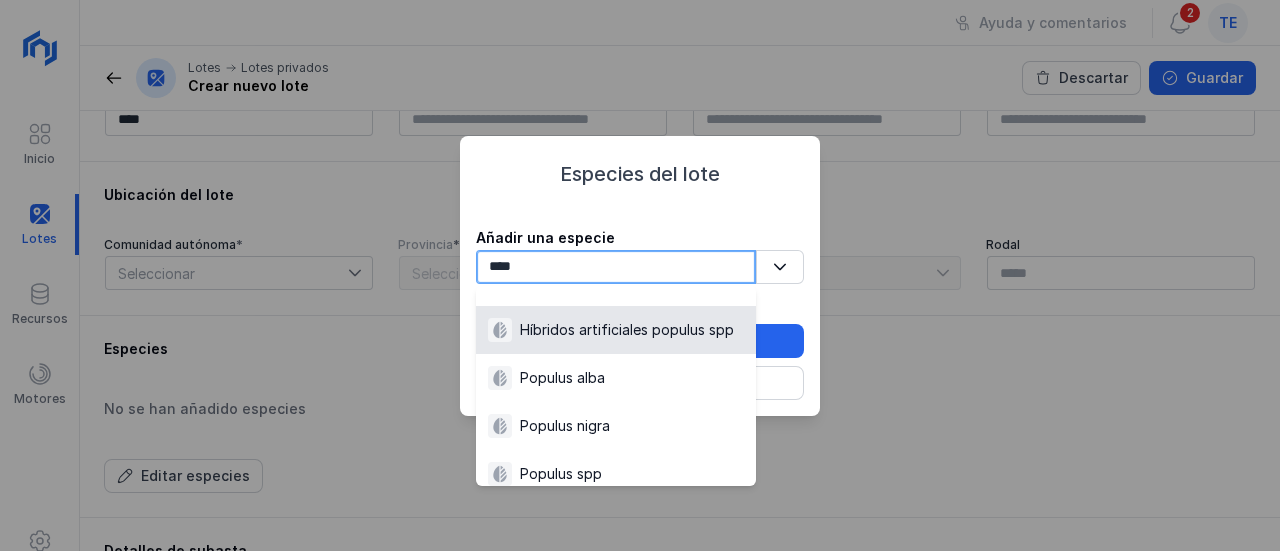 type on "****" 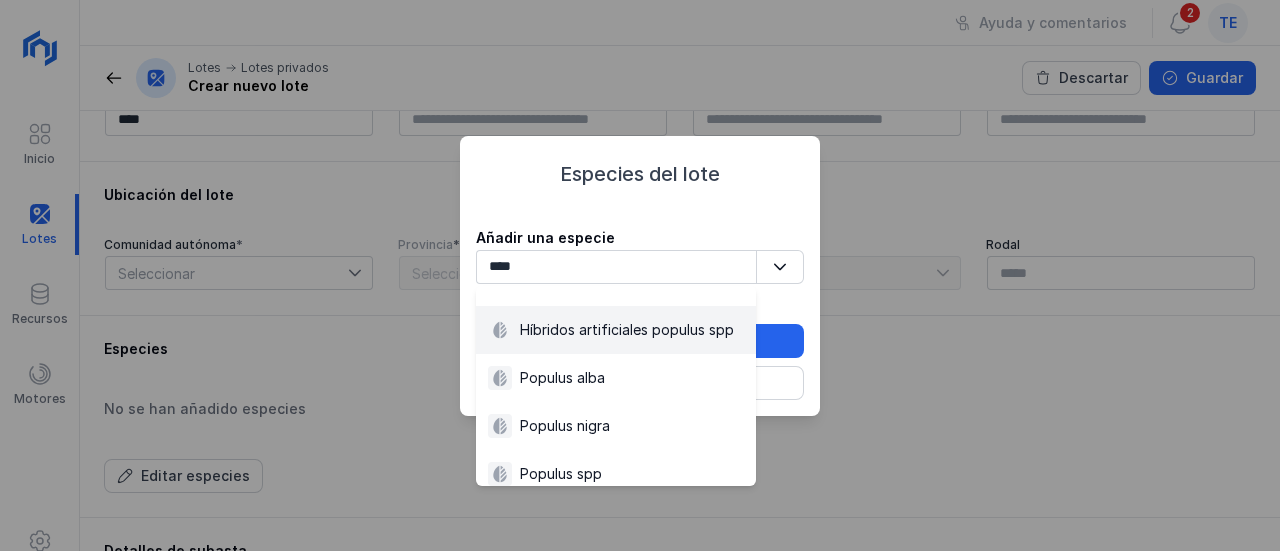 click on "Híbridos artificiales populus spp" at bounding box center [627, 330] 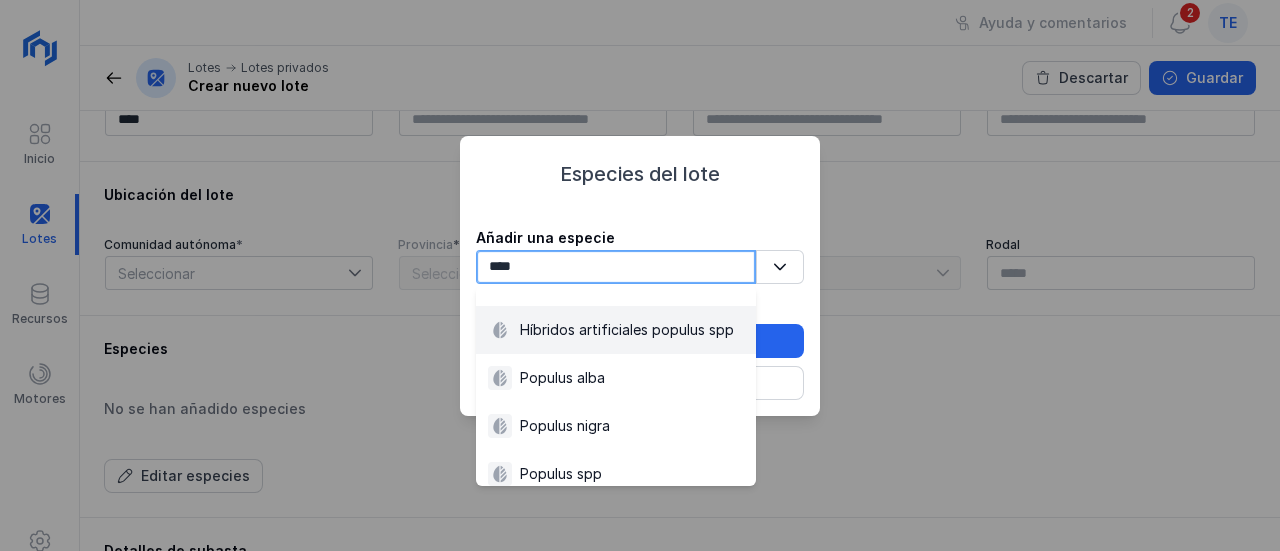 type 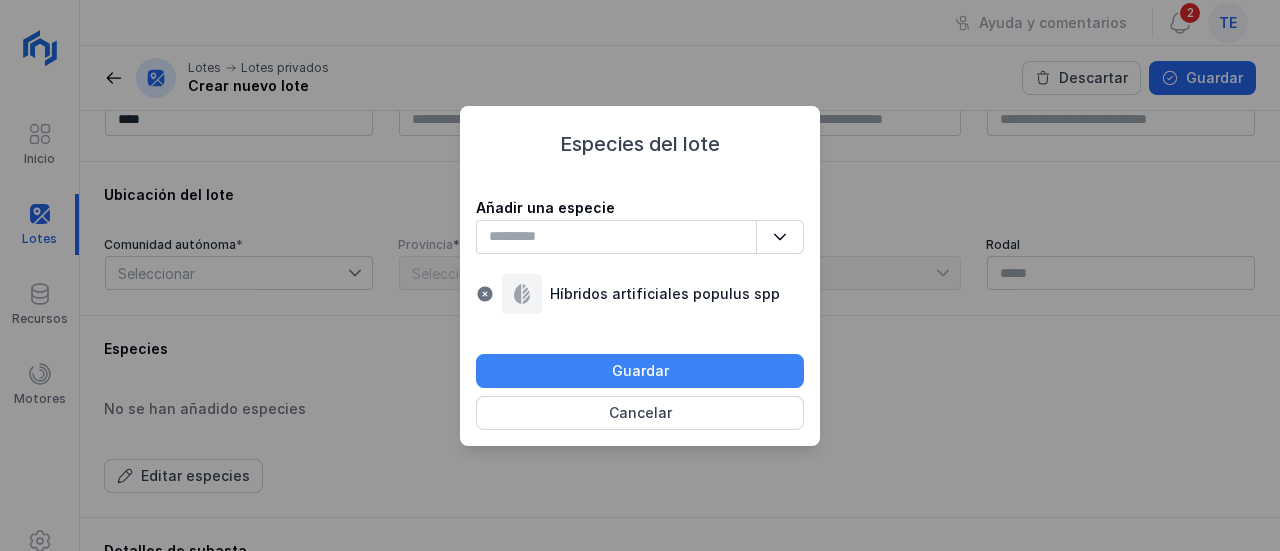 click on "Guardar" at bounding box center [640, 371] 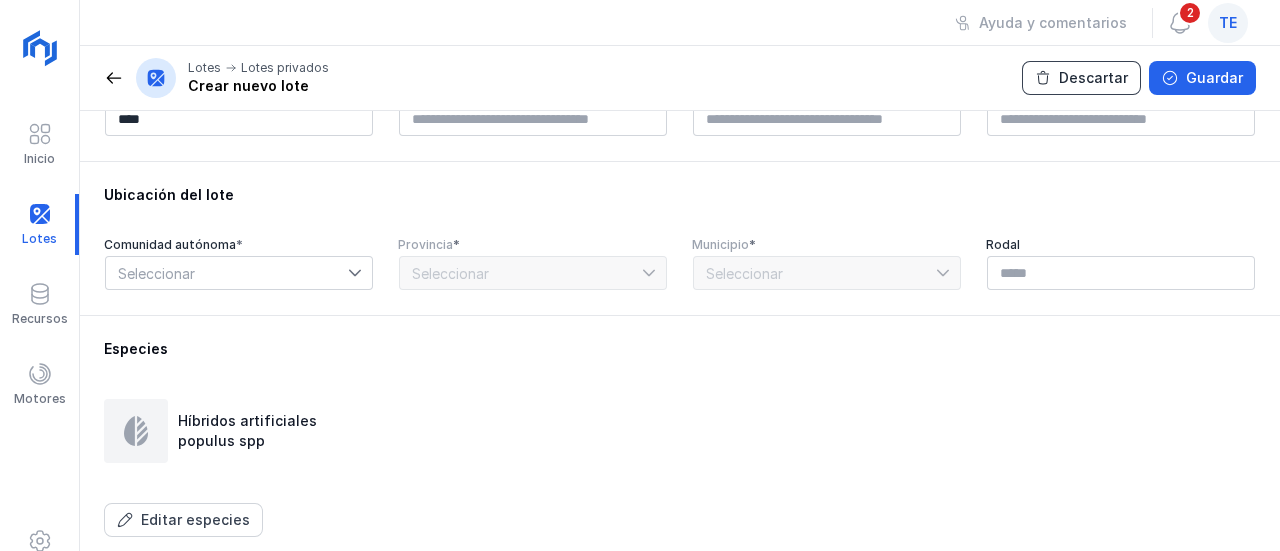 click on "Descartar" 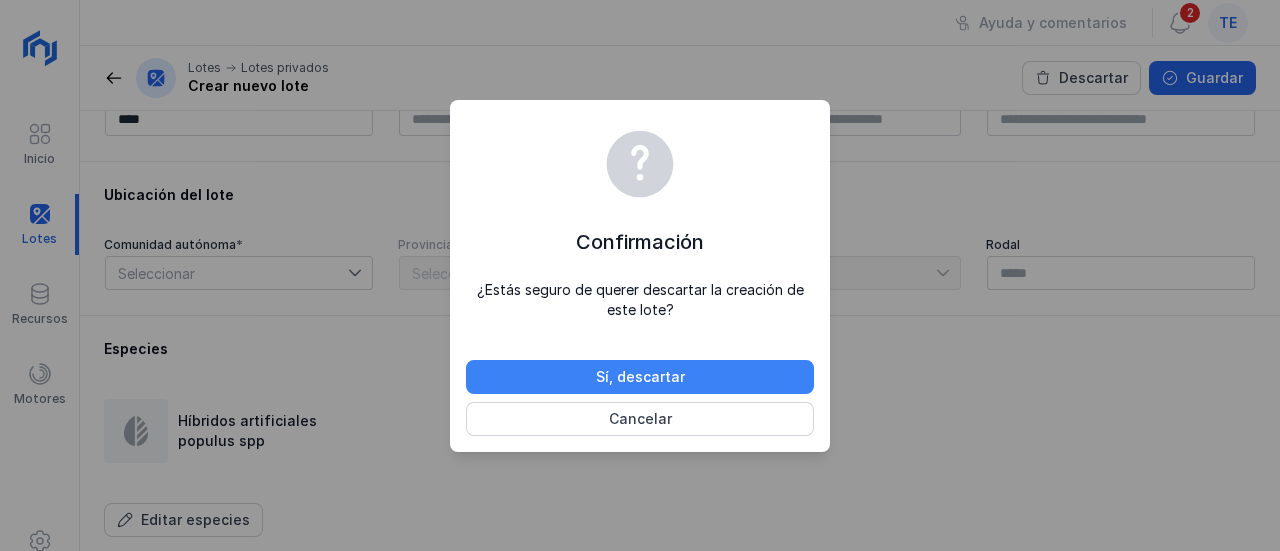 click on "Sí, descartar" at bounding box center [640, 377] 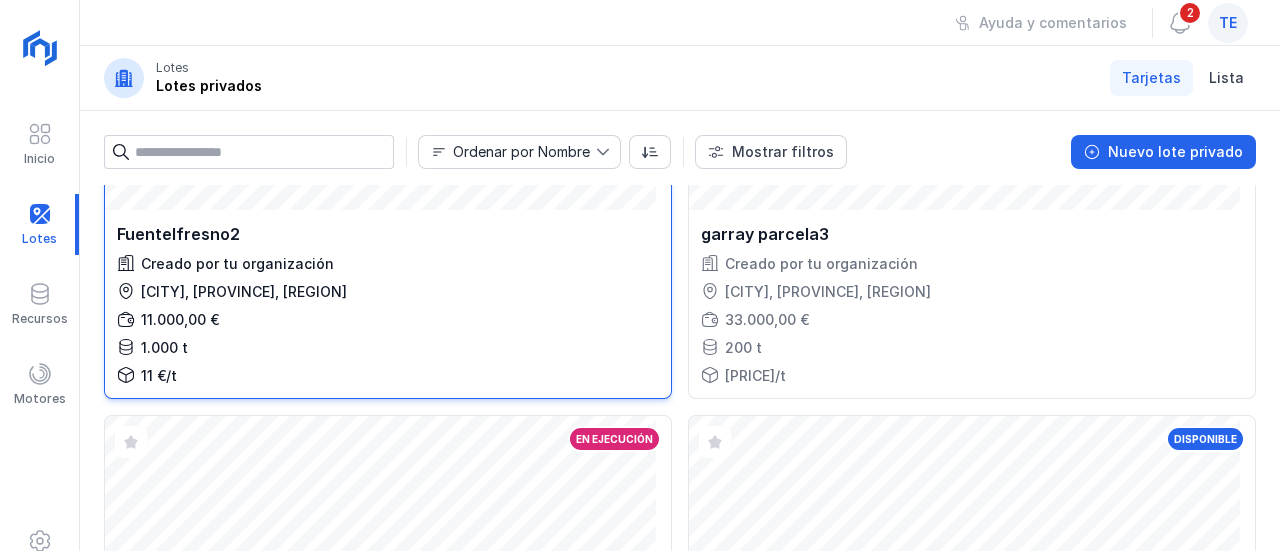 scroll, scrollTop: 1800, scrollLeft: 0, axis: vertical 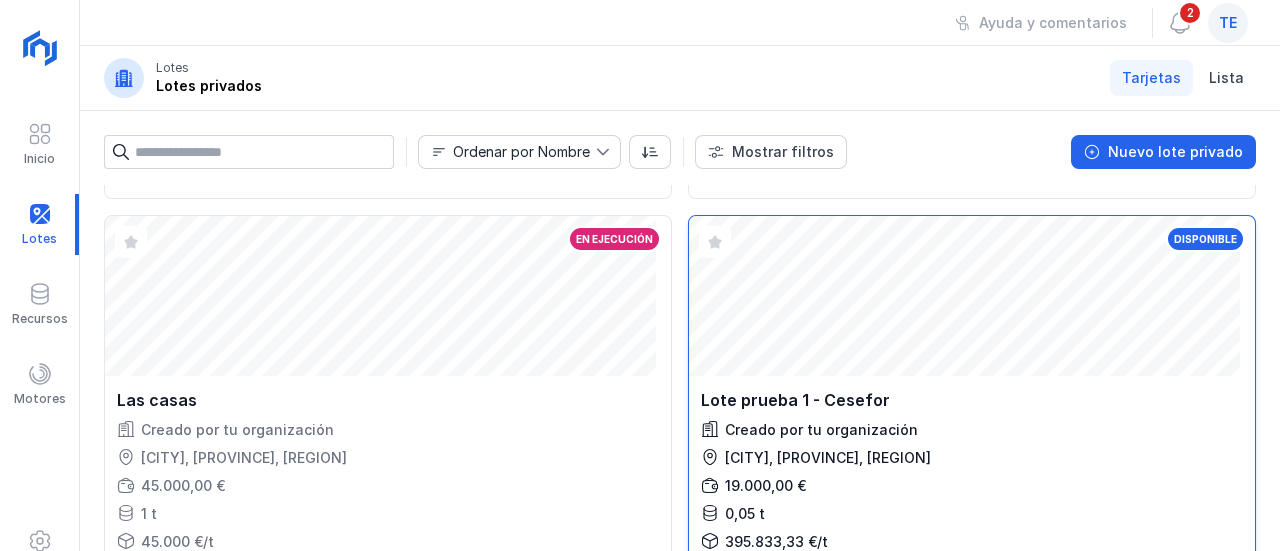 click on "Abrir lote Disponible" at bounding box center [972, 296] 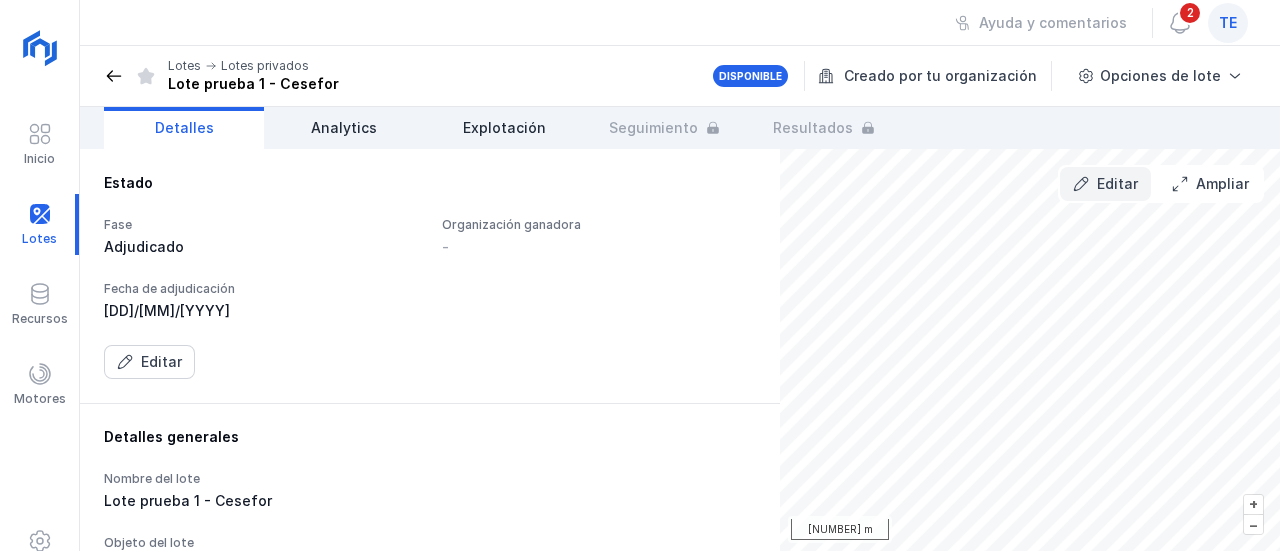click on "Editar" 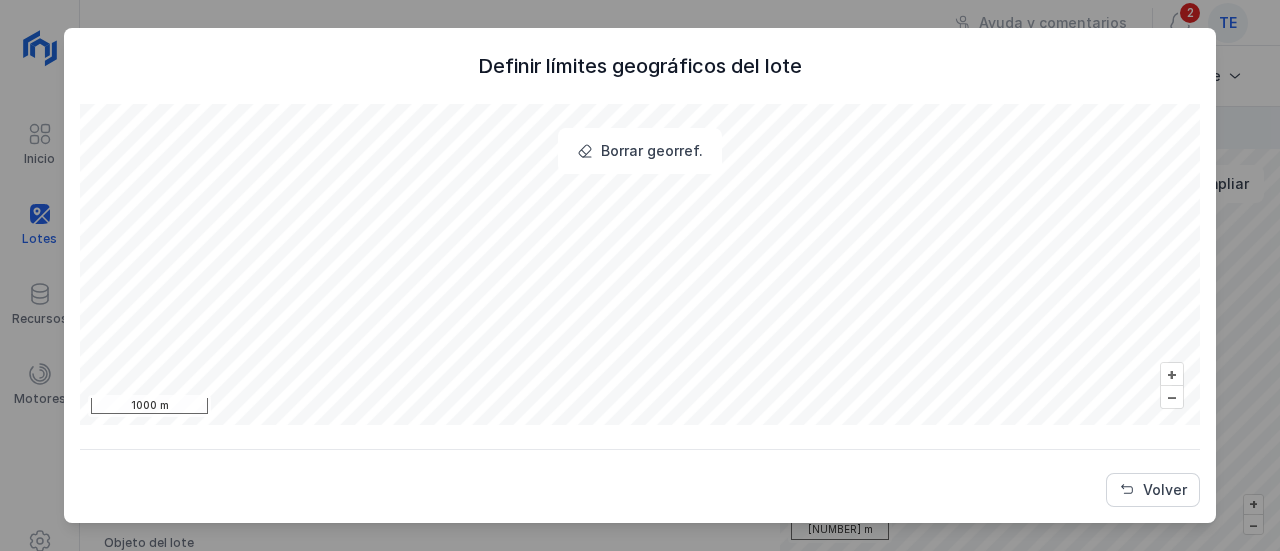 click on "Borrar georref." at bounding box center [640, 151] 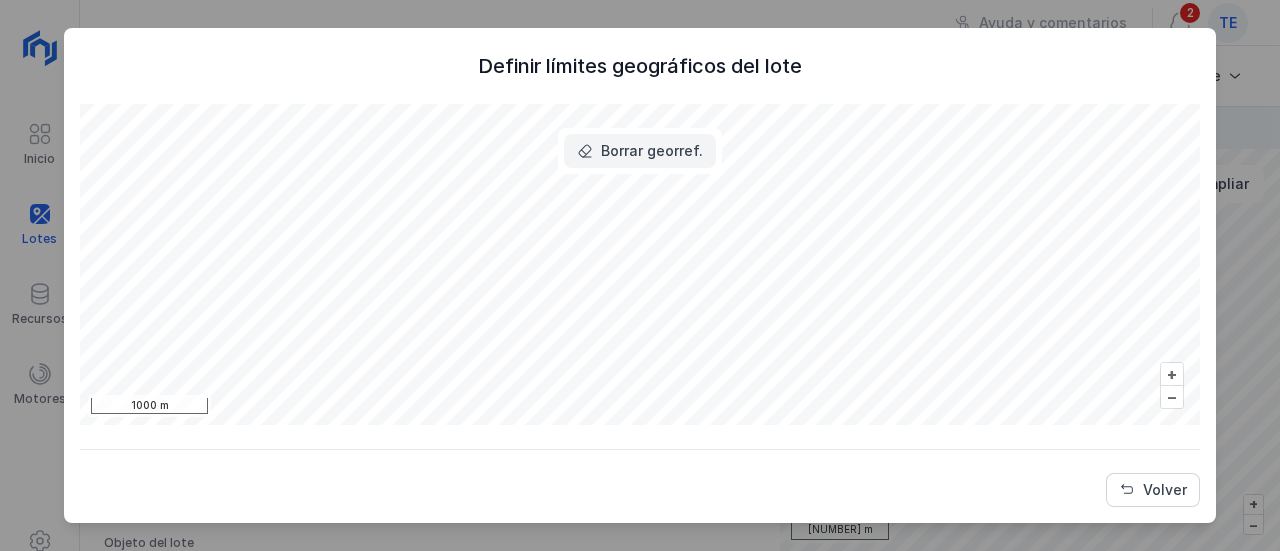 click on "Borrar georref." 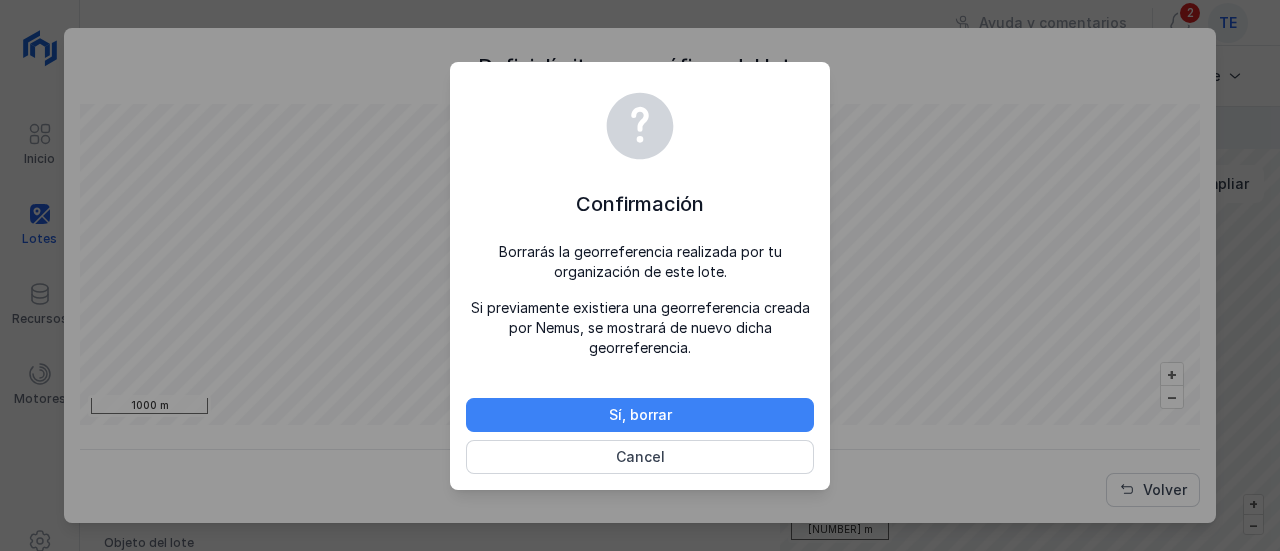 click on "Sí, borrar" 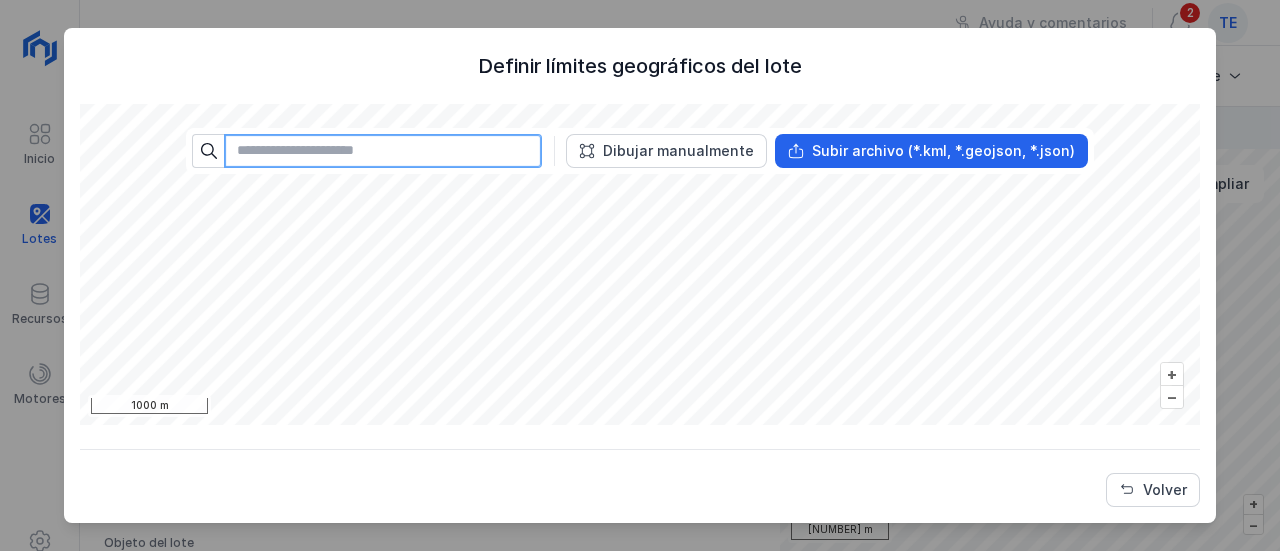 click at bounding box center [383, 151] 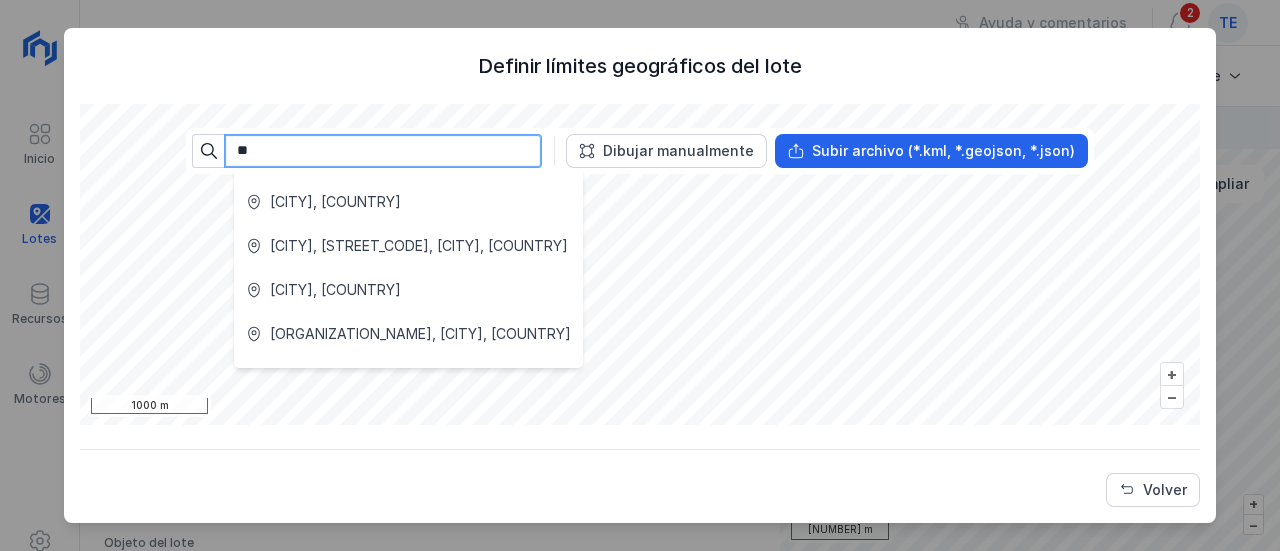 type on "*" 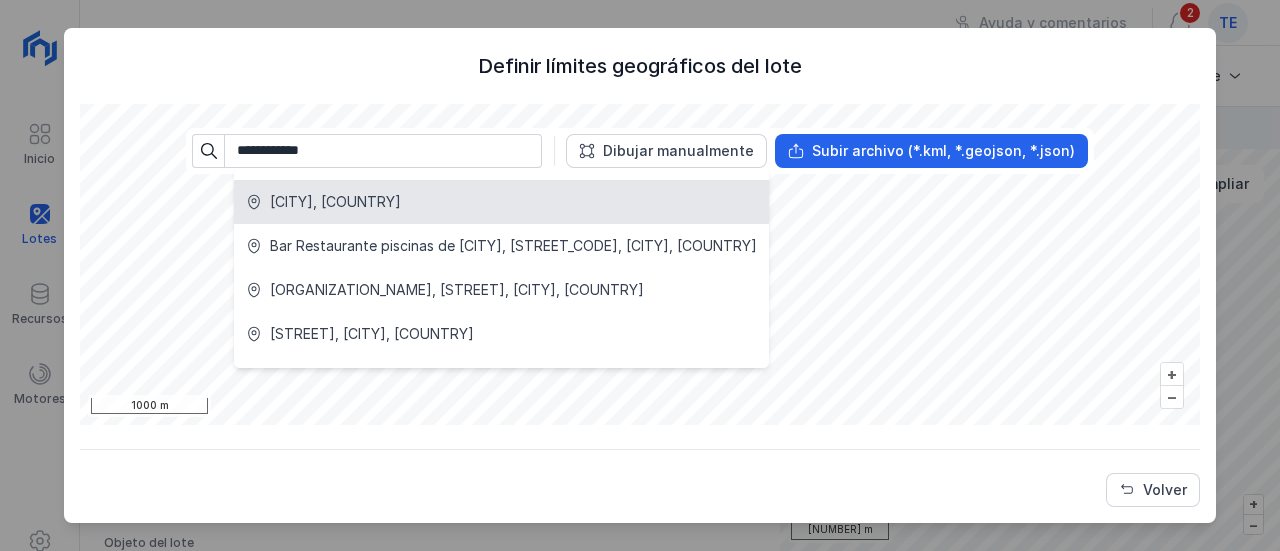 click on "Tardelcuende, España" 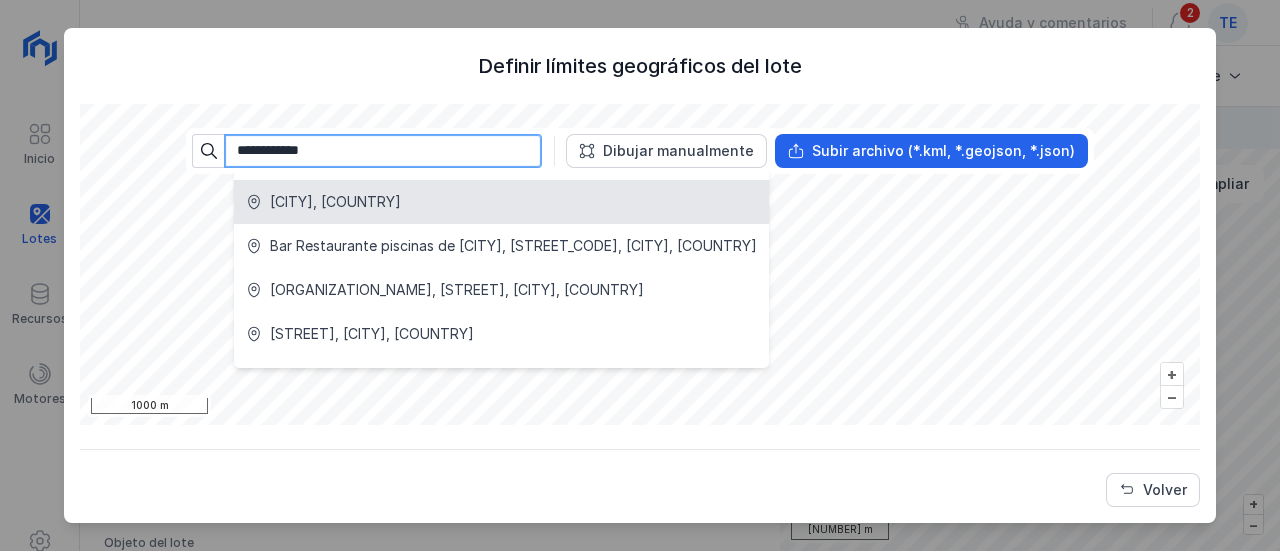 type on "**********" 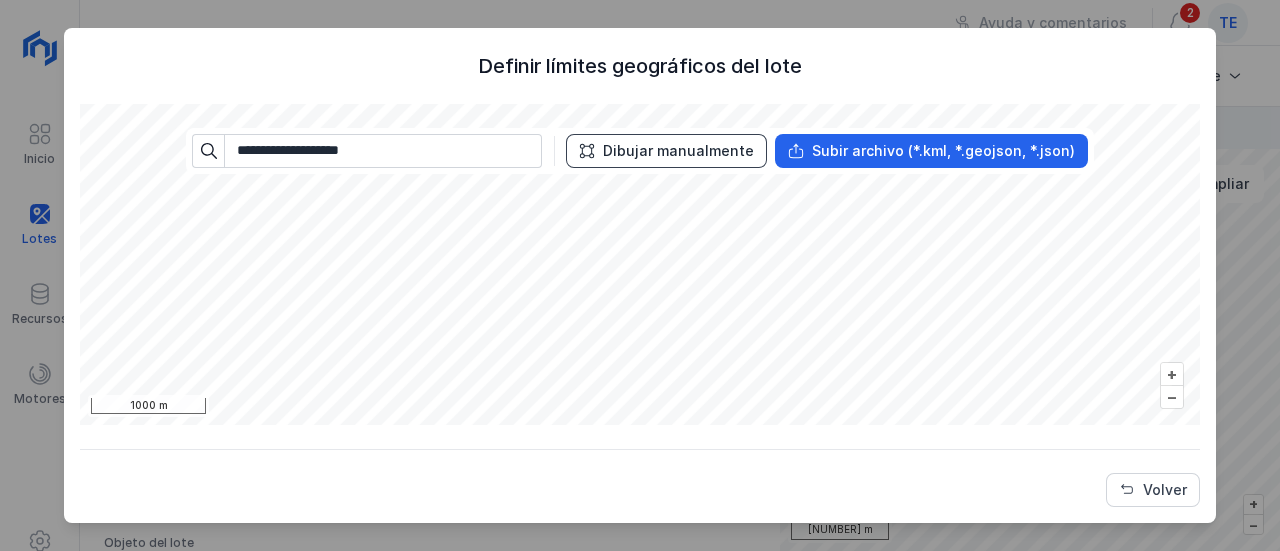 click on "Dibujar manualmente" 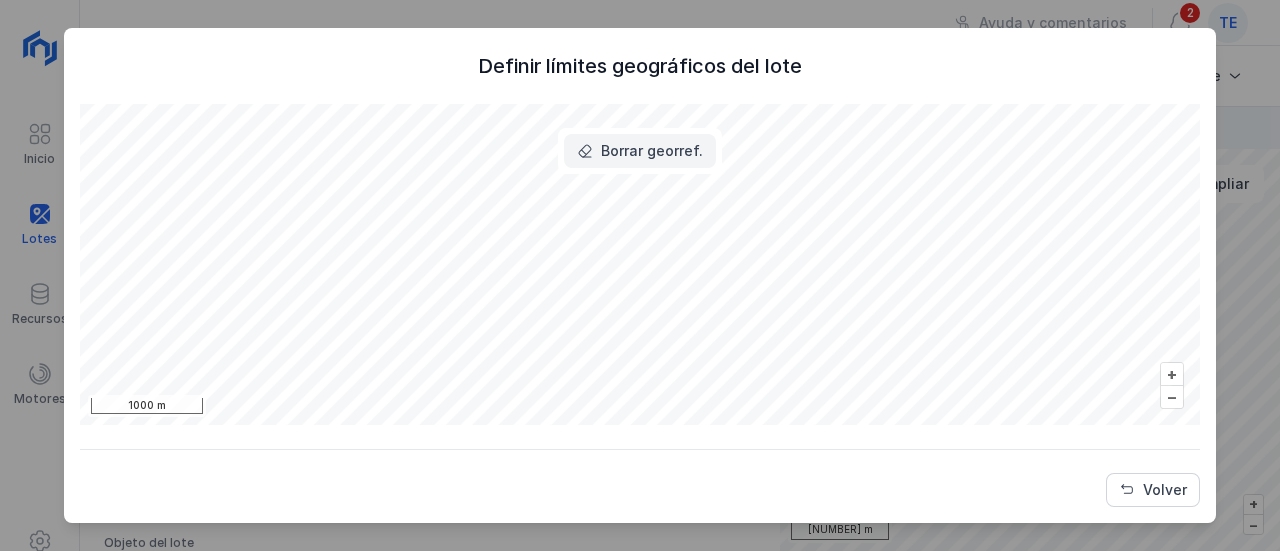 click on "Borrar georref." 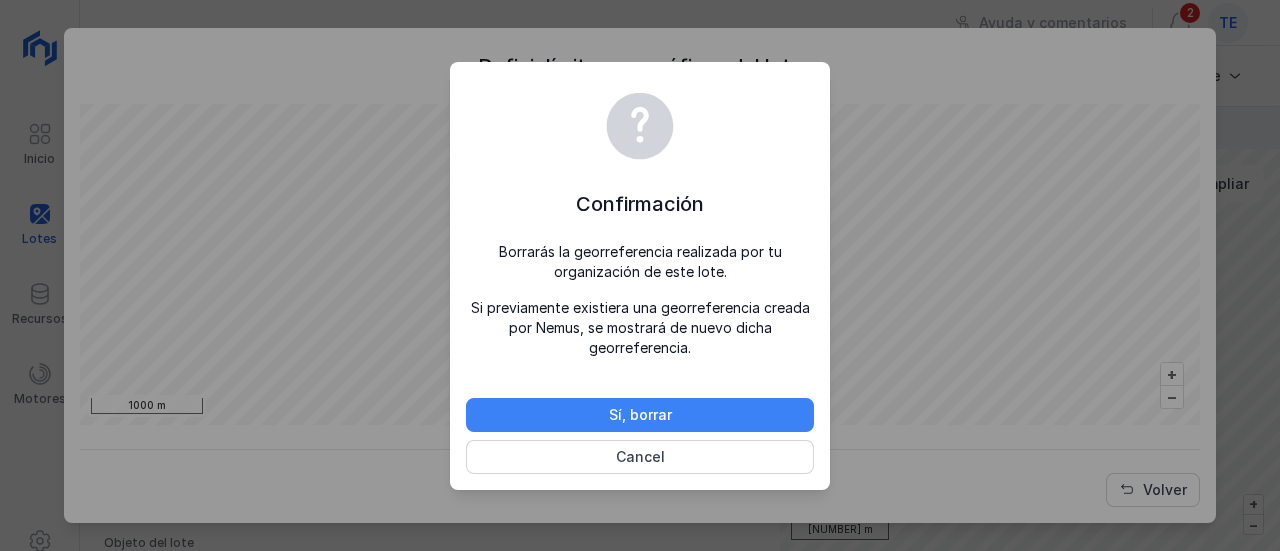 click on "Sí, borrar" 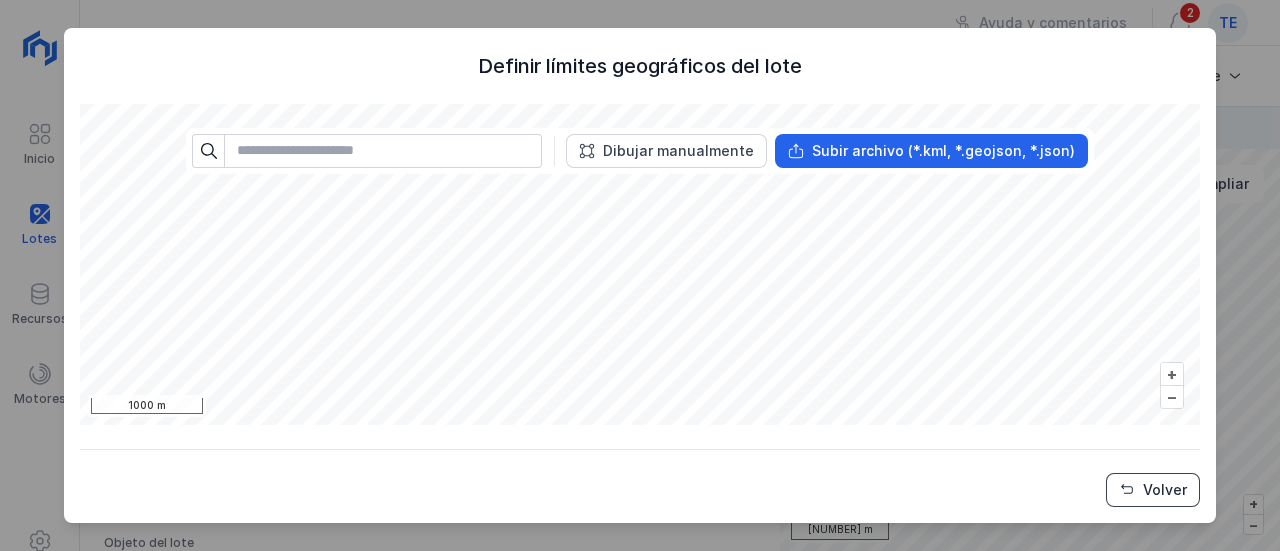 click on "Volver" at bounding box center (1153, 490) 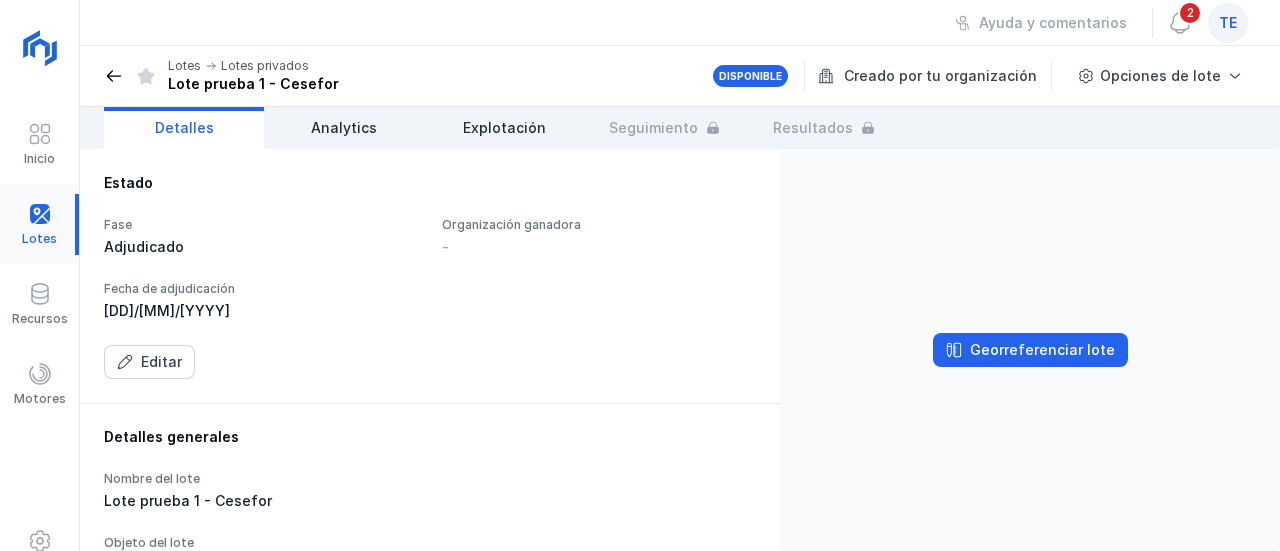 click at bounding box center (39, 224) 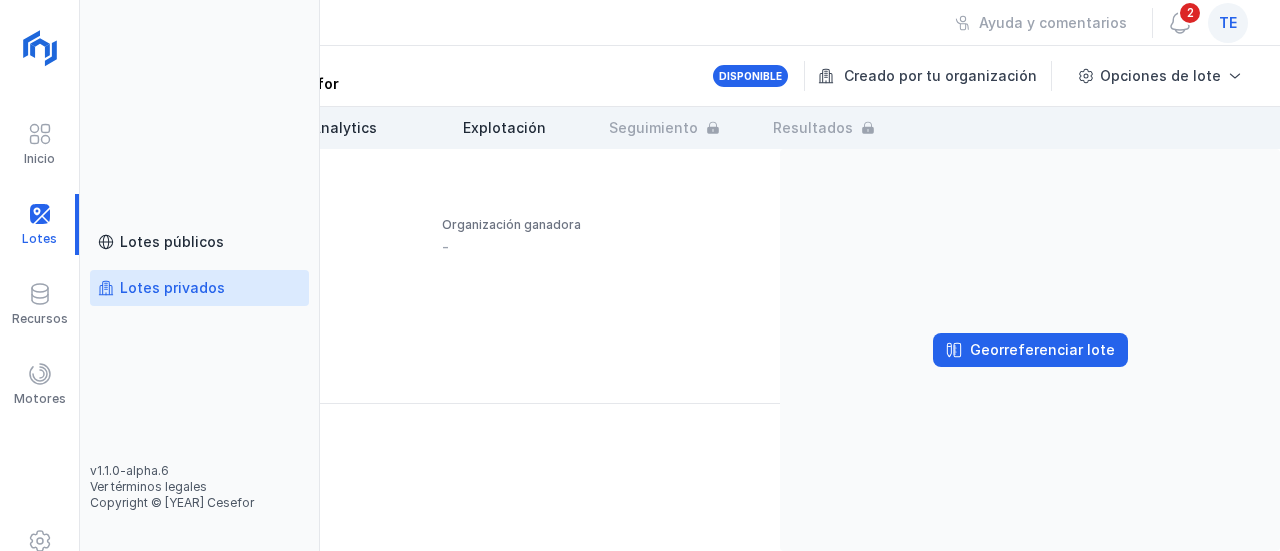 click on "Lotes privados" at bounding box center (172, 288) 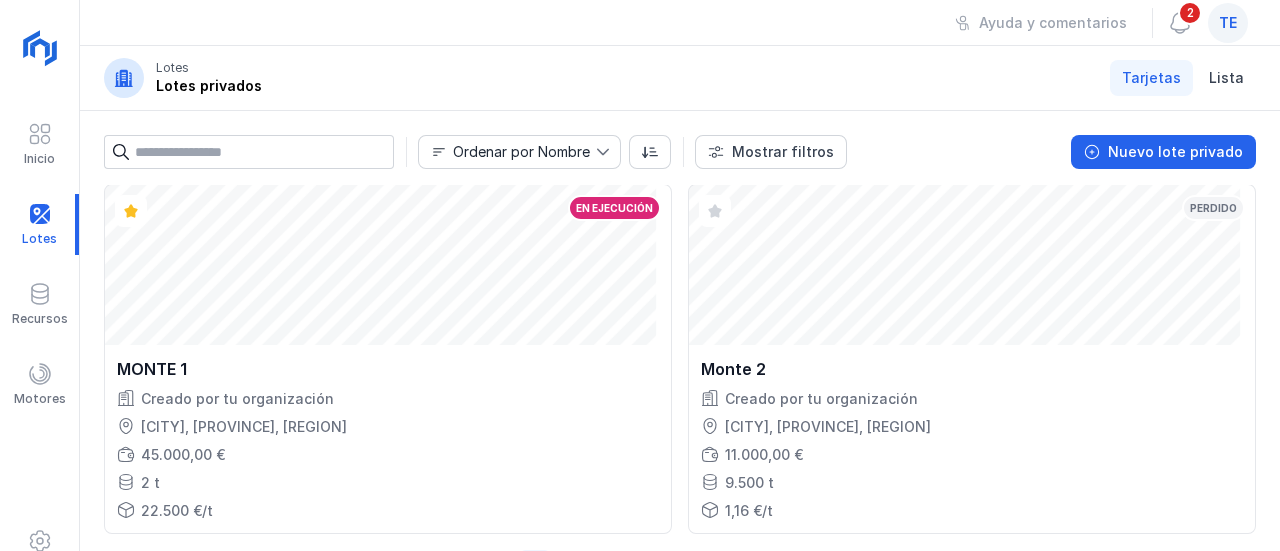 scroll, scrollTop: 3300, scrollLeft: 0, axis: vertical 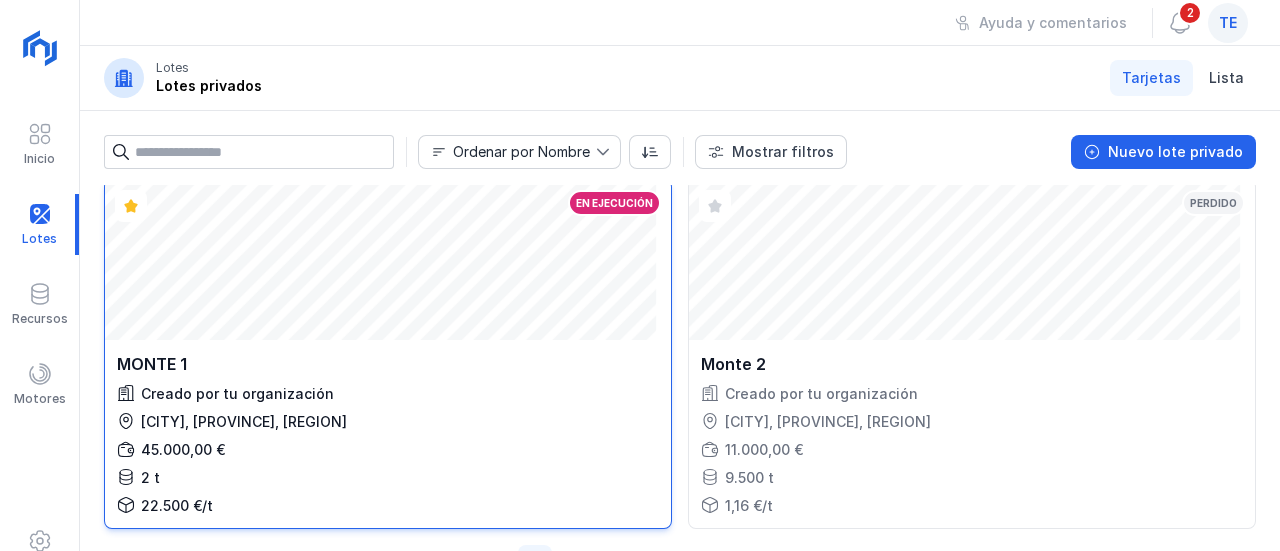 click on "Abrir lote En ejecución" at bounding box center [388, 260] 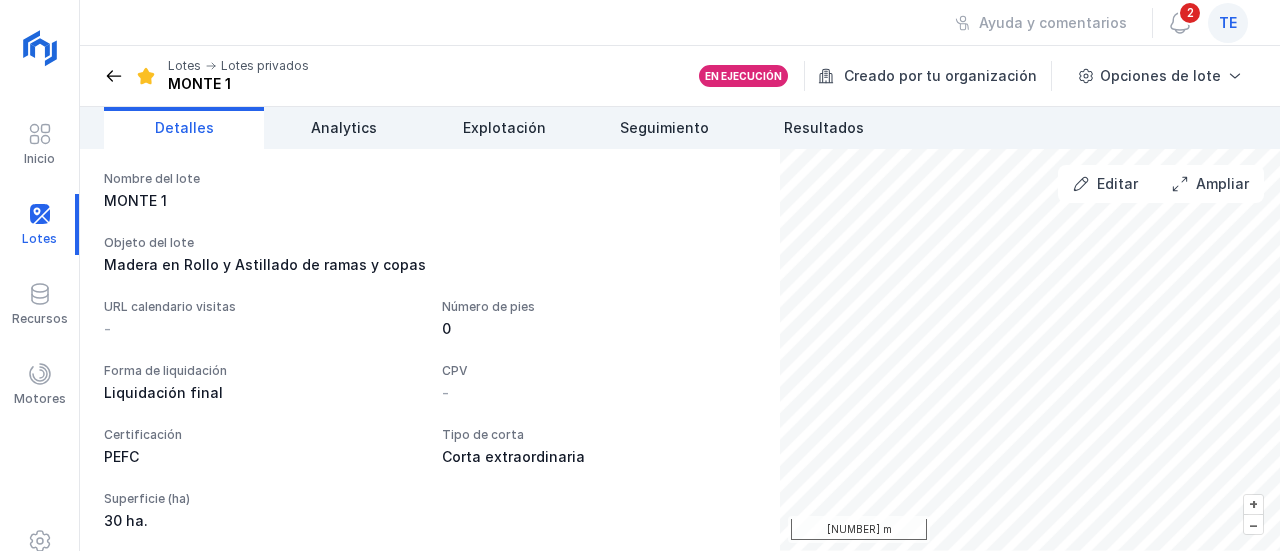 scroll, scrollTop: 0, scrollLeft: 0, axis: both 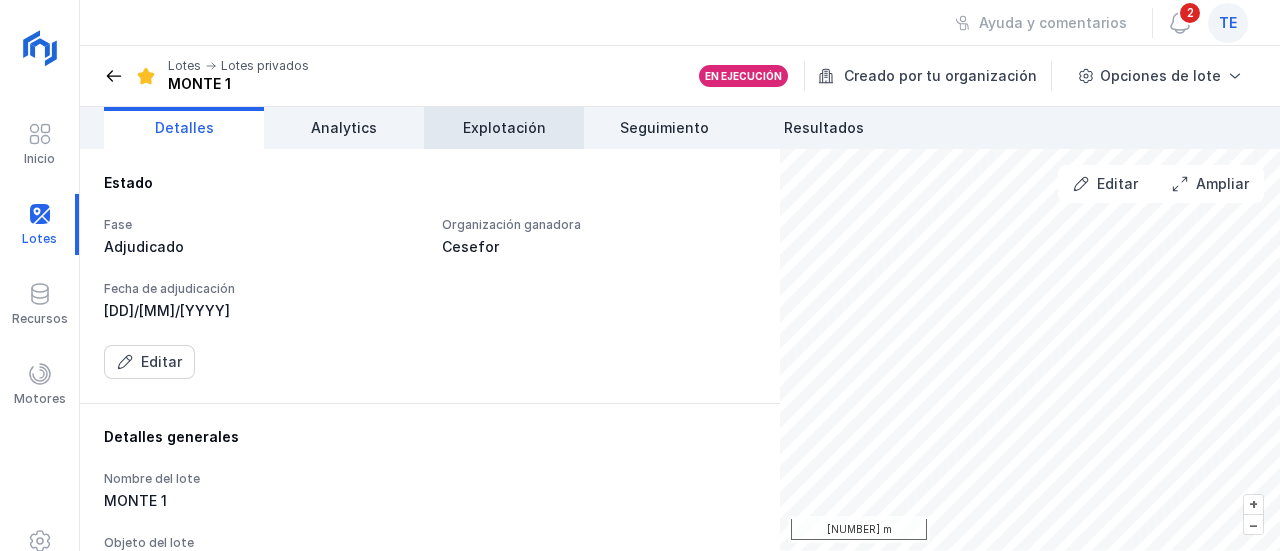 click on "Explotación" at bounding box center (504, 128) 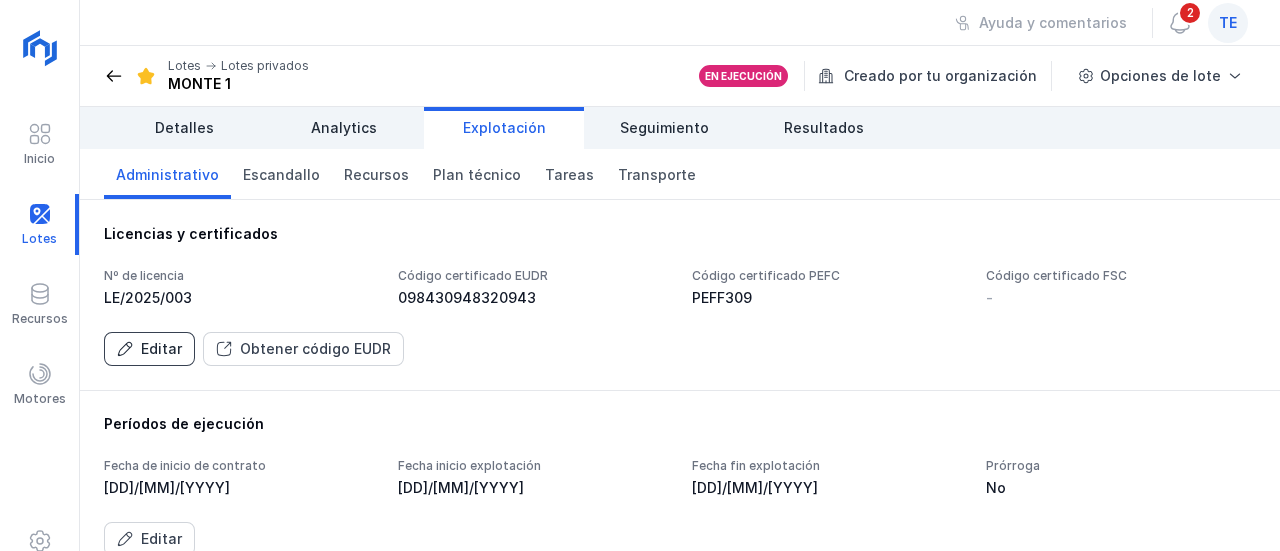 click on "Editar" 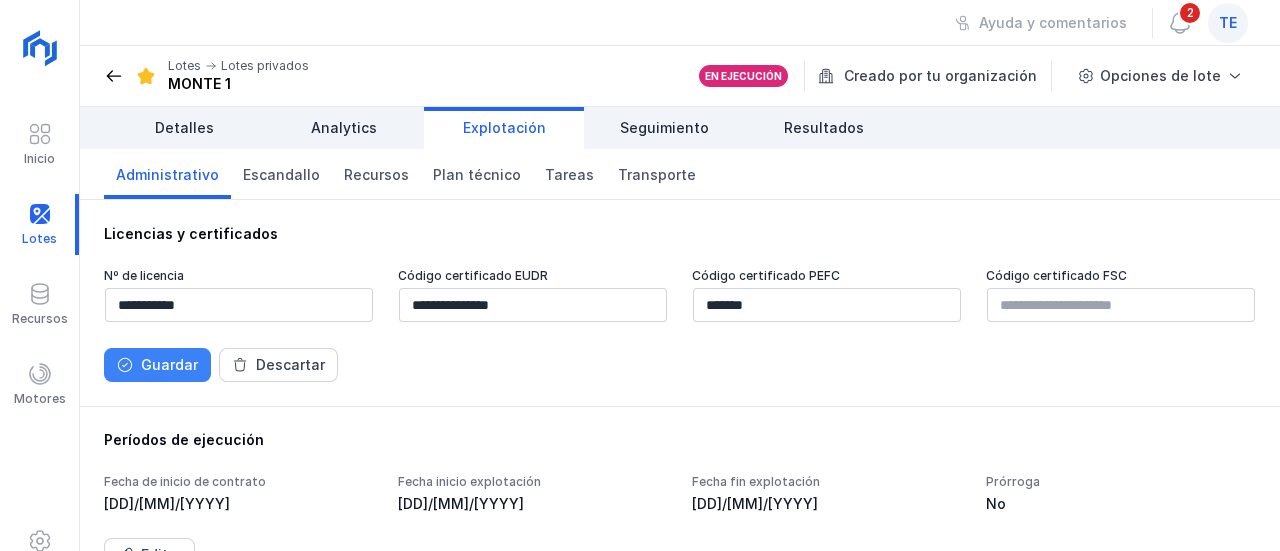 click on "Guardar" at bounding box center [157, 365] 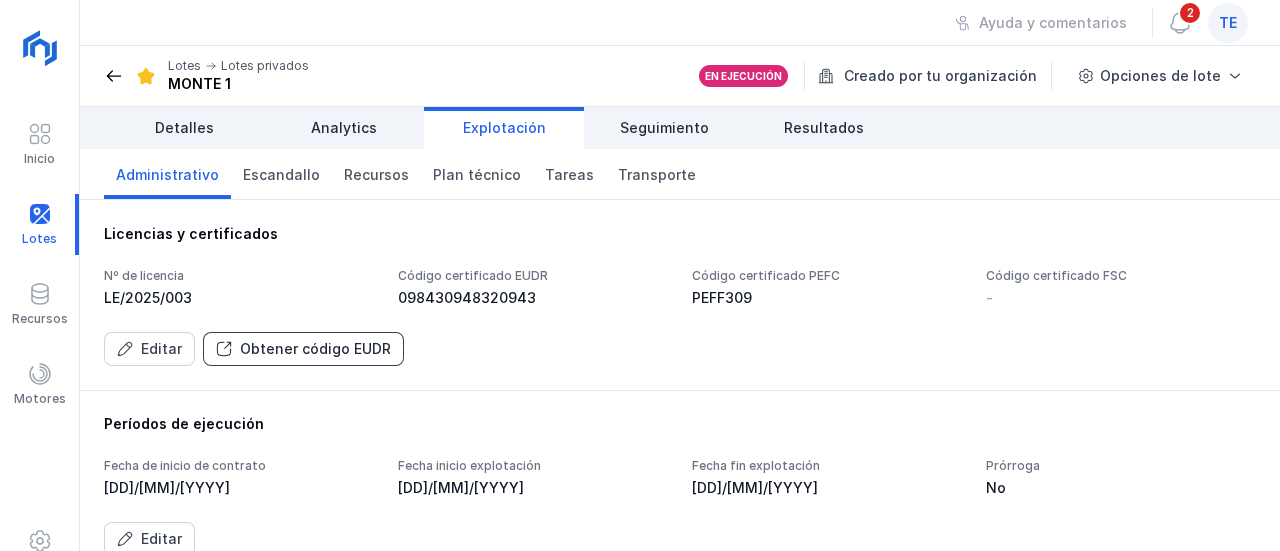 click on "Obtener código EUDR" 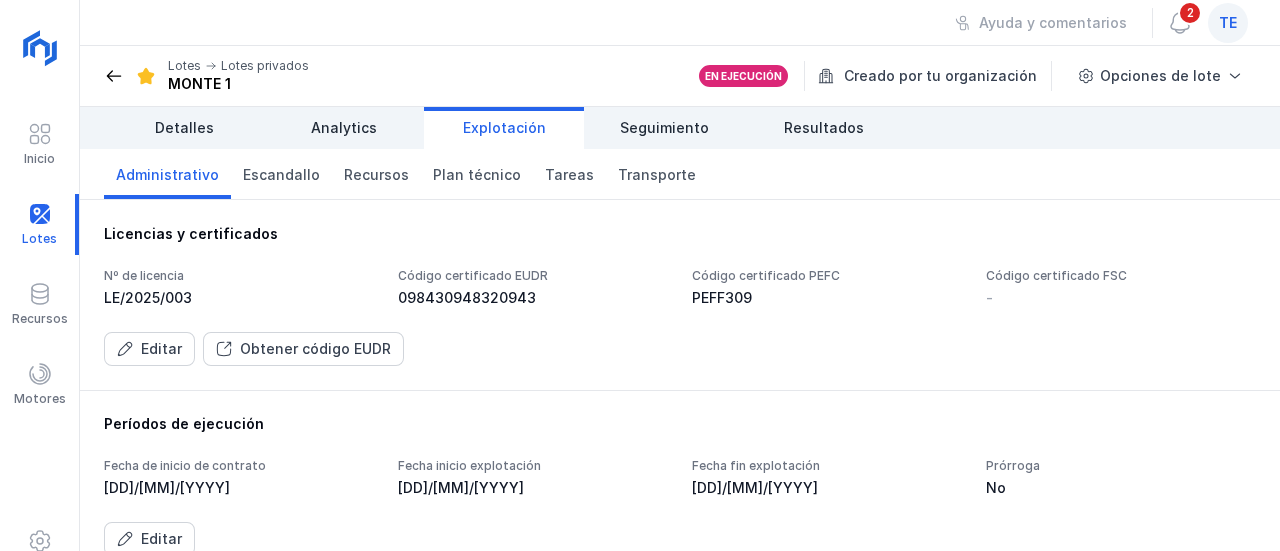 drag, startPoint x: 372, startPoint y: 355, endPoint x: 354, endPoint y: 374, distance: 26.172504 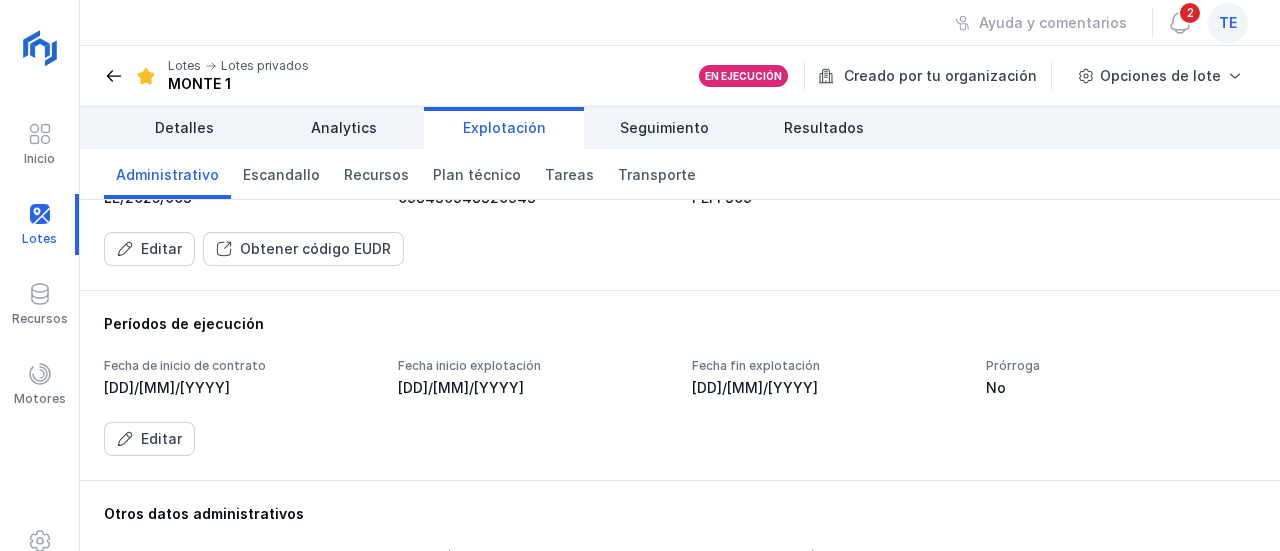 scroll, scrollTop: 0, scrollLeft: 0, axis: both 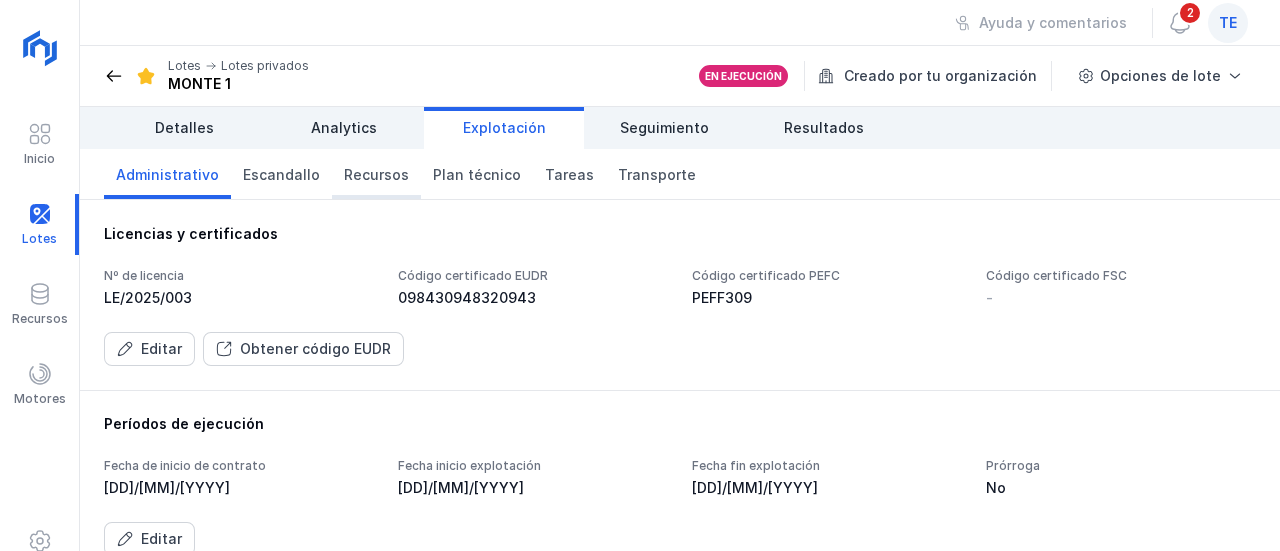 click on "Recursos" at bounding box center [376, 174] 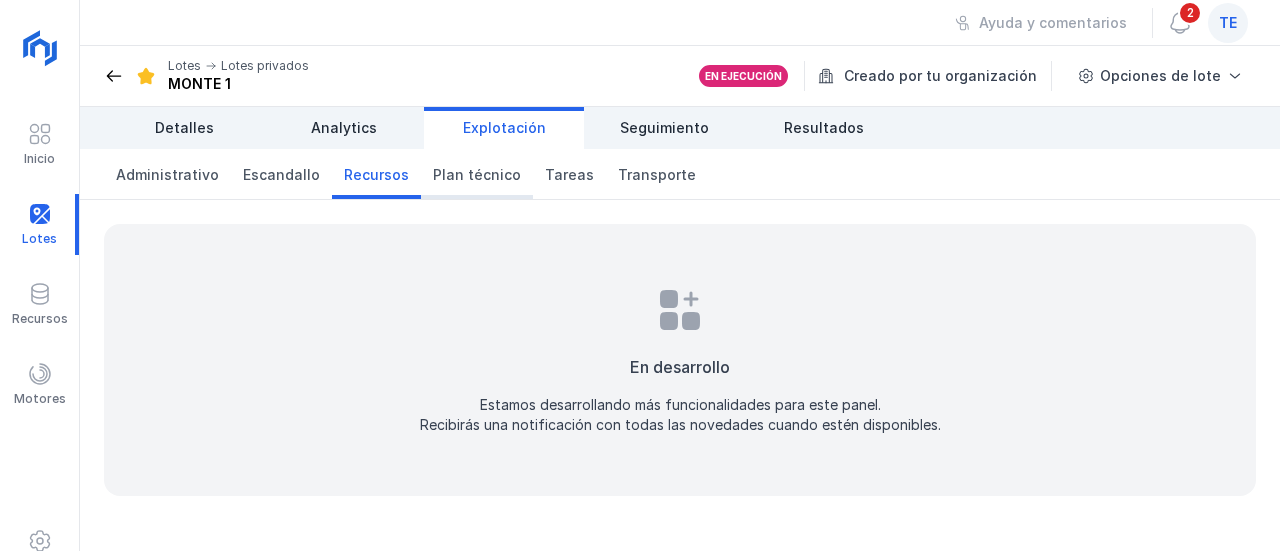 click on "Plan técnico" at bounding box center [477, 175] 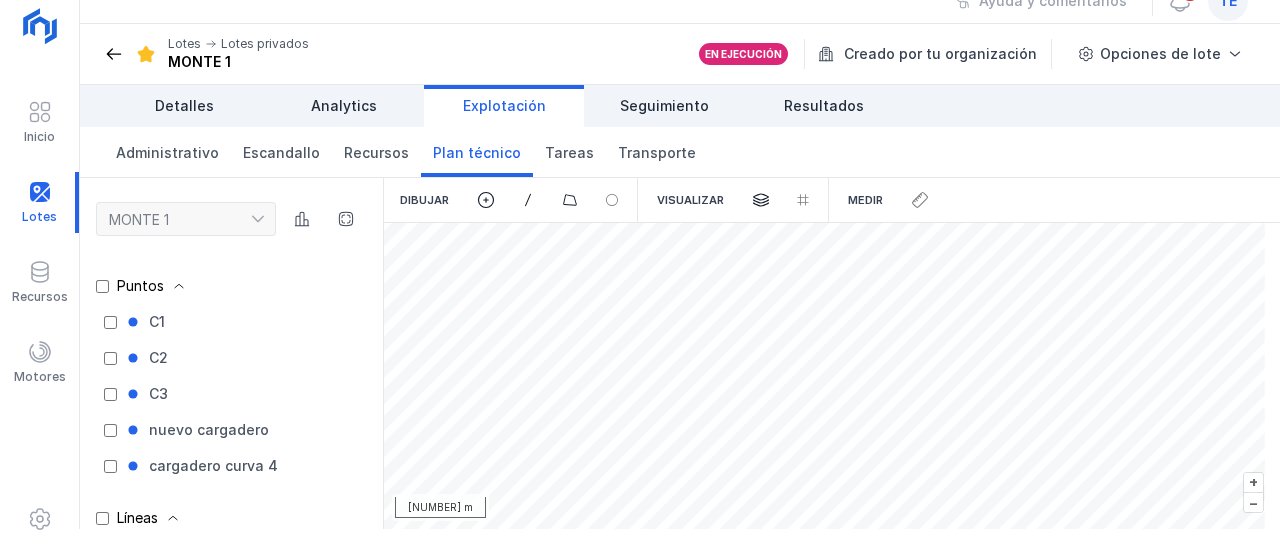 scroll, scrollTop: 33, scrollLeft: 0, axis: vertical 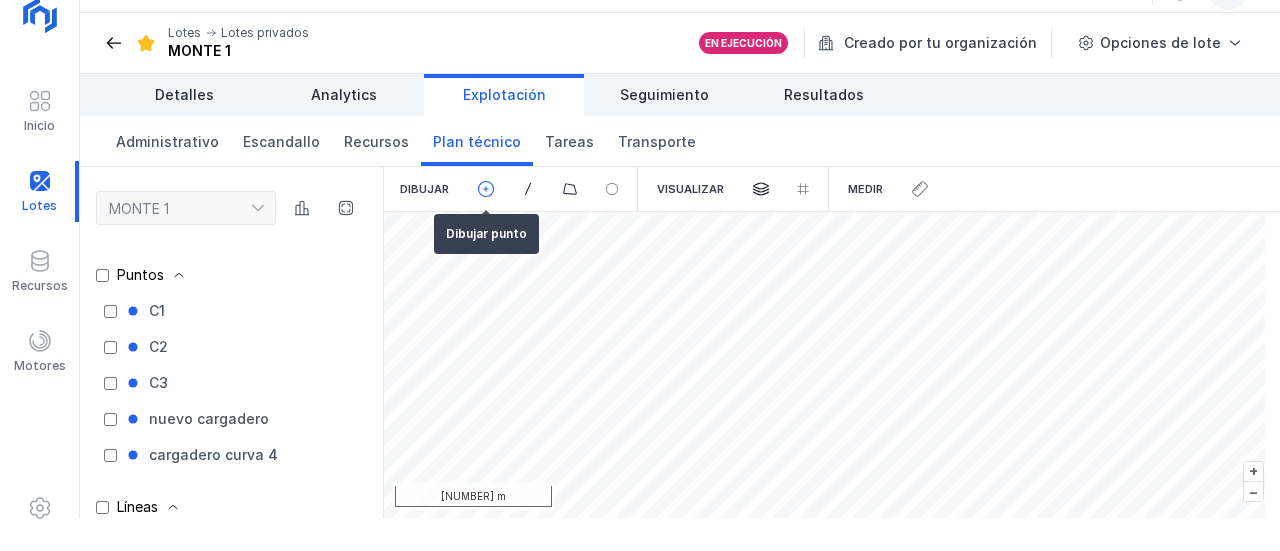 click at bounding box center [486, 189] 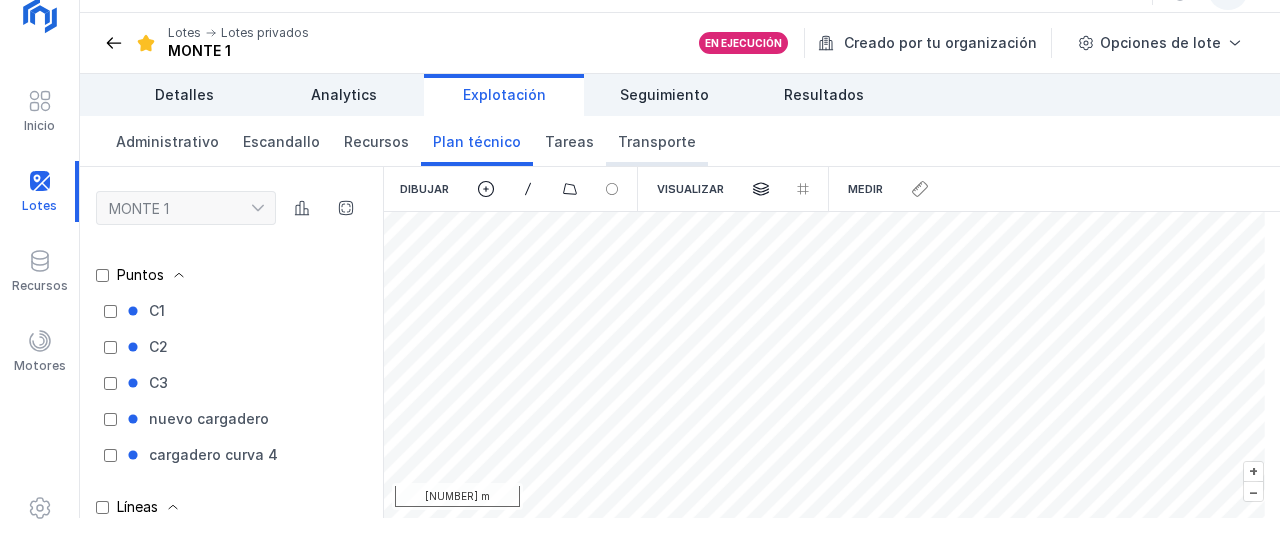 click on "Transporte" at bounding box center [657, 142] 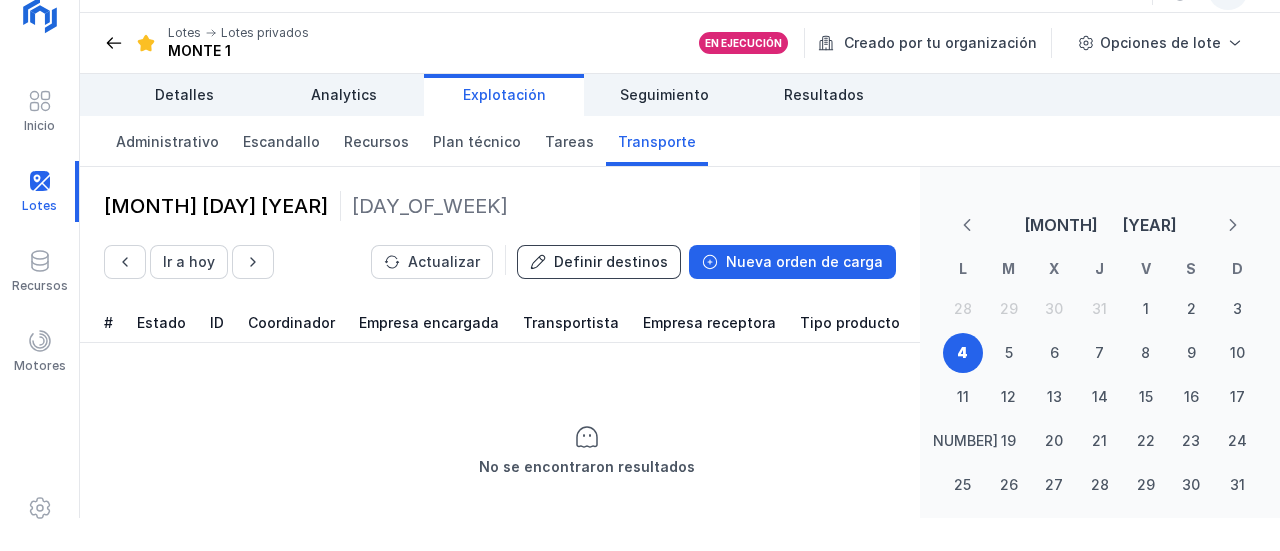 click on "Definir destinos" at bounding box center [599, 262] 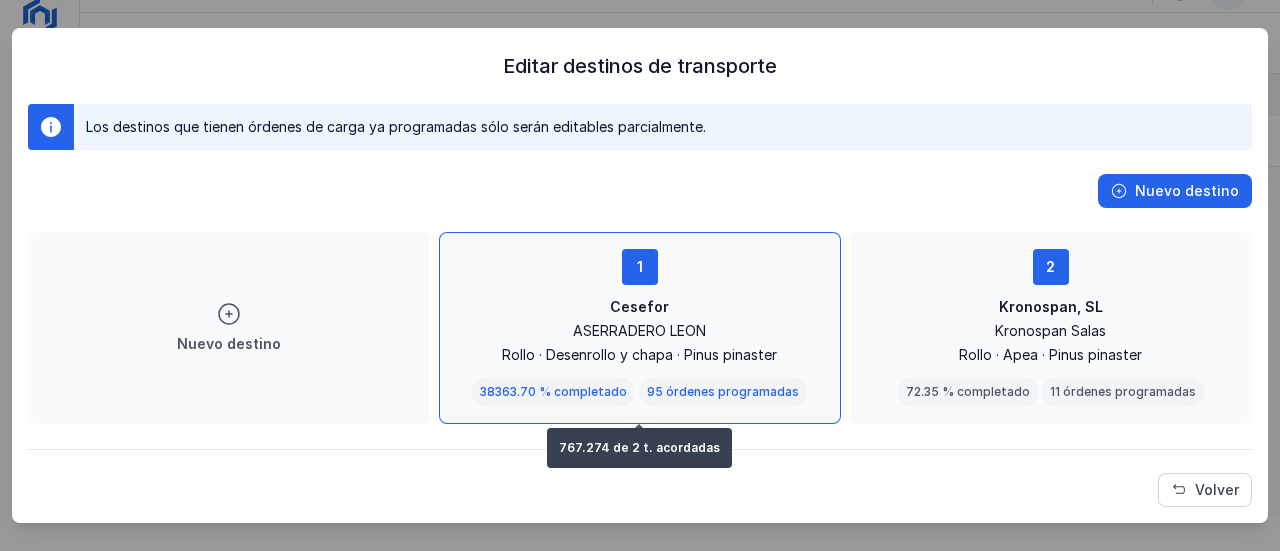 click on "ASERRADERO LEON" at bounding box center (639, 331) 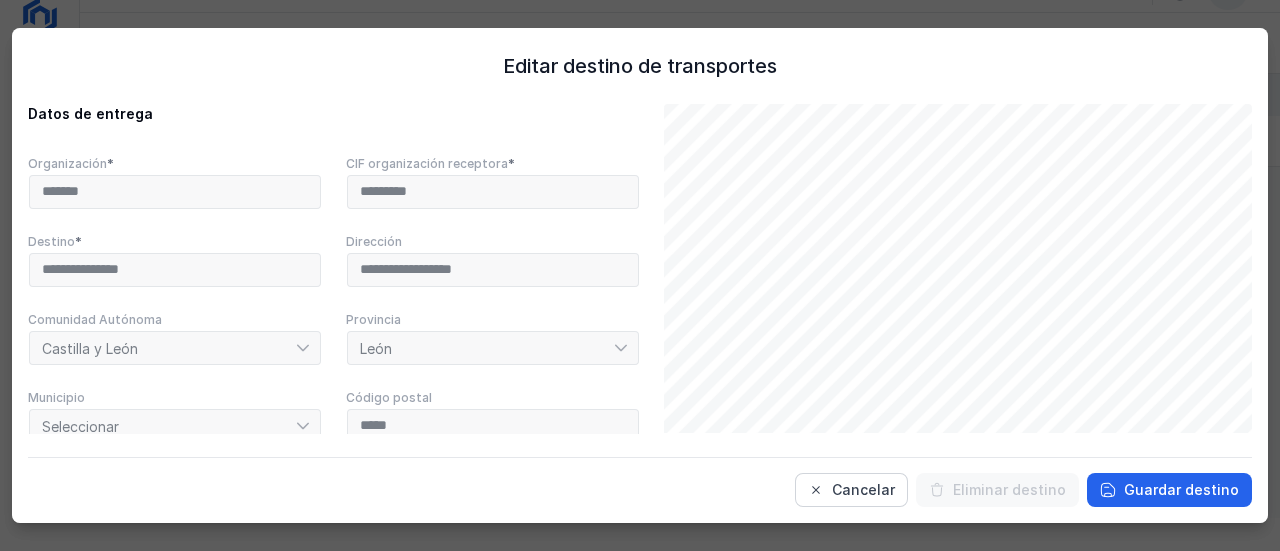 click on "Organización   *  *******" 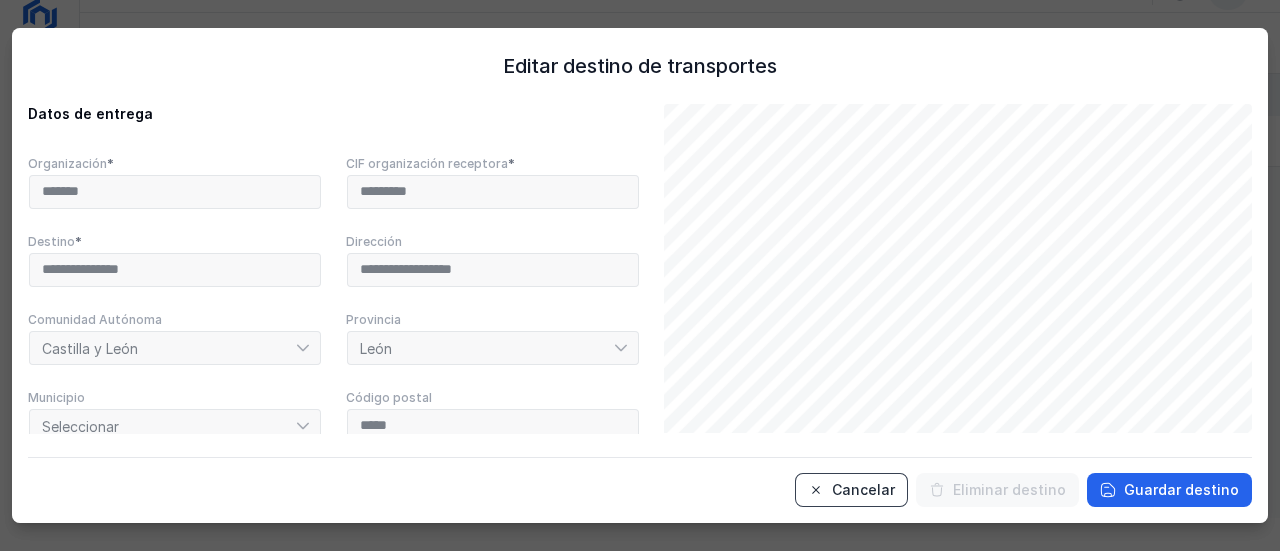 click on "Cancelar" at bounding box center (851, 490) 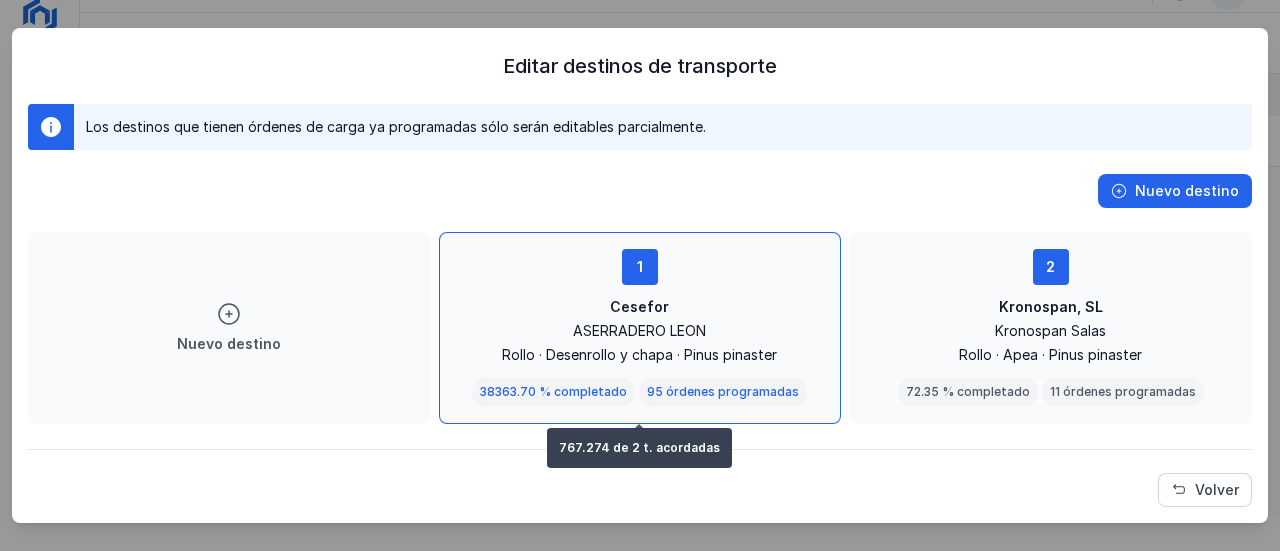 scroll, scrollTop: 100, scrollLeft: 0, axis: vertical 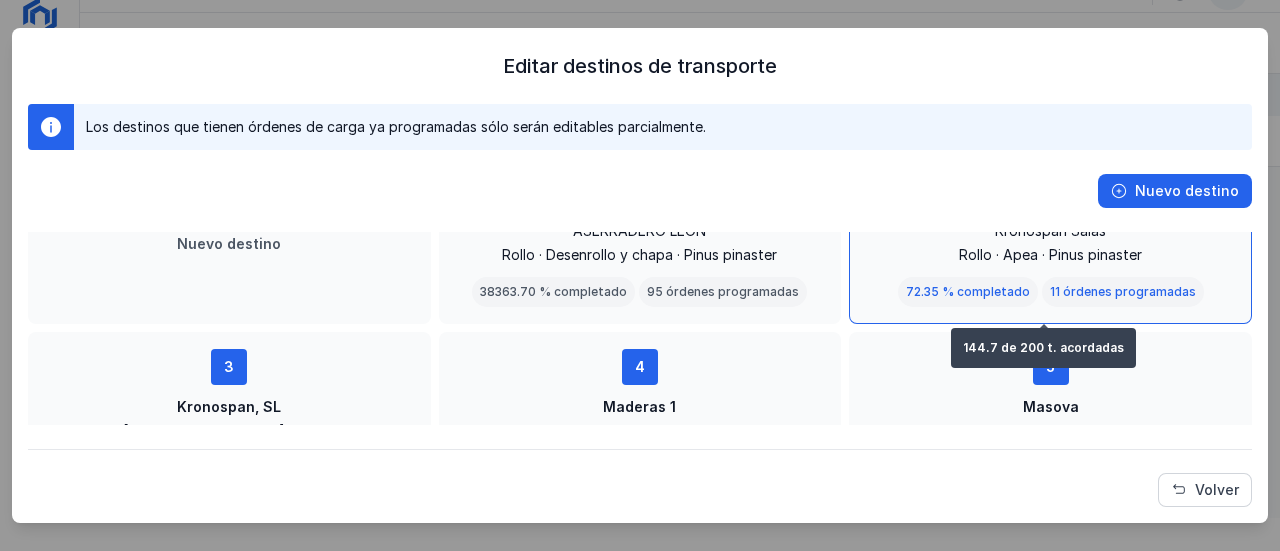 click on "Kronospan, SL Kronospan Salas Rollo · Apea · Pinus pinaster 72.35 % completado 11 órdenes programadas" at bounding box center [1051, 252] 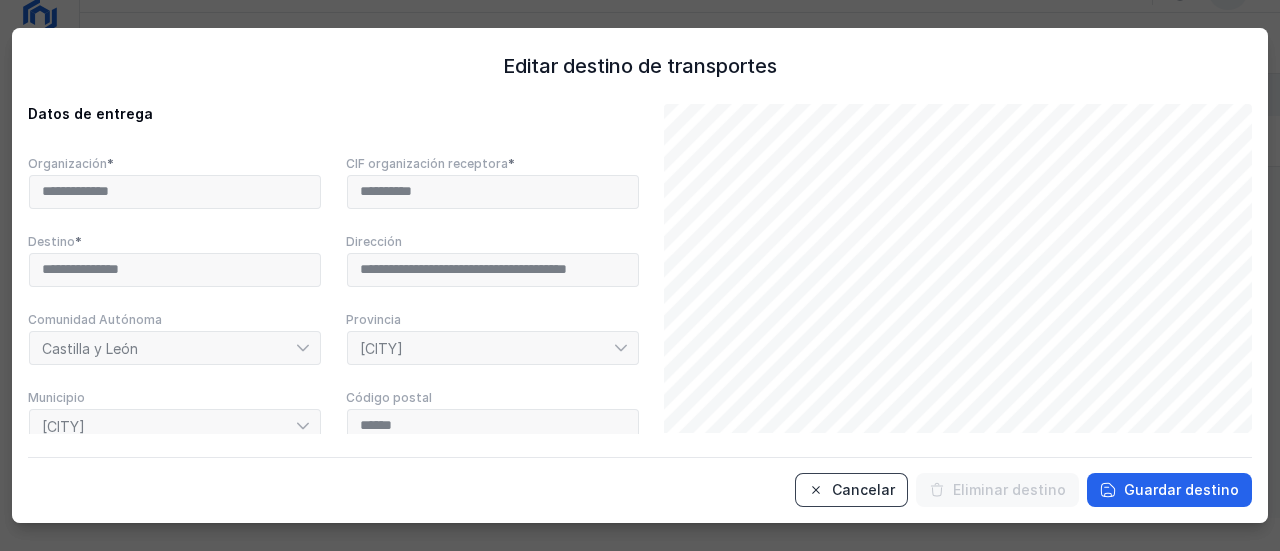 click on "Cancelar" 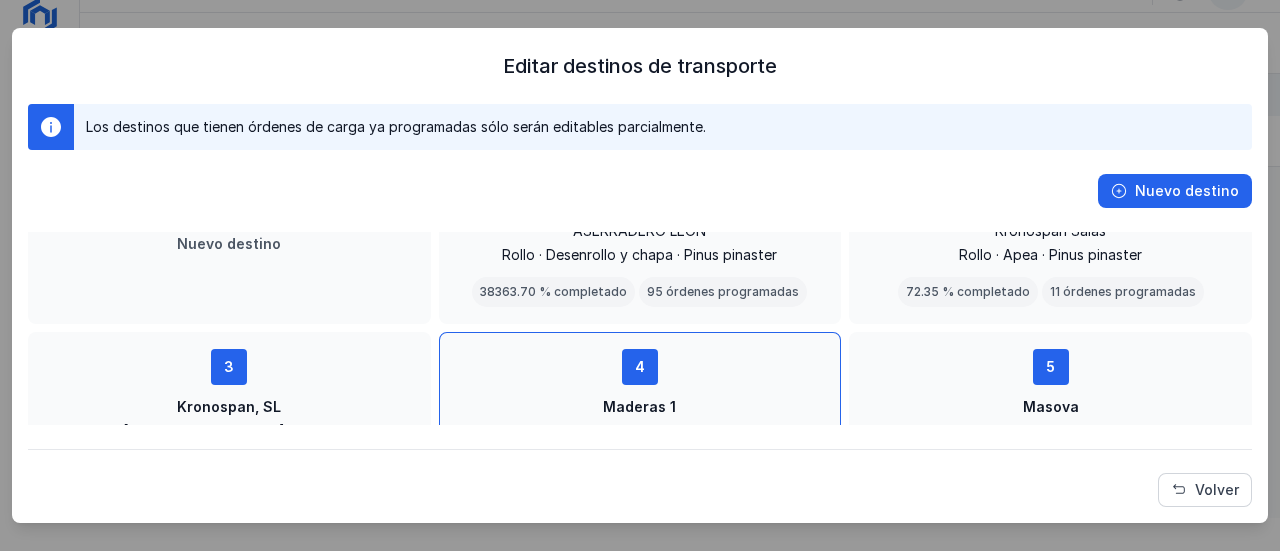 scroll, scrollTop: 200, scrollLeft: 0, axis: vertical 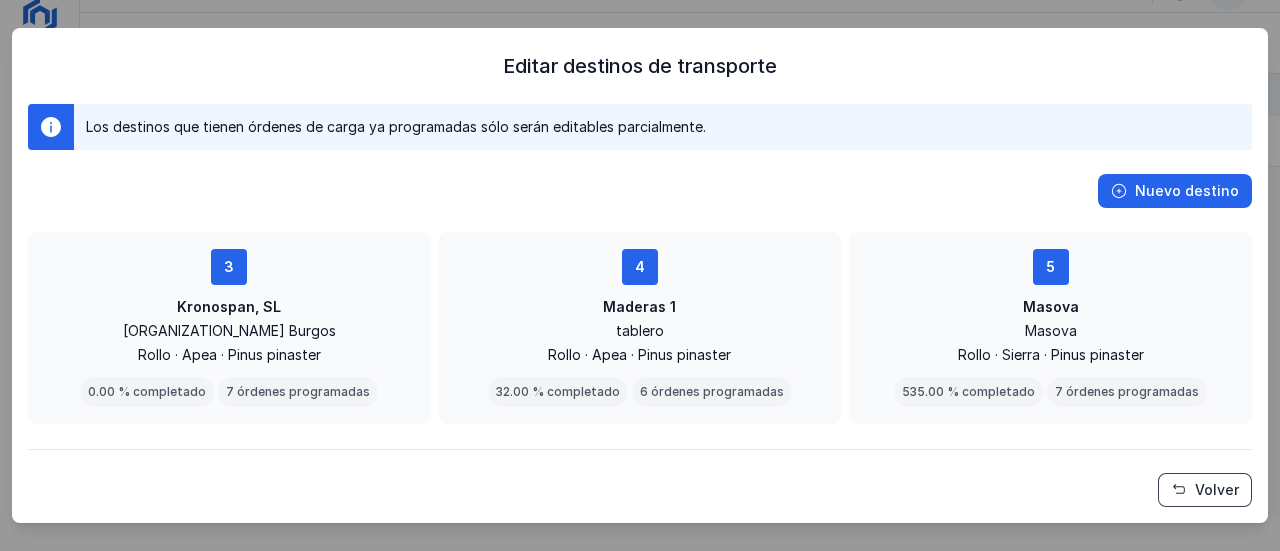 click on "Volver" at bounding box center (1205, 490) 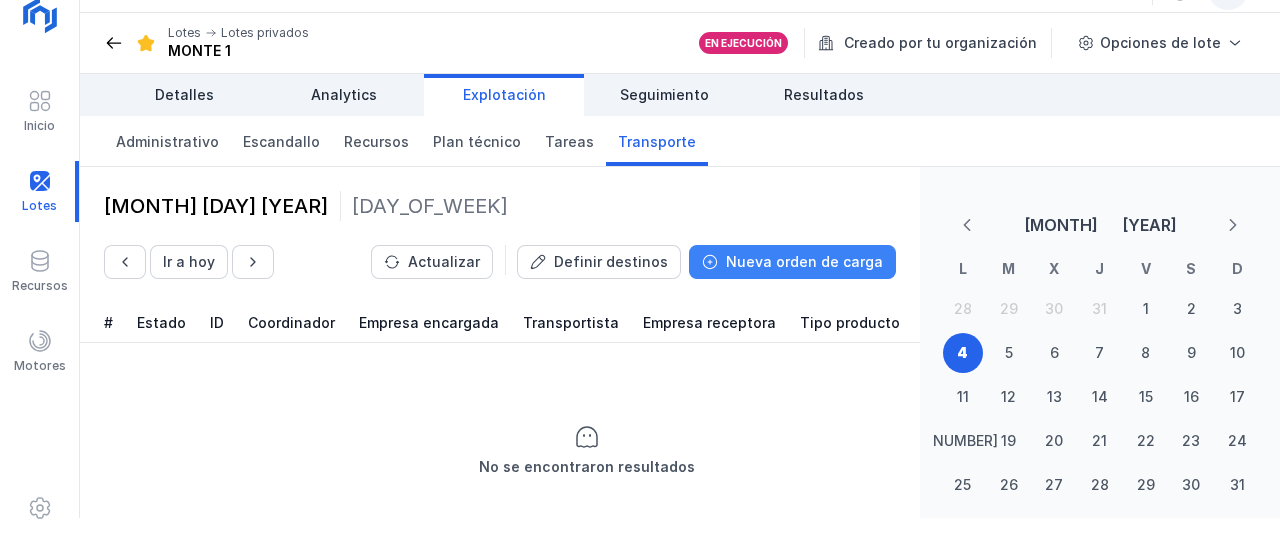 click on "Nueva orden de carga" 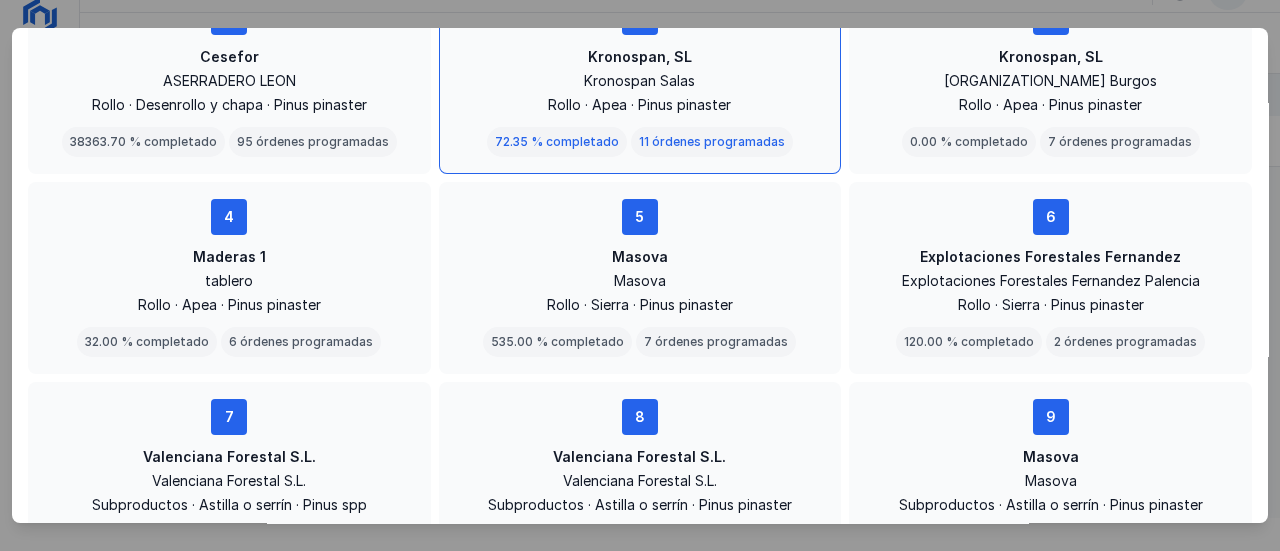 scroll, scrollTop: 200, scrollLeft: 0, axis: vertical 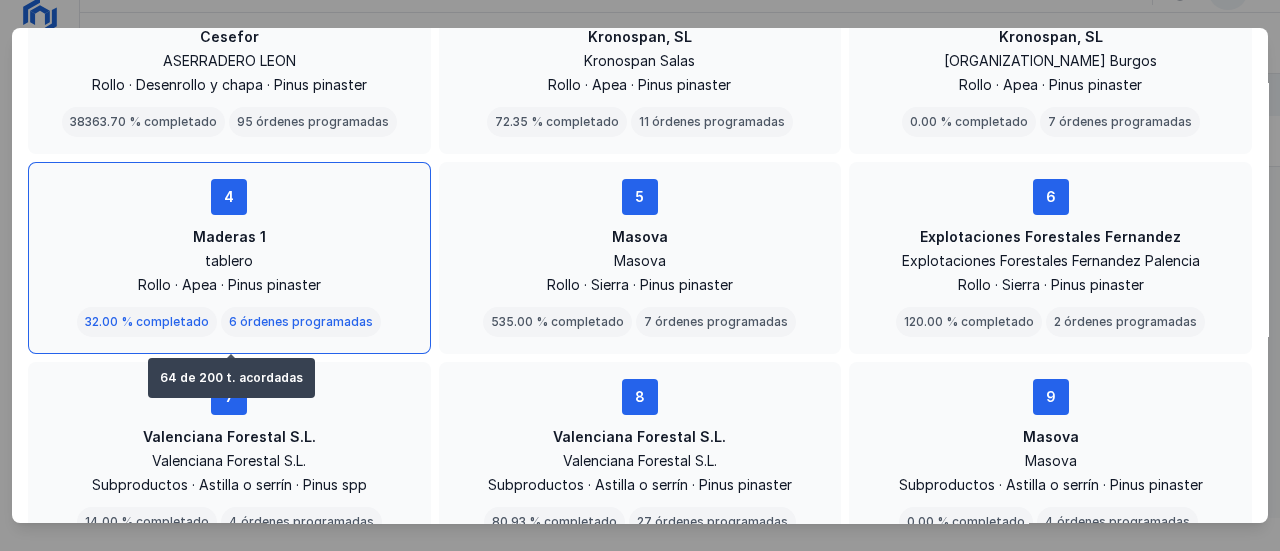 click on "Maderas 1" at bounding box center [229, 237] 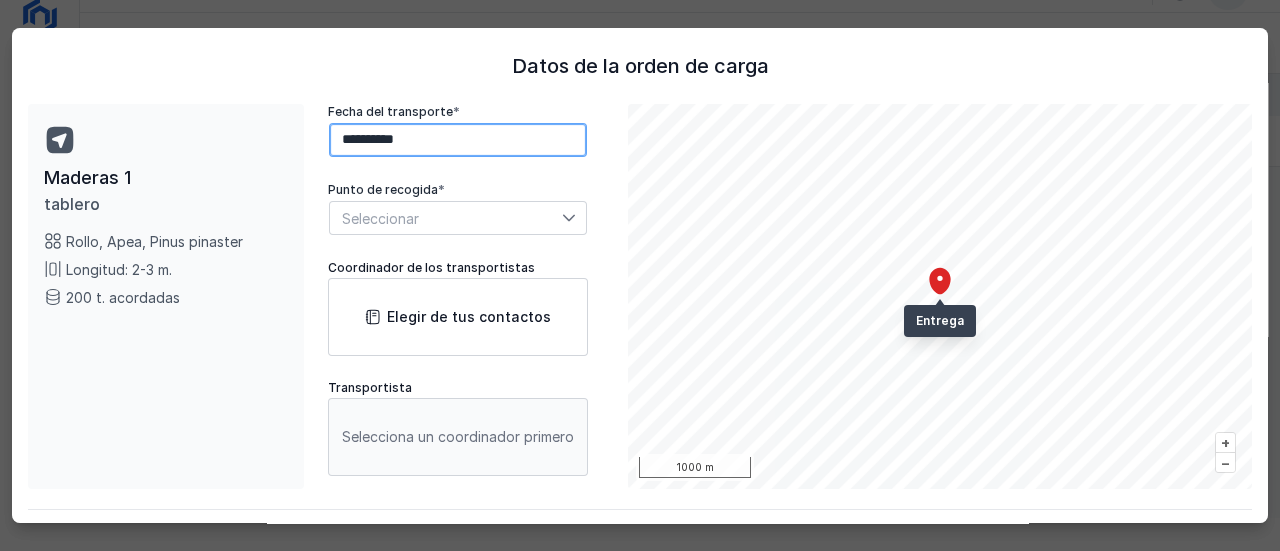 click on "**********" at bounding box center (458, 140) 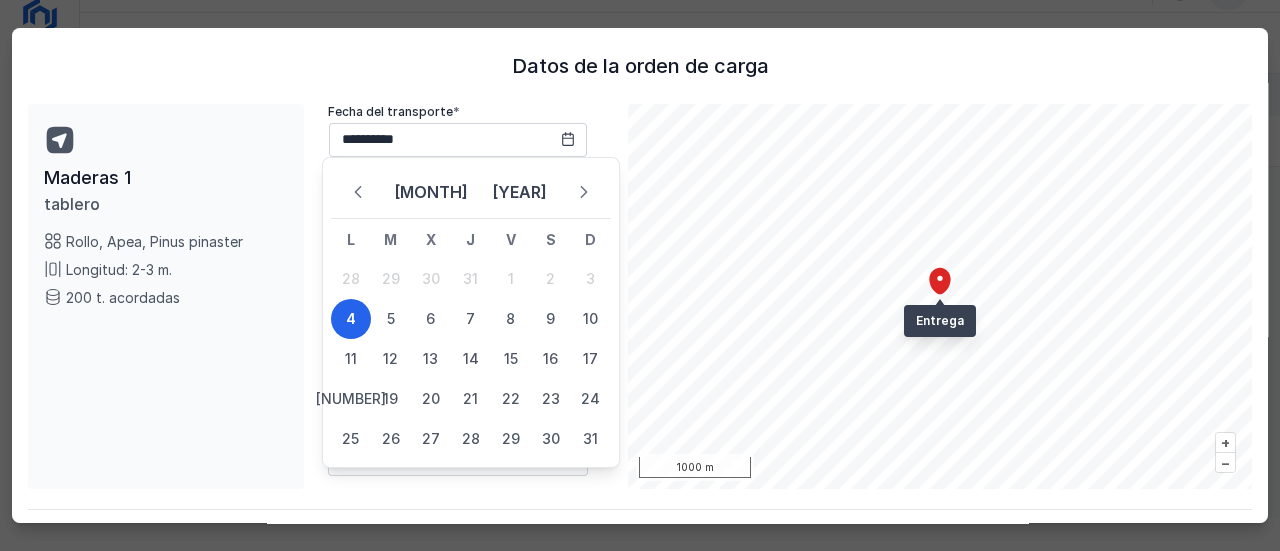 click on "Maderas 1 tablero Rollo, Apea, Pinus pinaster Longitud: 2-3 m. 200 t. acordadas" at bounding box center [166, 297] 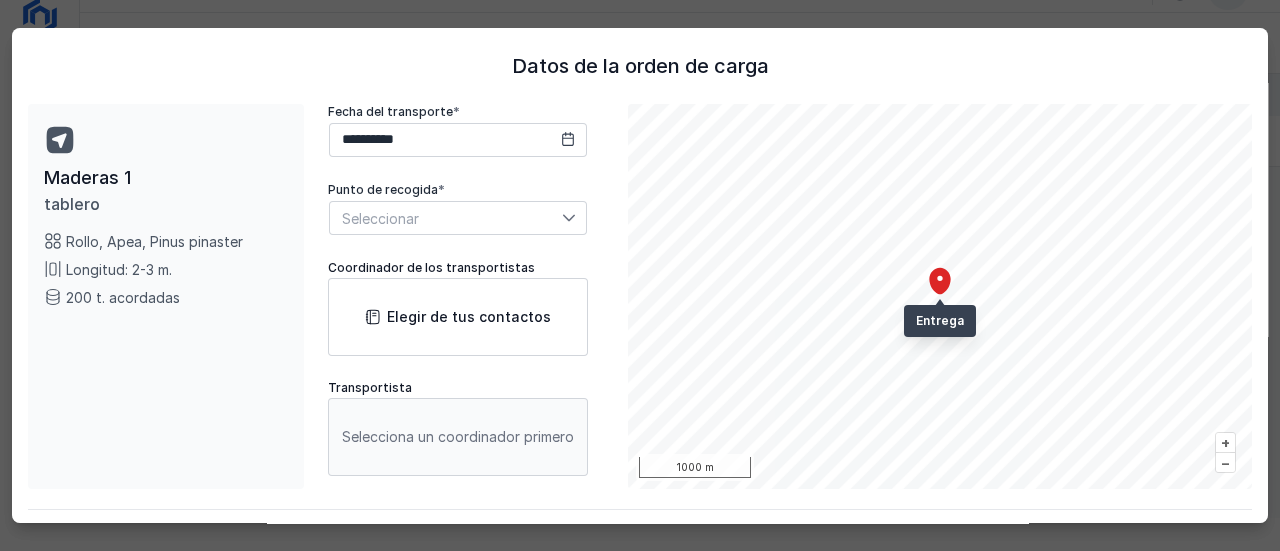 click on "Seleccionar" at bounding box center [446, 218] 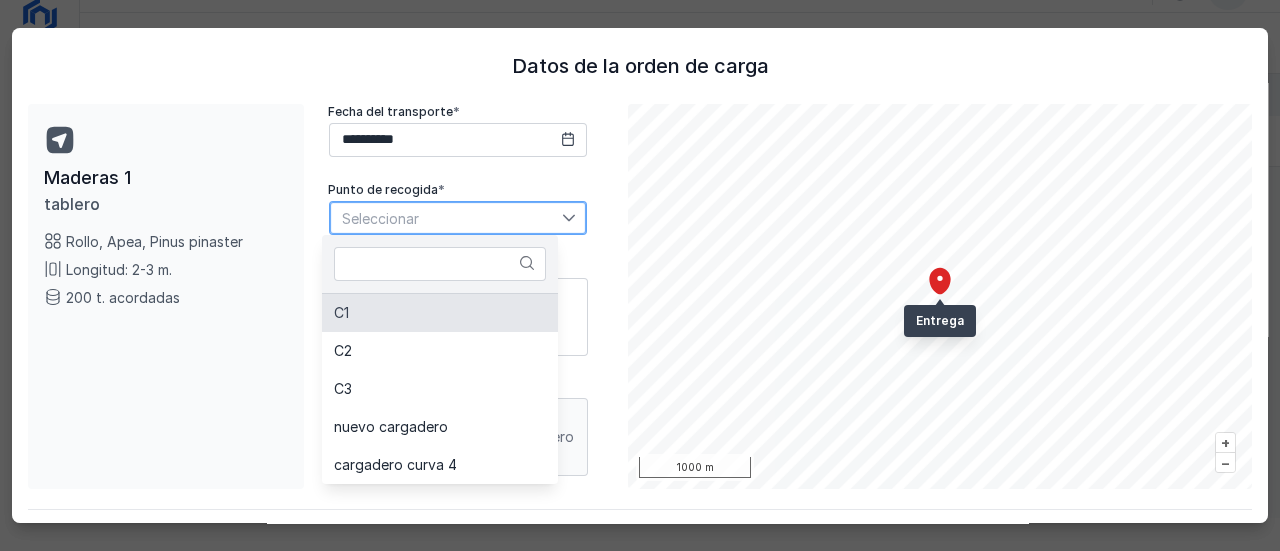 click on "C1" 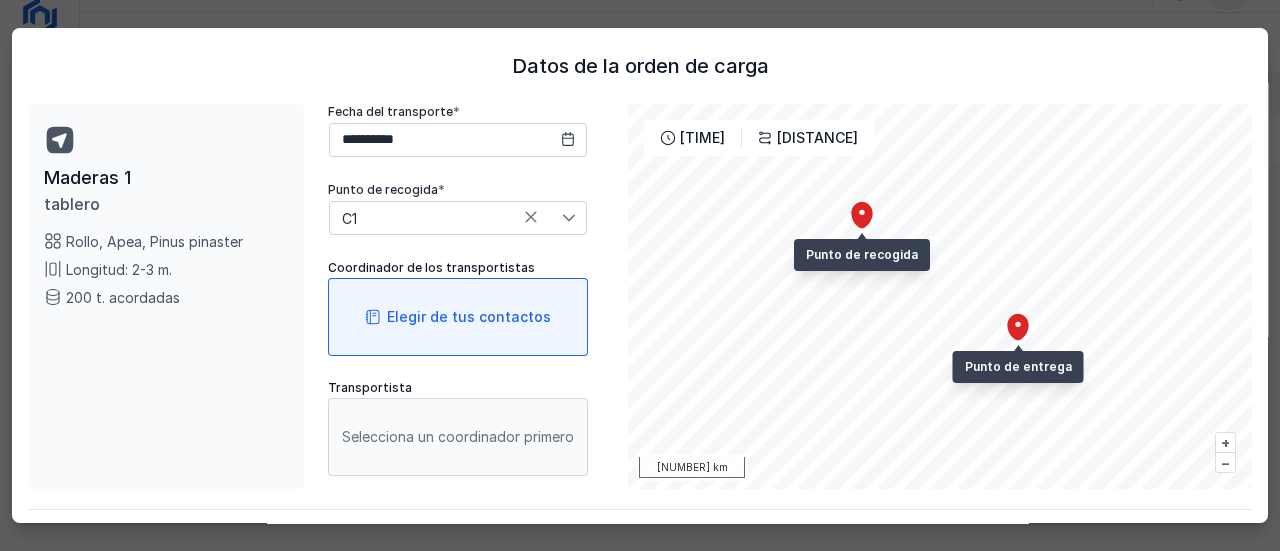 click on "Elegir de tus contactos" at bounding box center [458, 317] 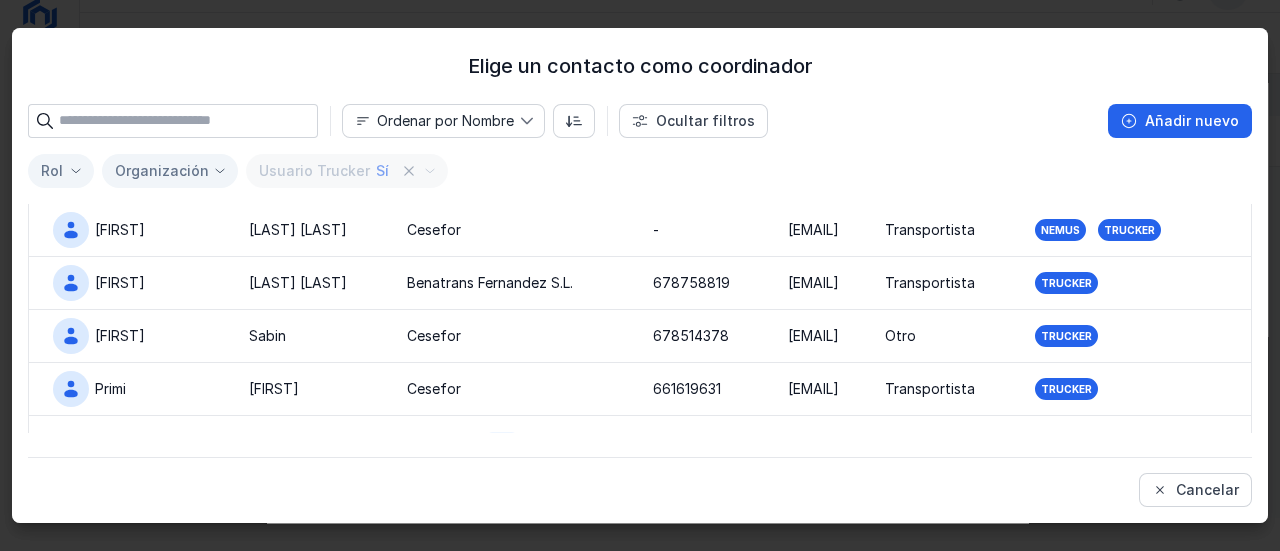 scroll, scrollTop: 249, scrollLeft: 0, axis: vertical 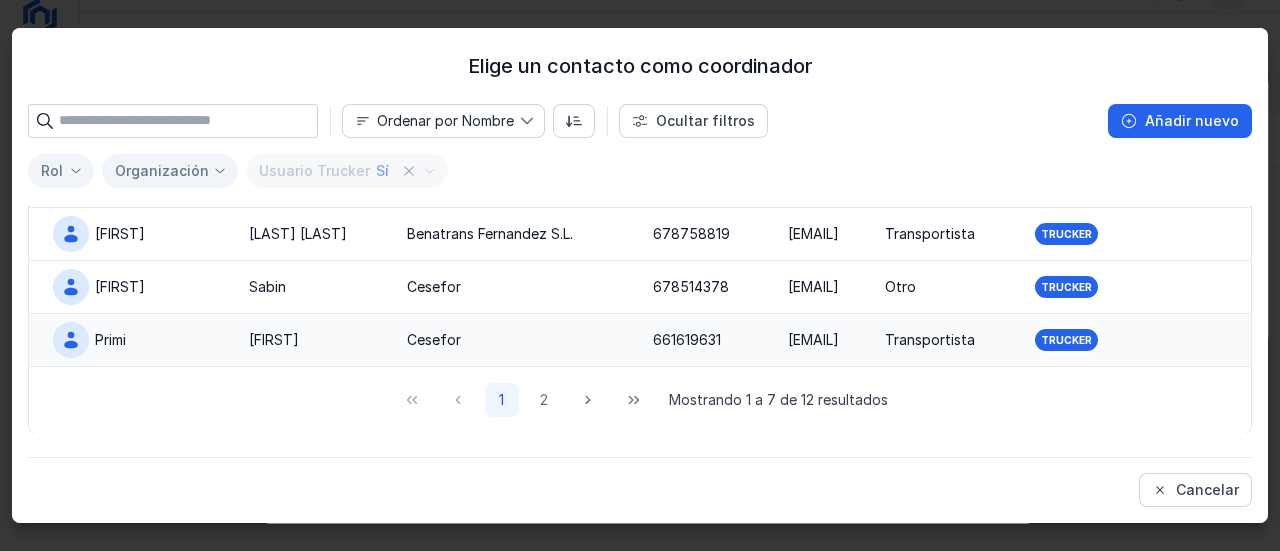 click on "Martín" 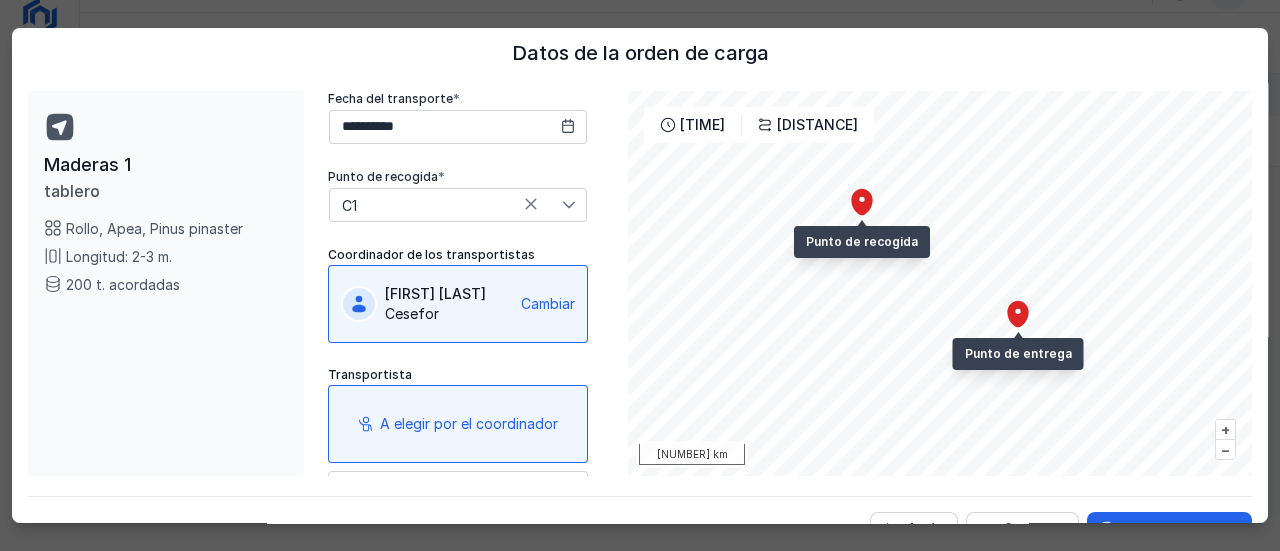 scroll, scrollTop: 36, scrollLeft: 0, axis: vertical 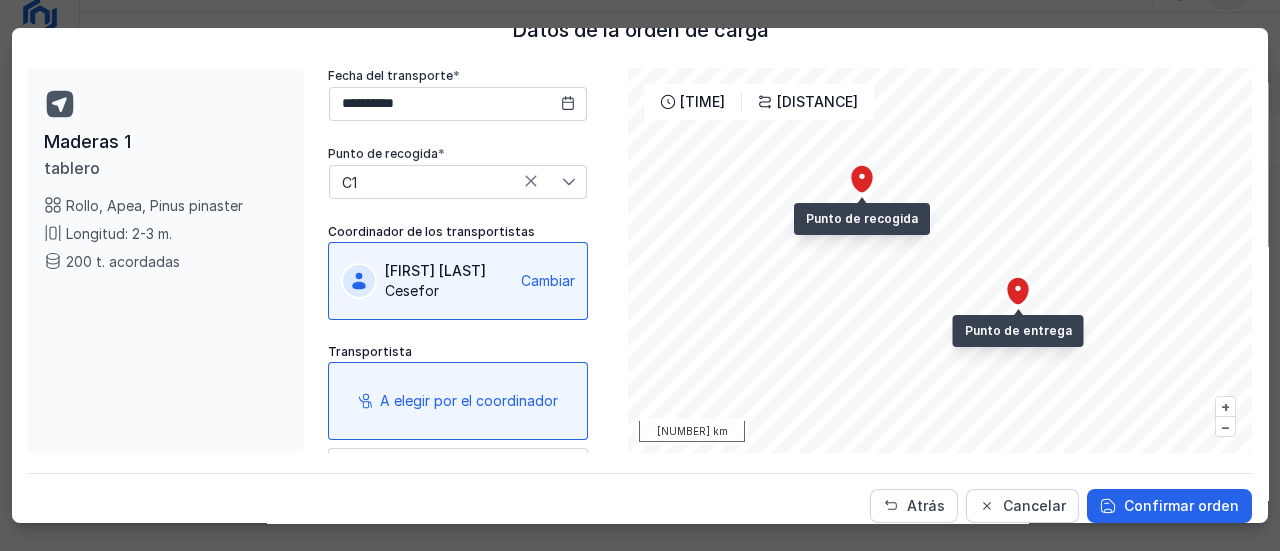 click on "A elegir por el coordinador" at bounding box center [469, 401] 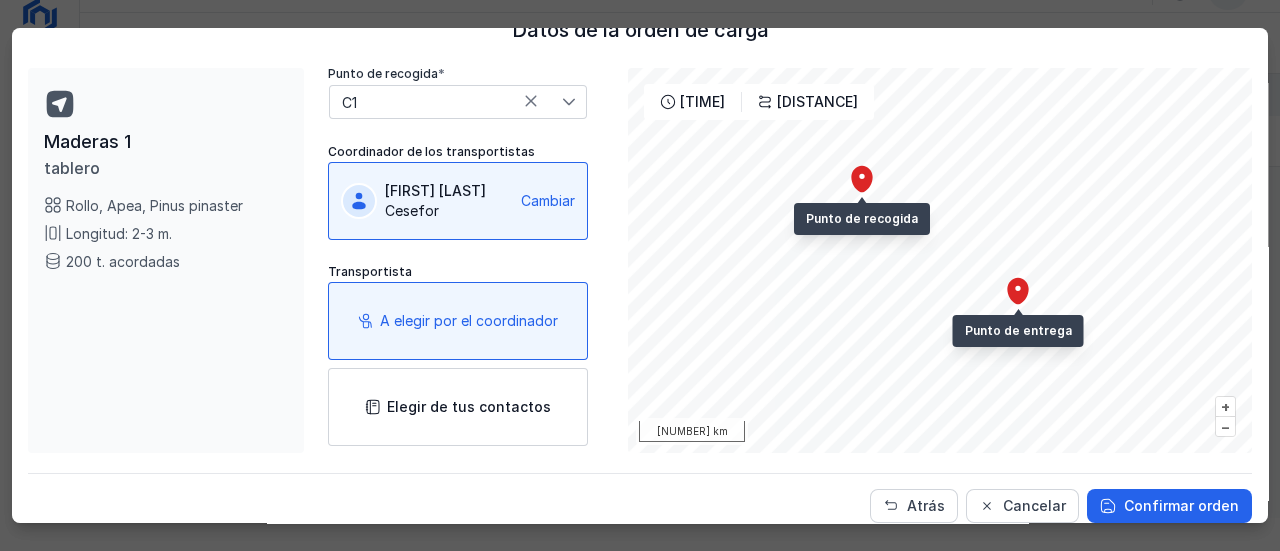 scroll, scrollTop: 100, scrollLeft: 0, axis: vertical 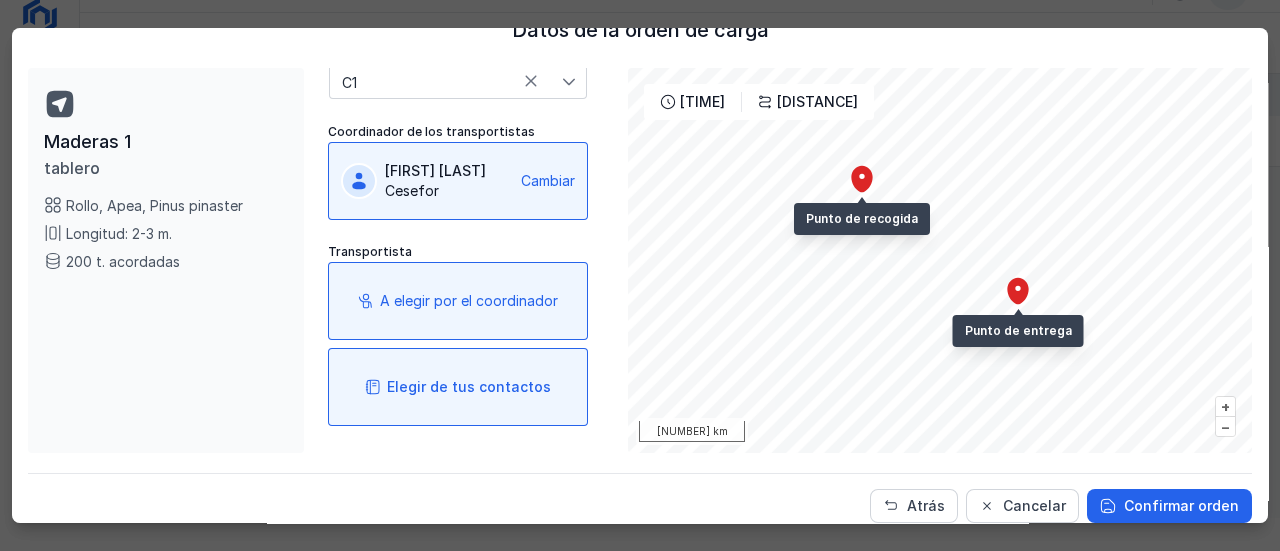 click on "Elegir de tus contactos" at bounding box center [469, 387] 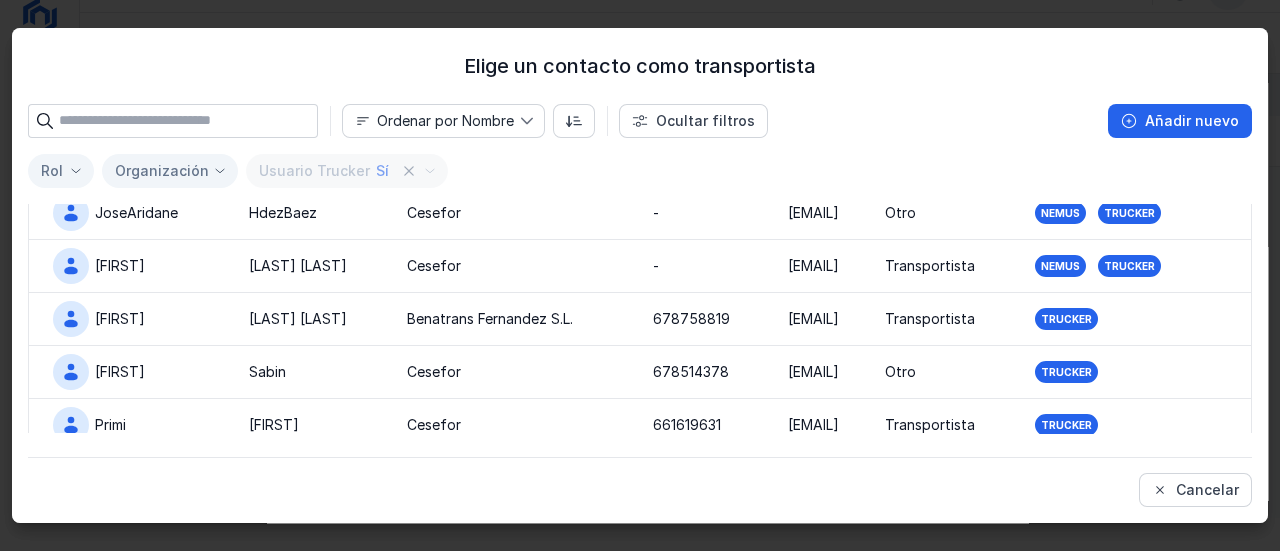 scroll, scrollTop: 249, scrollLeft: 0, axis: vertical 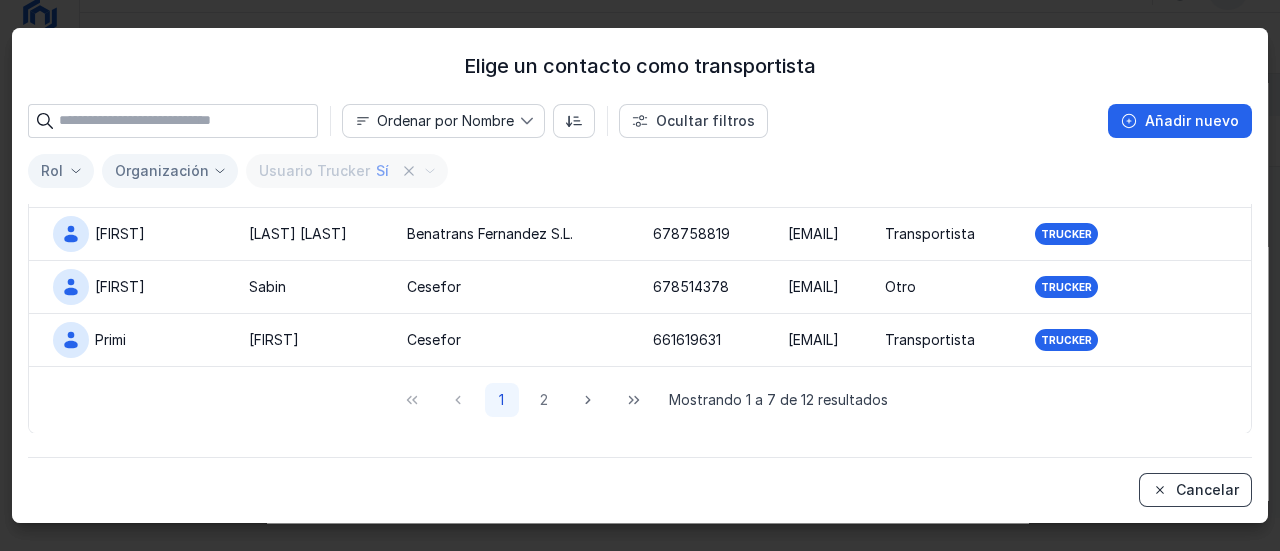 click on "Cancelar" at bounding box center (1195, 490) 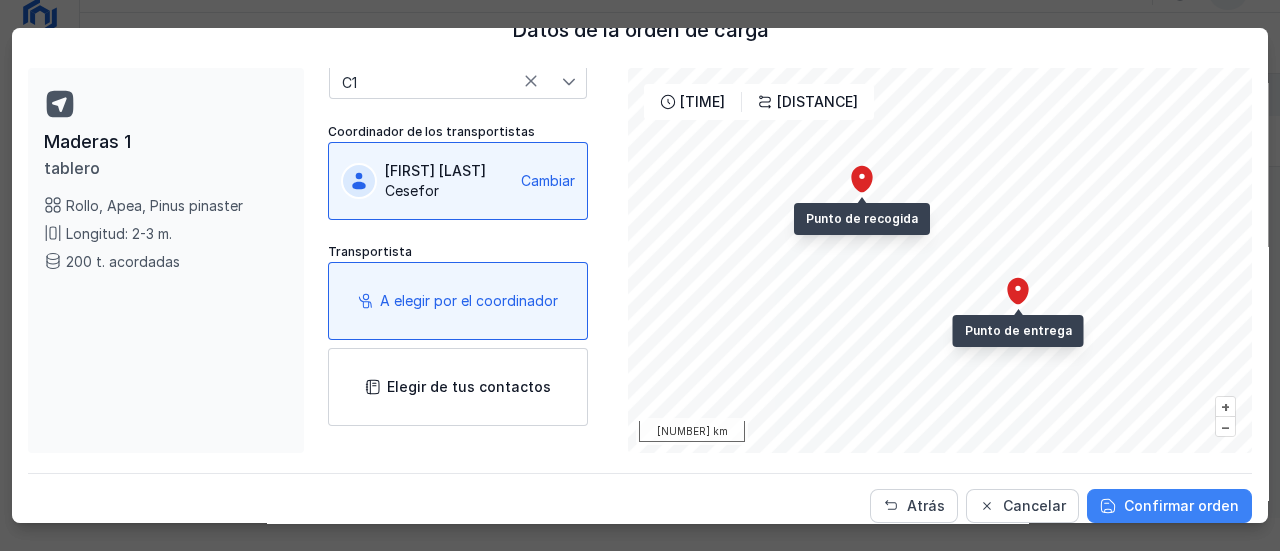 click on "Confirmar orden" 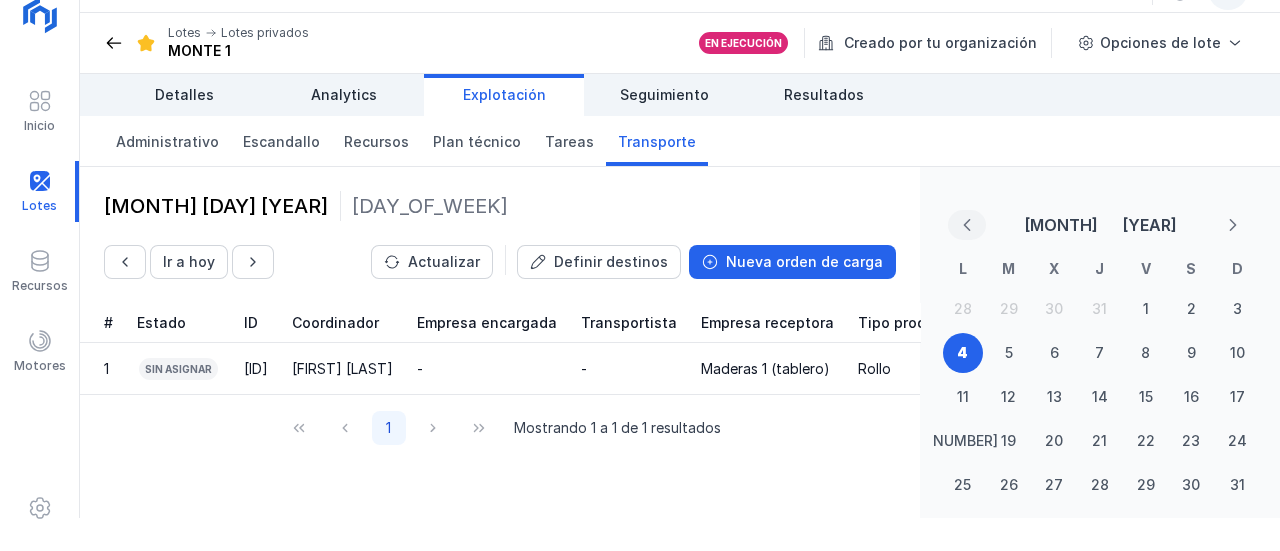 click 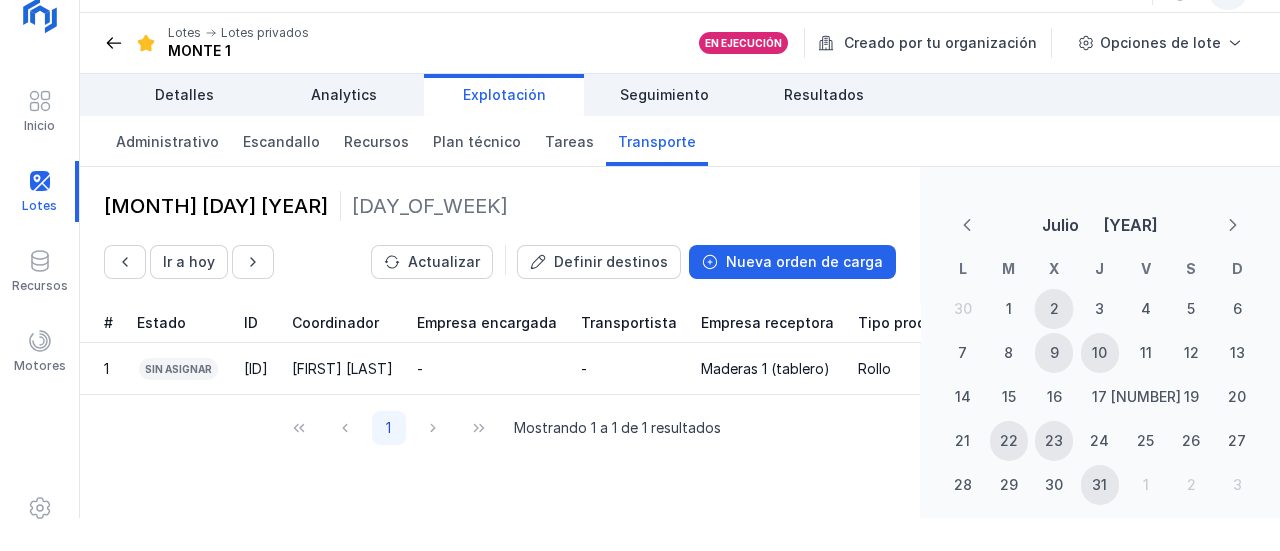 click on "2" at bounding box center [1054, 309] 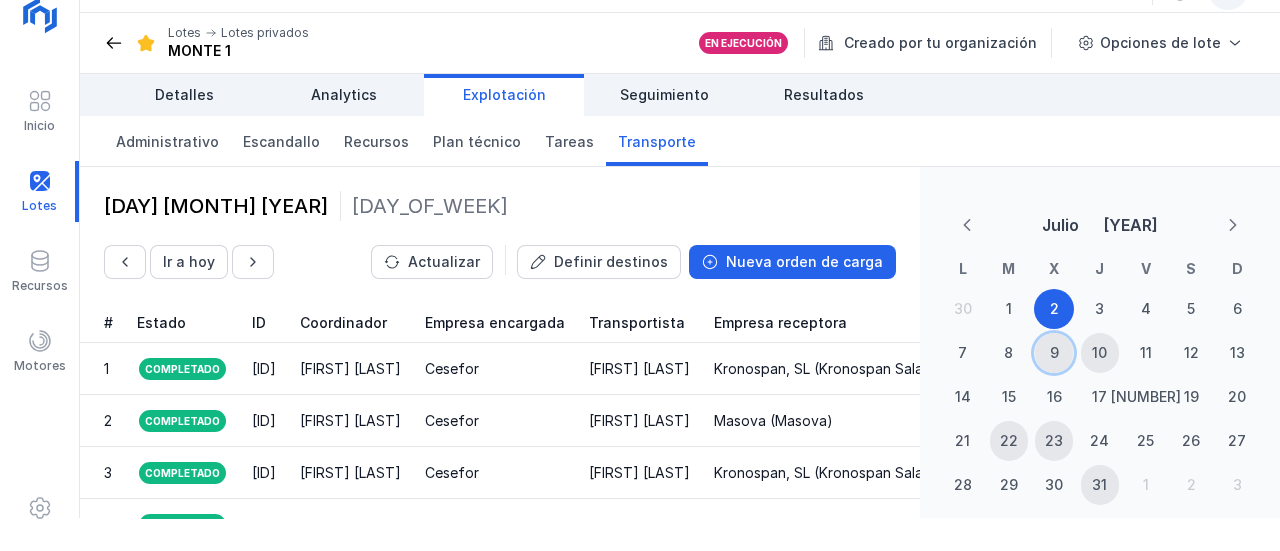 click on "9" at bounding box center (1054, 353) 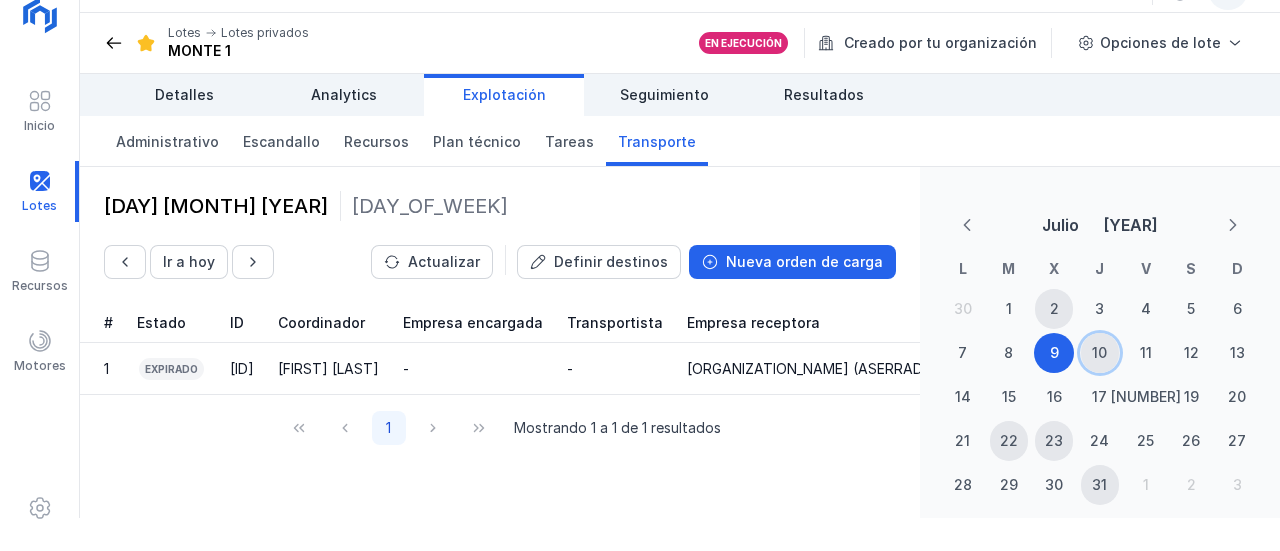 click on "10" at bounding box center [1100, 353] 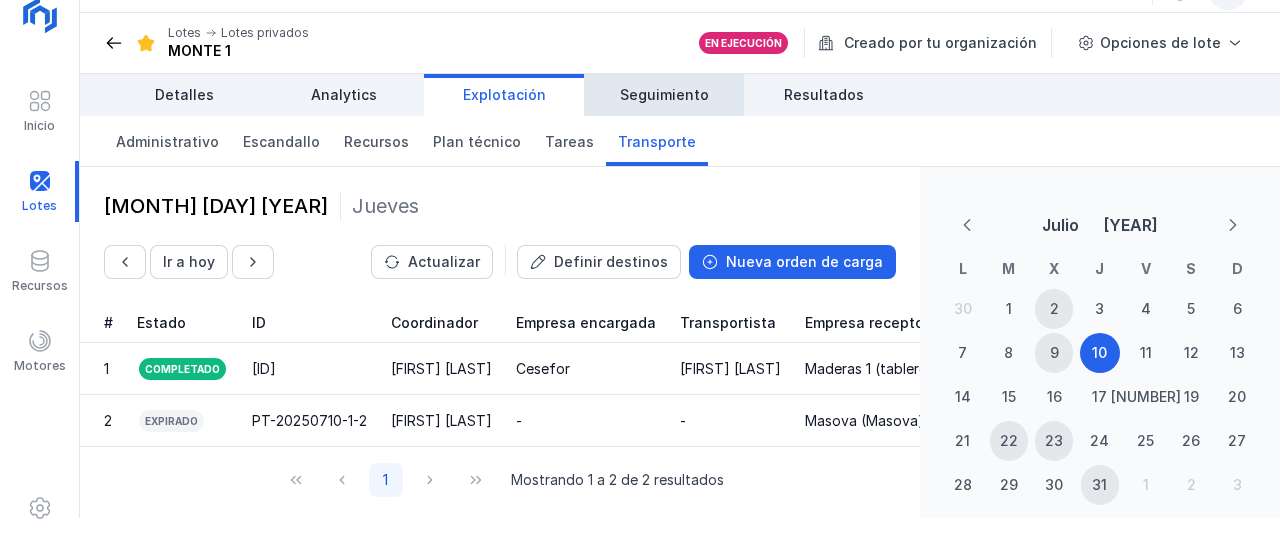 click on "Seguimiento" at bounding box center [664, 95] 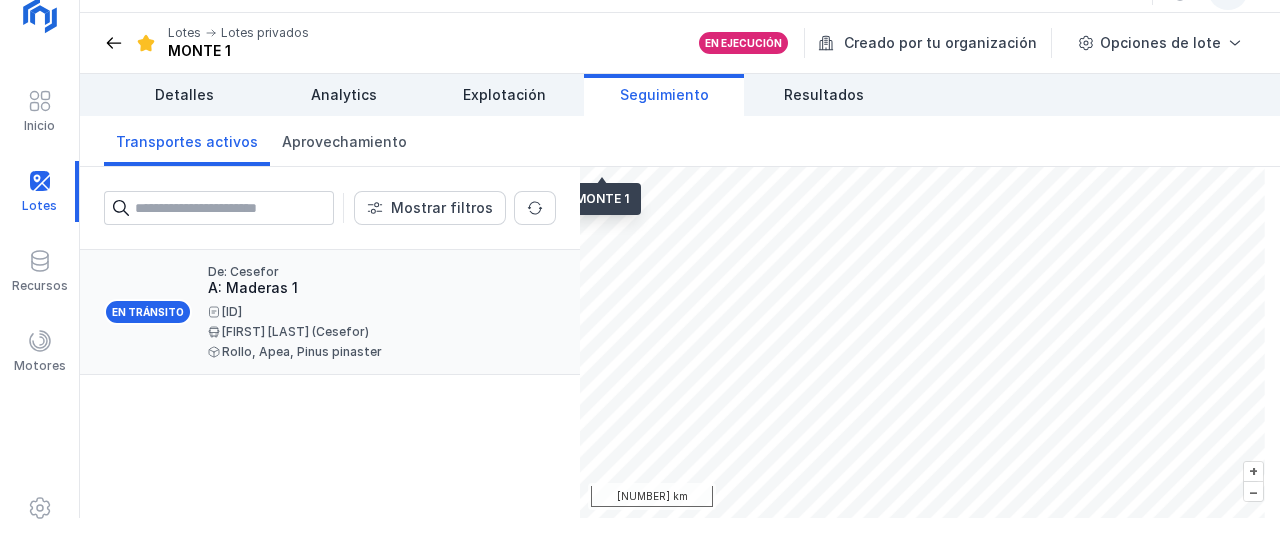 click on "PT-20250804-1-2" at bounding box center [374, 312] 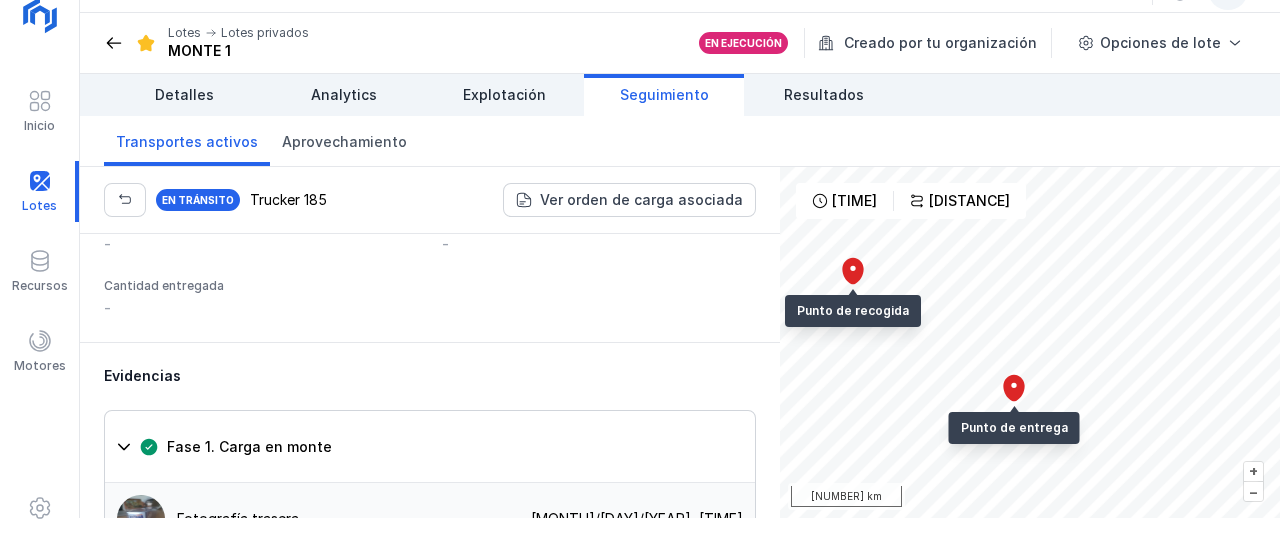 scroll, scrollTop: 1800, scrollLeft: 0, axis: vertical 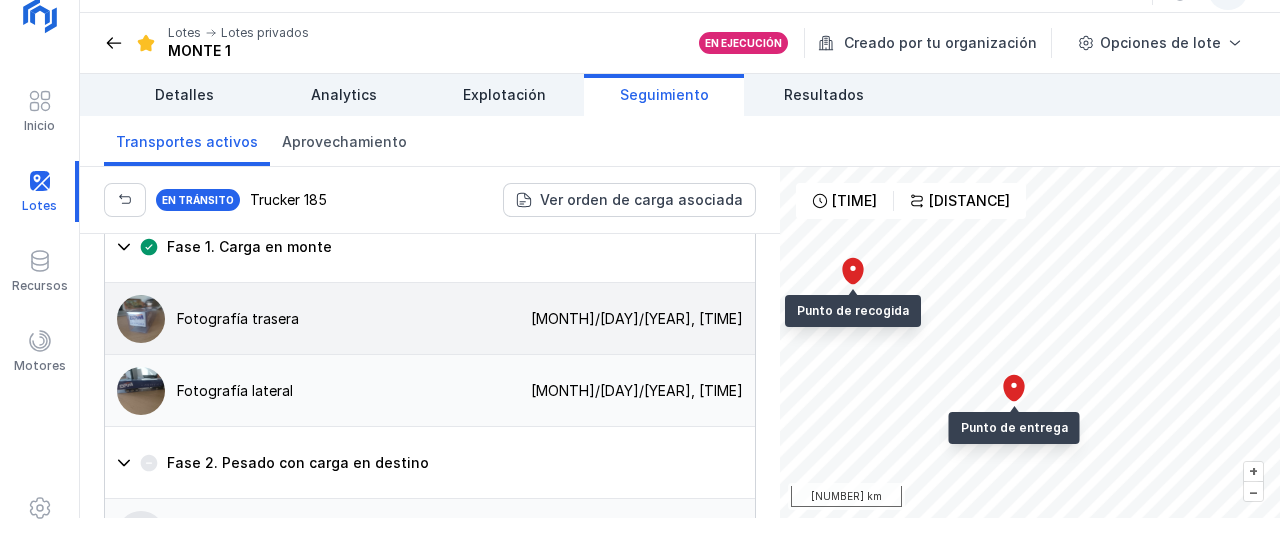 click on "Fotografía trasera 04/08/2025, 10:10" 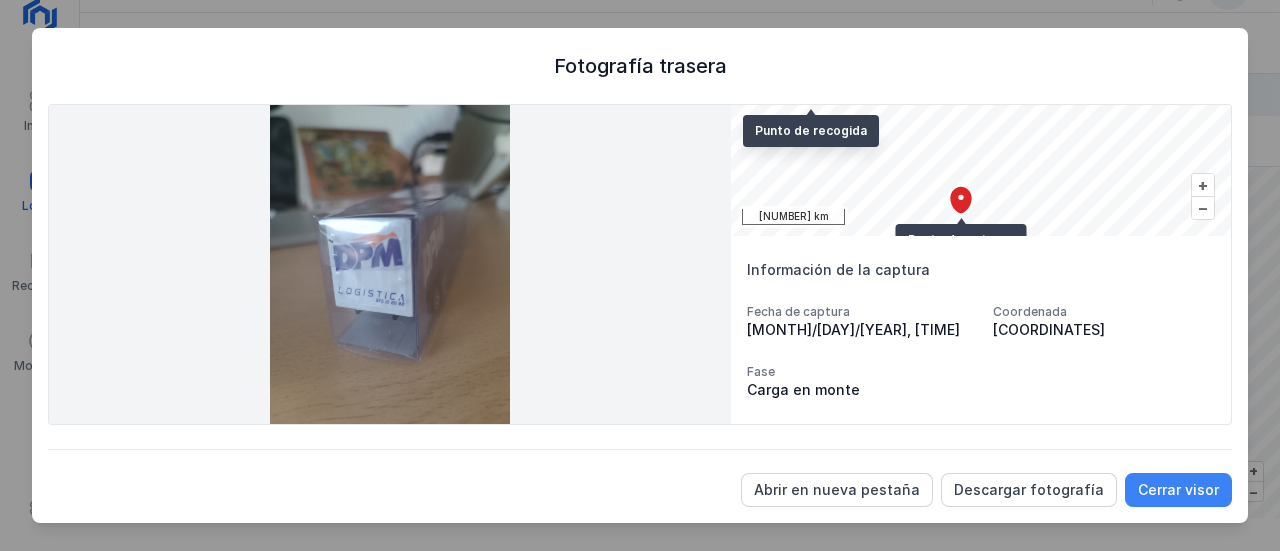 click on "Cerrar visor" 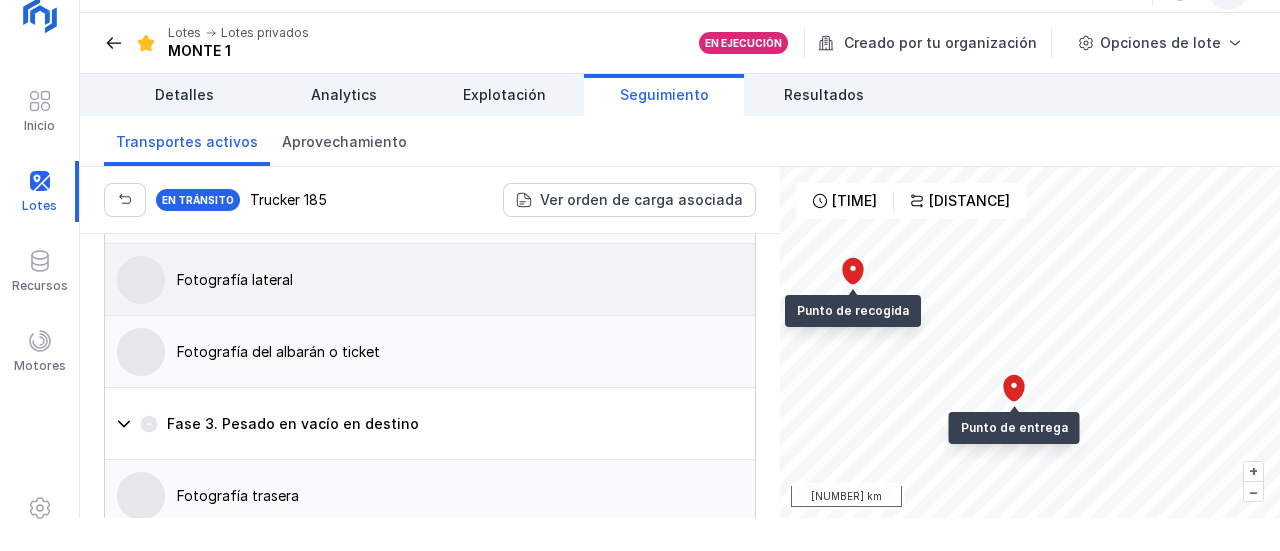 scroll, scrollTop: 2200, scrollLeft: 0, axis: vertical 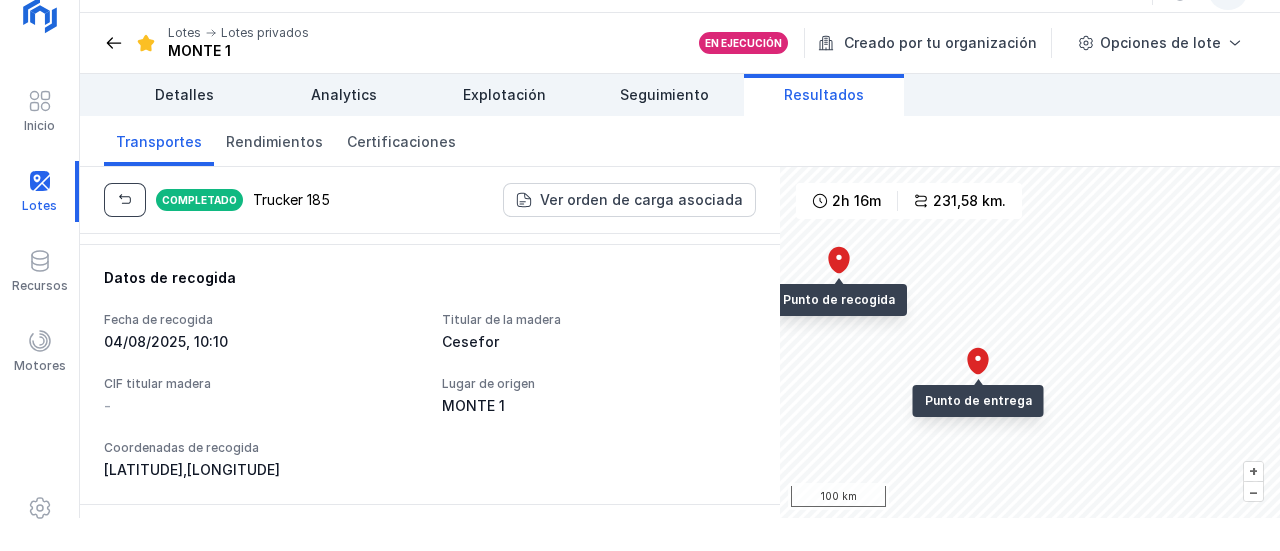 click at bounding box center [125, 200] 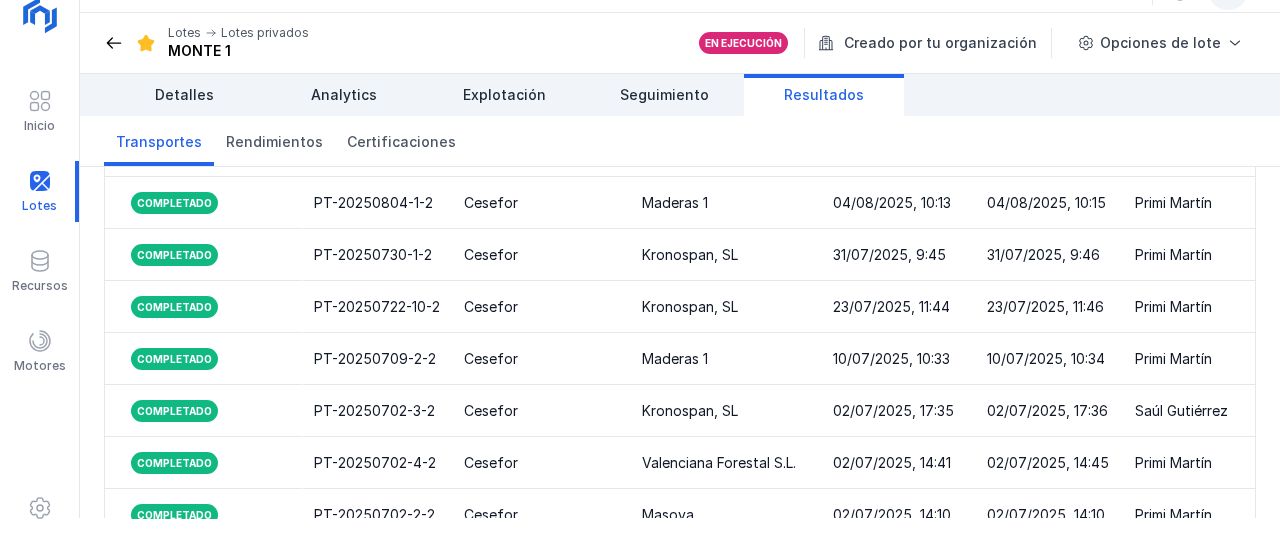 scroll, scrollTop: 59, scrollLeft: 0, axis: vertical 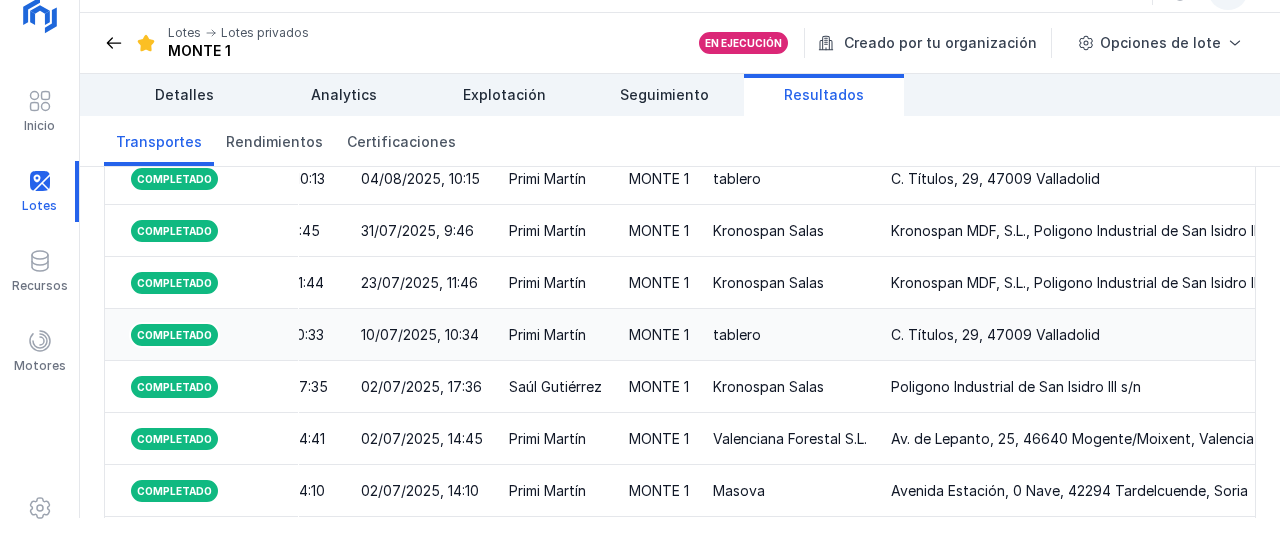 drag, startPoint x: 896, startPoint y: 375, endPoint x: 845, endPoint y: 356, distance: 54.42426 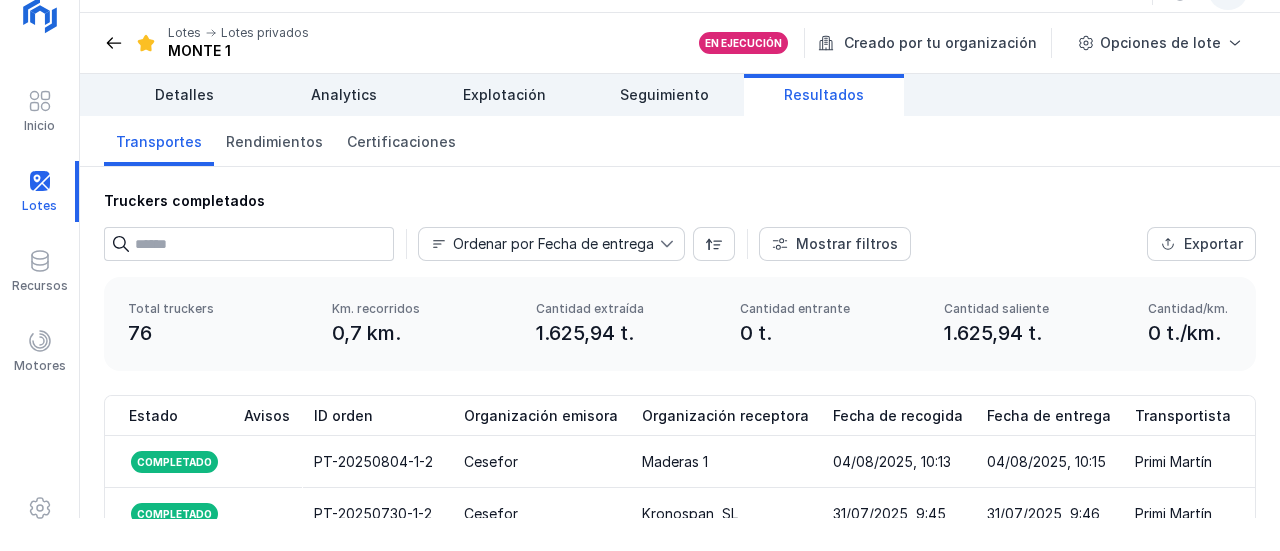 click on "Truckers completados" at bounding box center [680, 201] 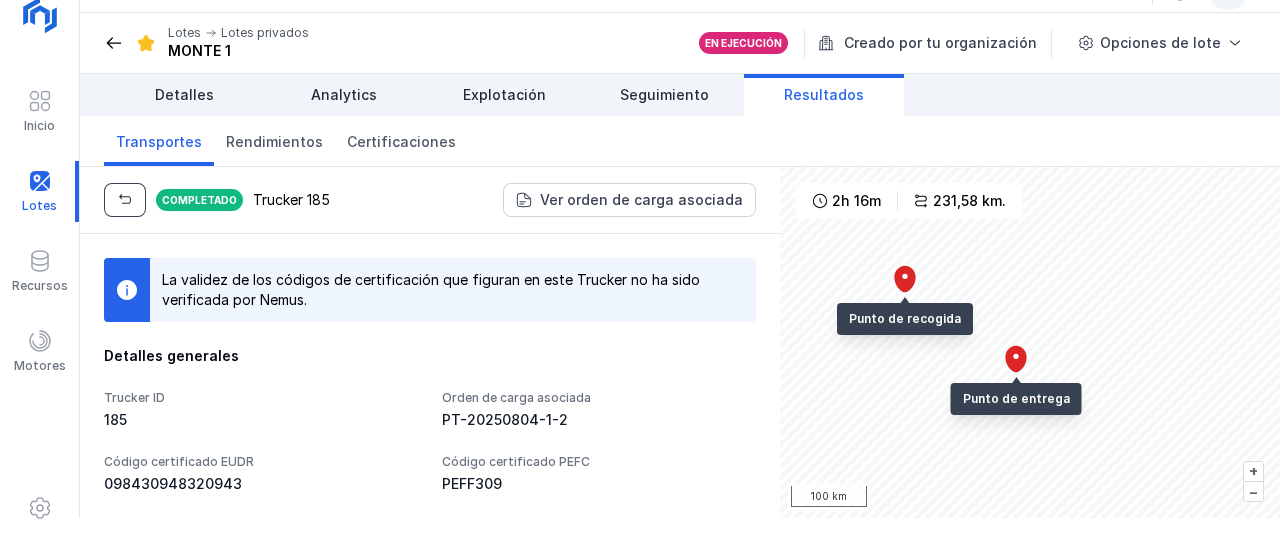 click at bounding box center [125, 200] 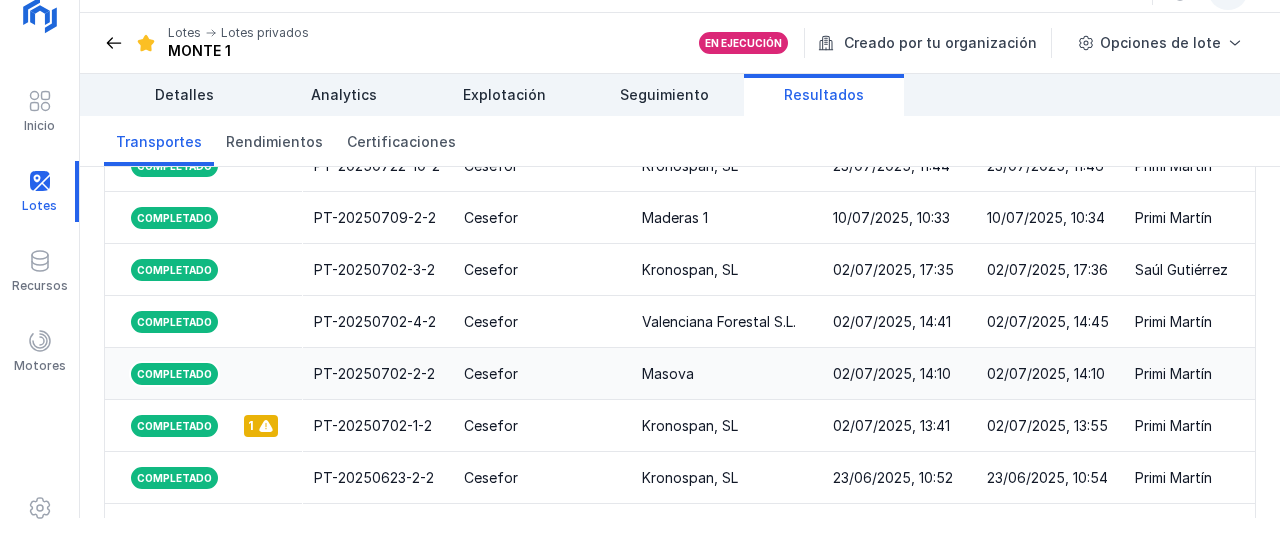 scroll, scrollTop: 200, scrollLeft: 0, axis: vertical 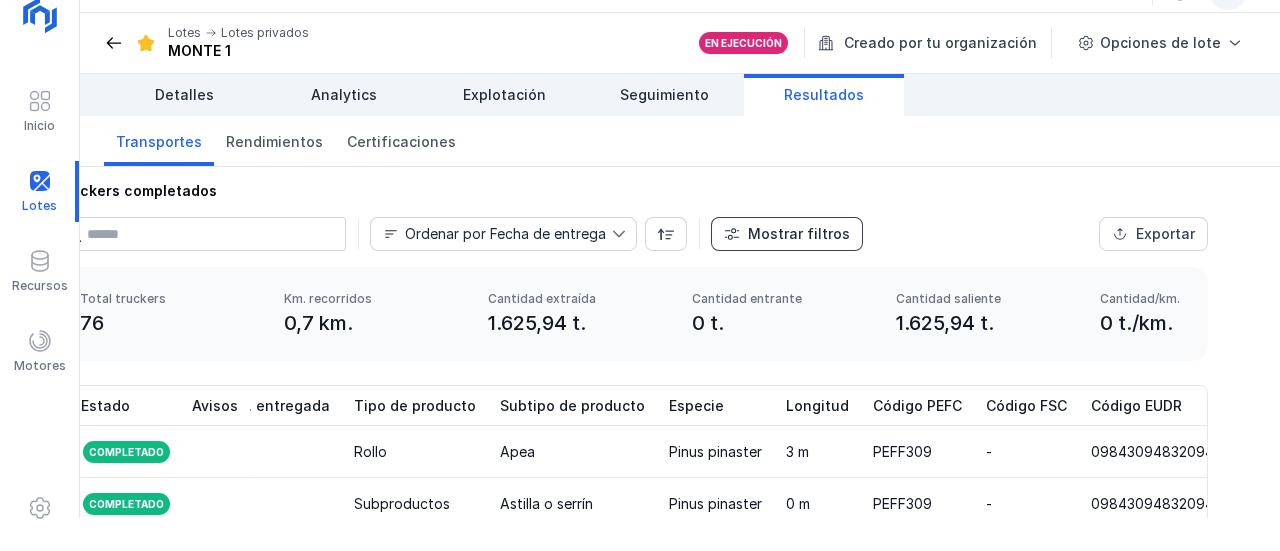 click on "Mostrar filtros" 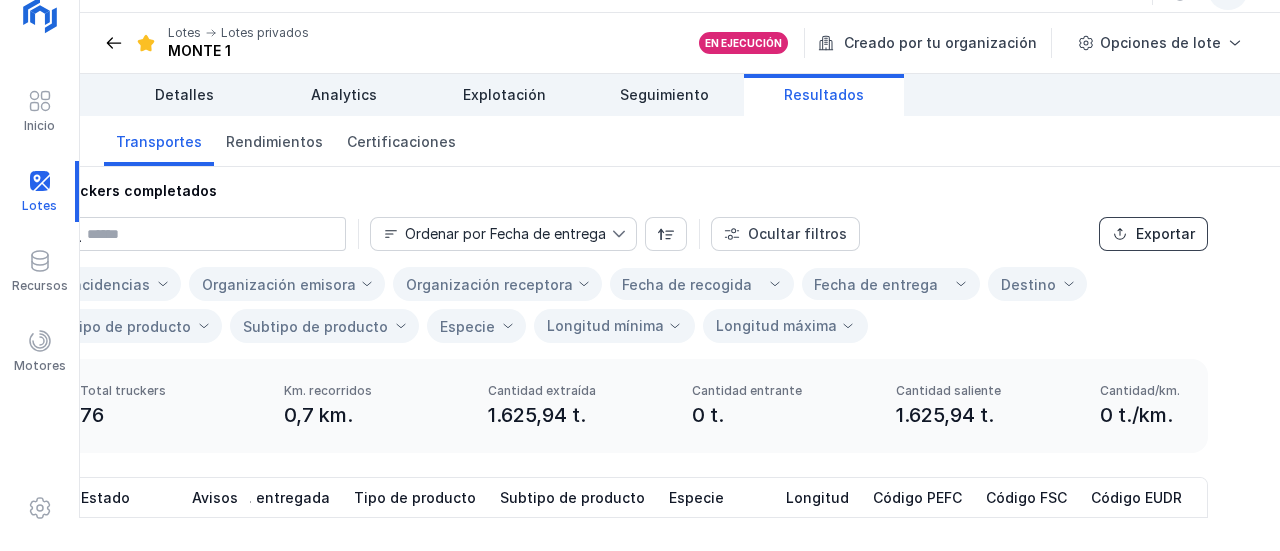 click on "Exportar" 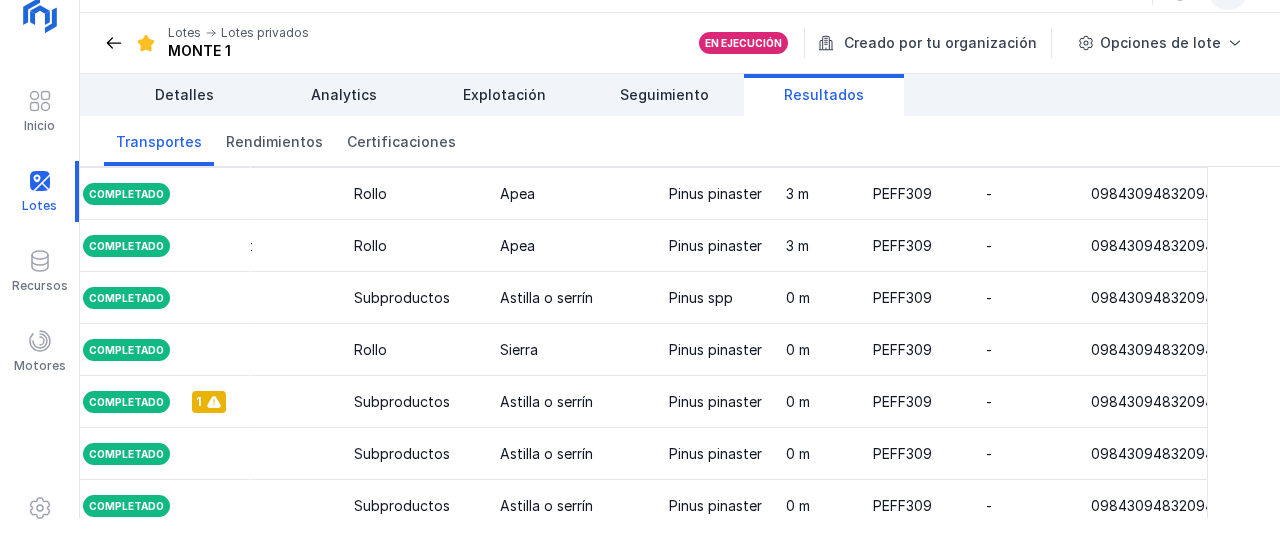 scroll, scrollTop: 600, scrollLeft: 78, axis: both 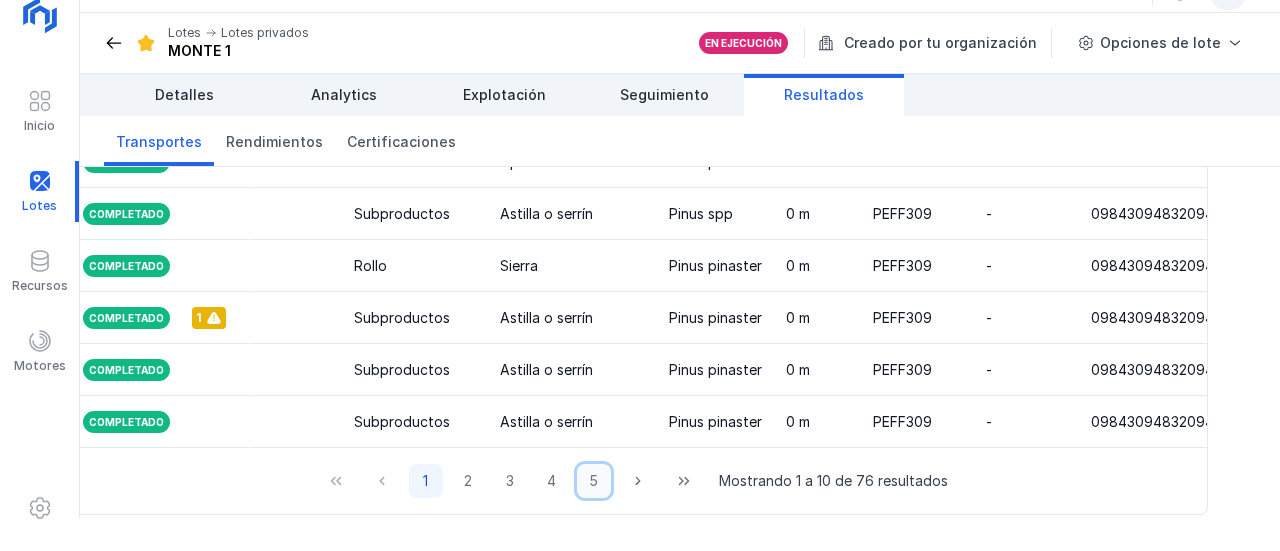 click on "5" 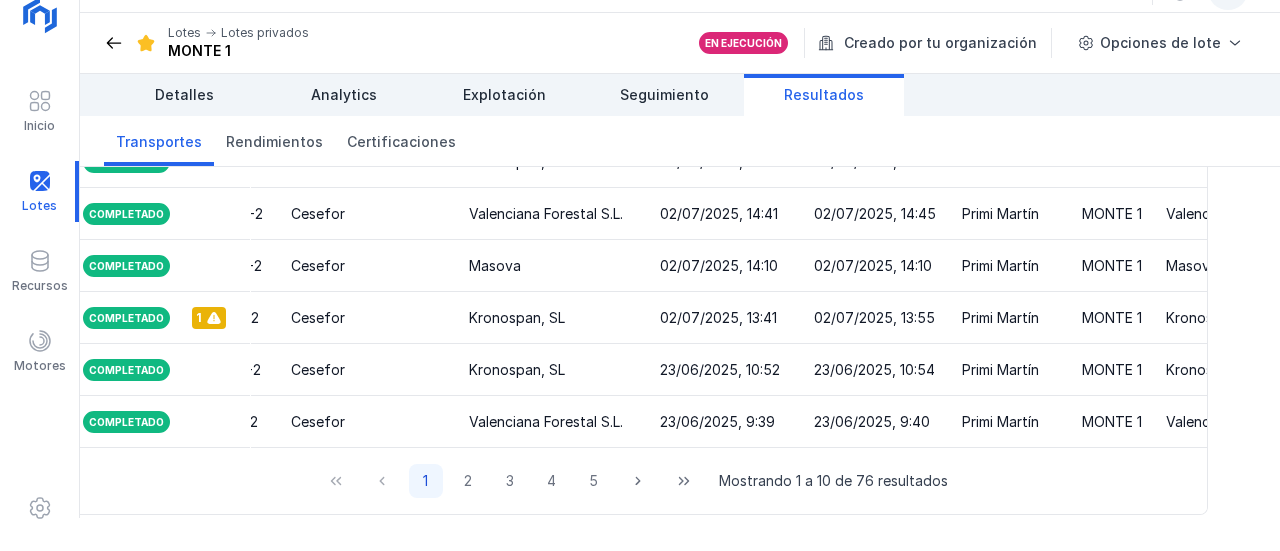 scroll, scrollTop: 0, scrollLeft: 0, axis: both 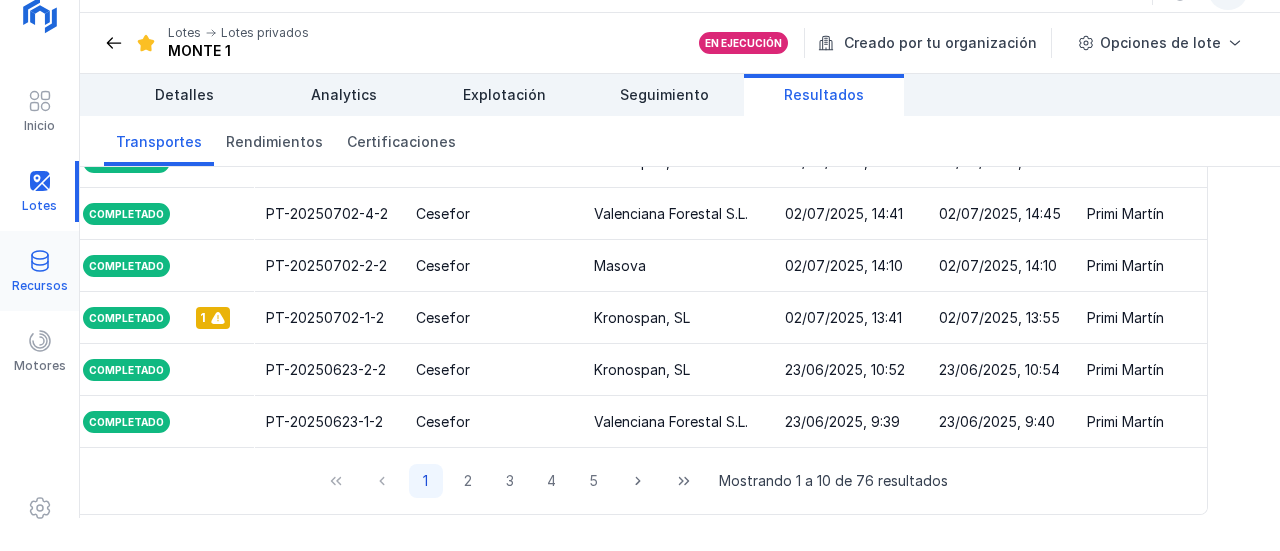click at bounding box center (40, 261) 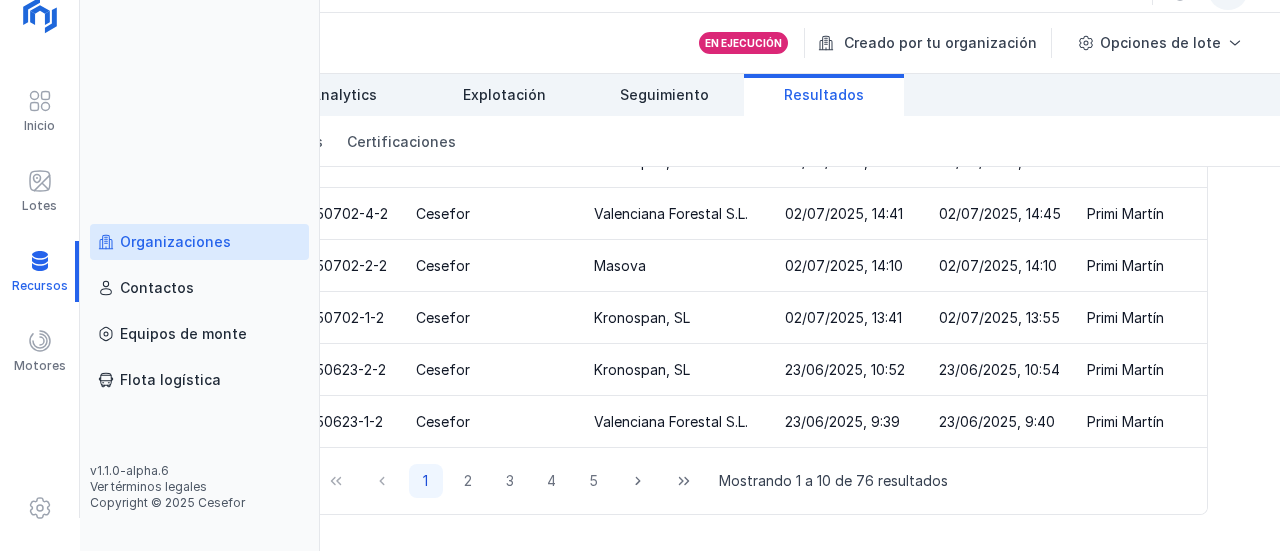 click on "Organizaciones" at bounding box center [175, 242] 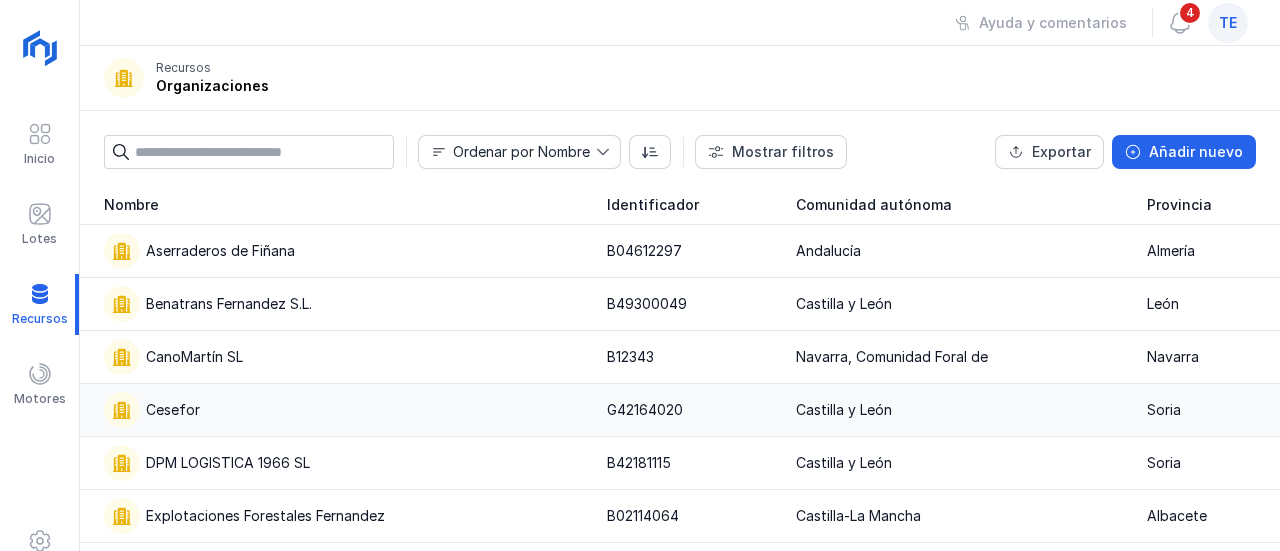 scroll, scrollTop: 0, scrollLeft: 0, axis: both 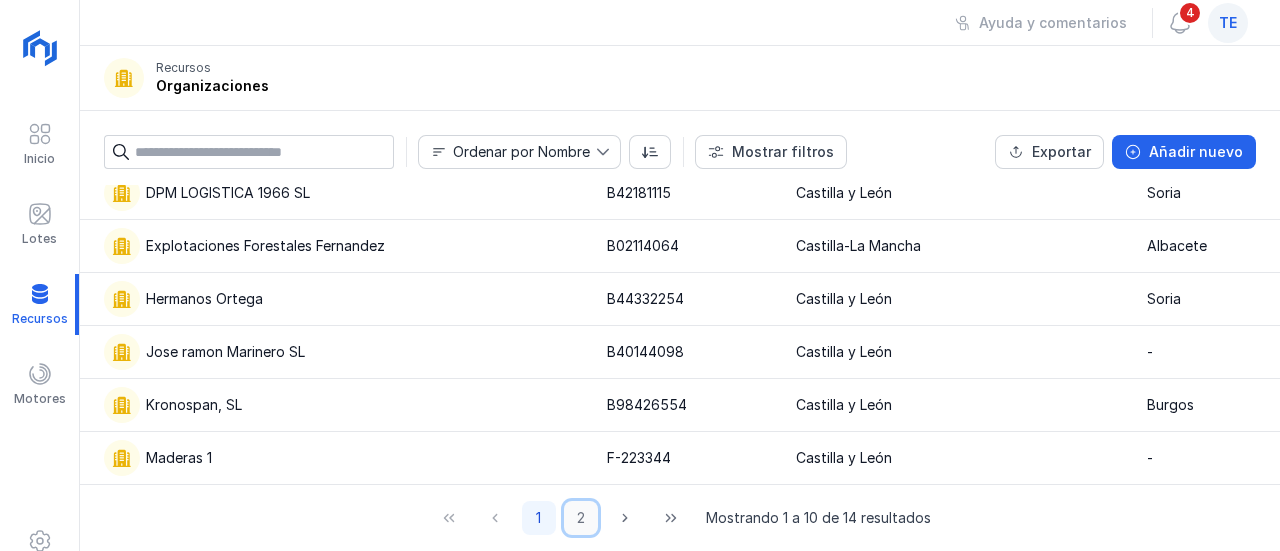 click on "2" 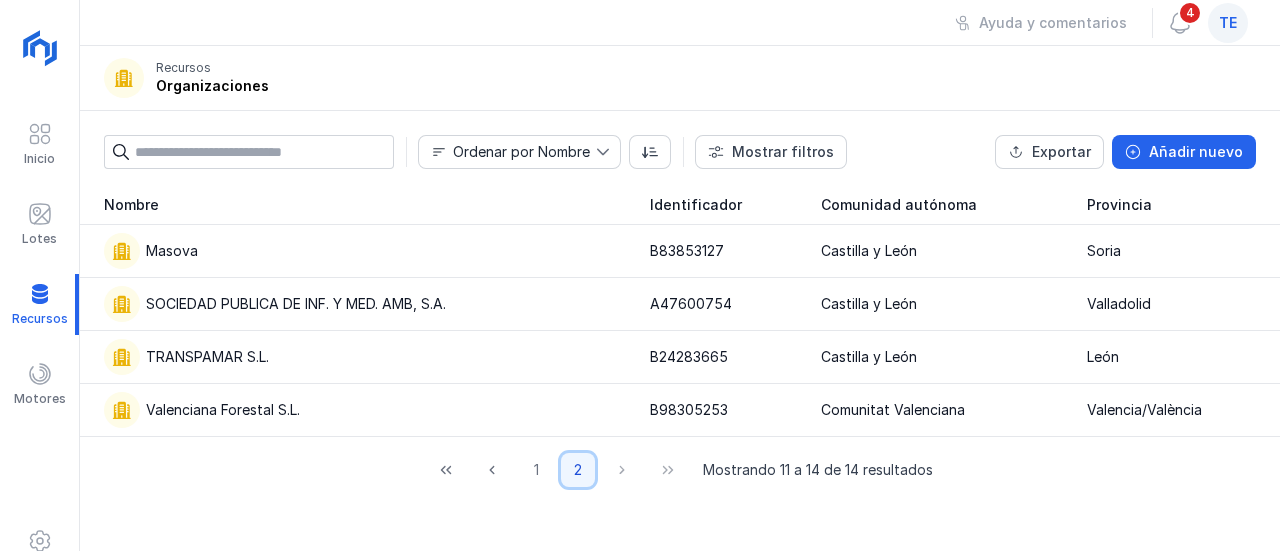 scroll, scrollTop: 0, scrollLeft: 0, axis: both 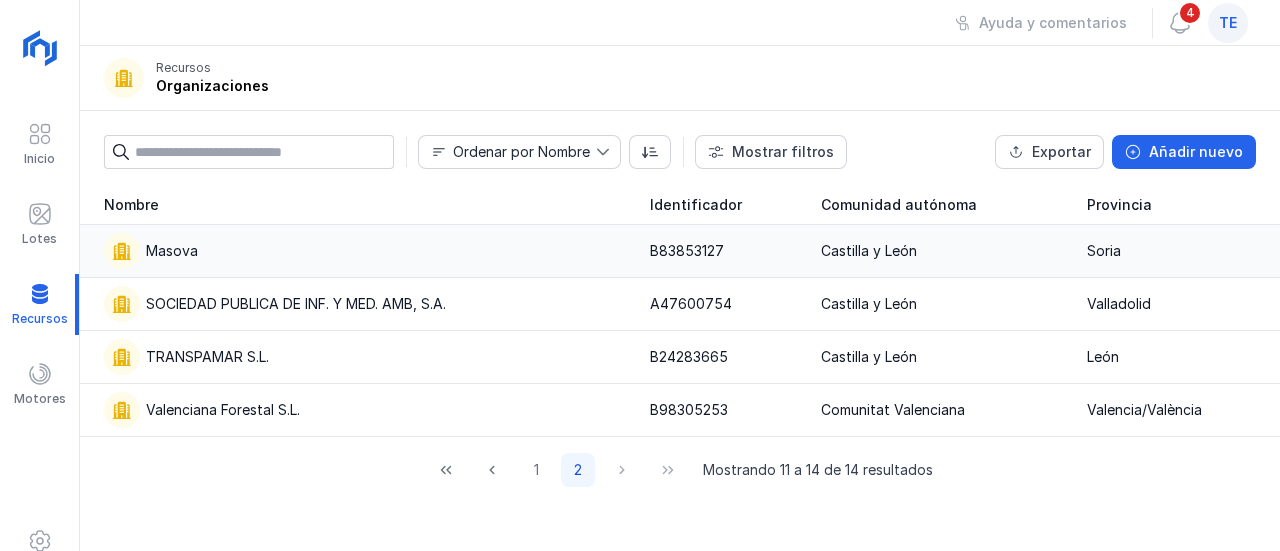 click on "Masova" 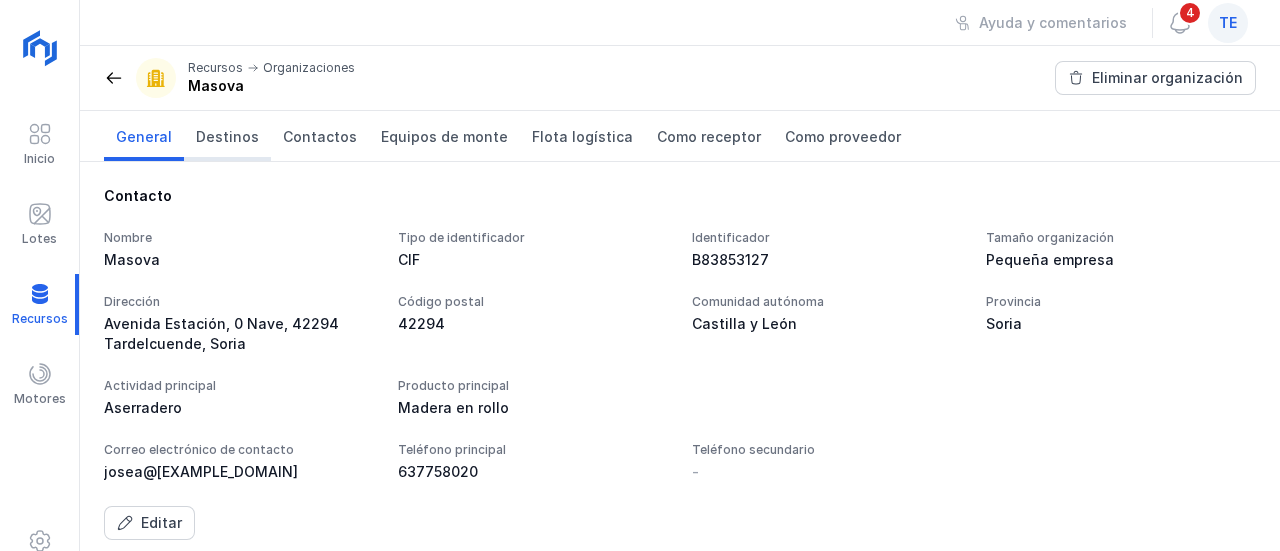 click on "Destinos" at bounding box center [227, 137] 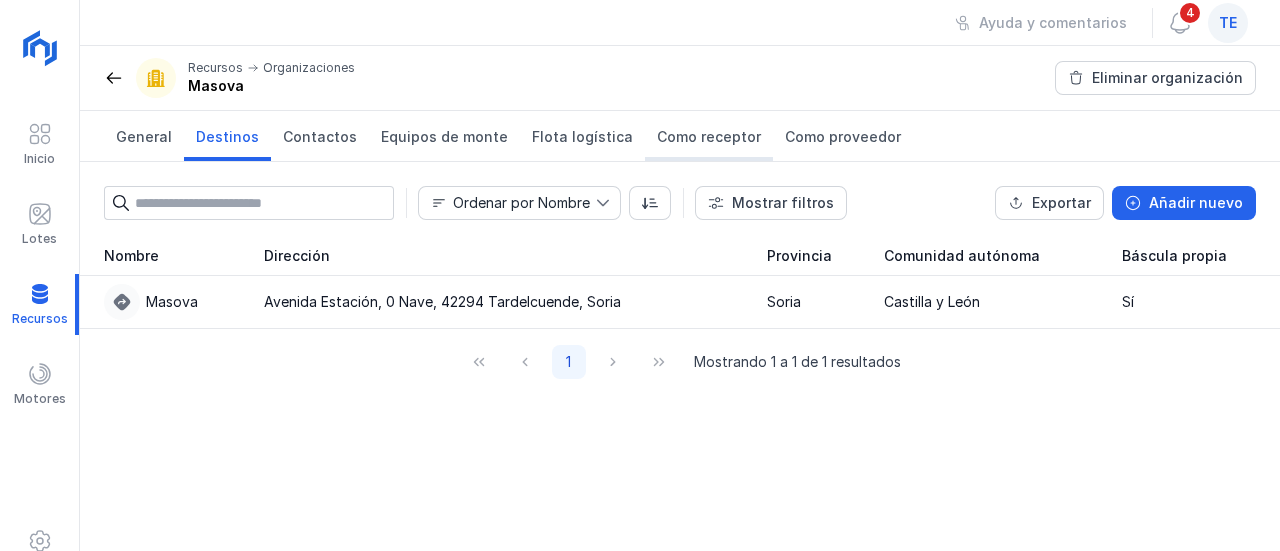 click on "Como receptor" at bounding box center (709, 137) 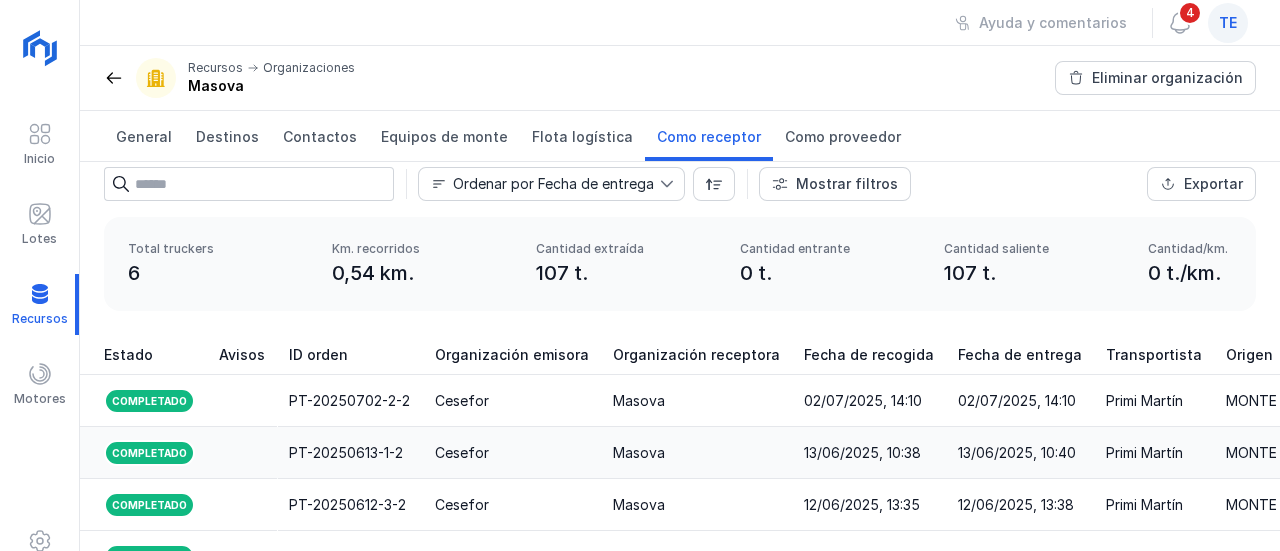 scroll, scrollTop: 0, scrollLeft: 0, axis: both 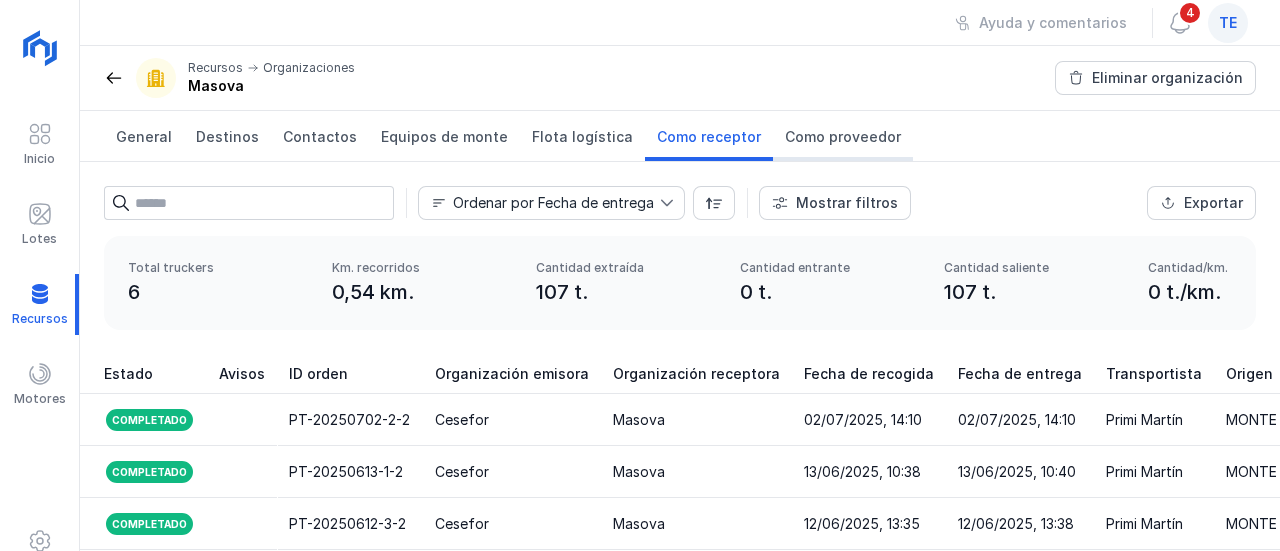 click on "Como proveedor" at bounding box center [843, 137] 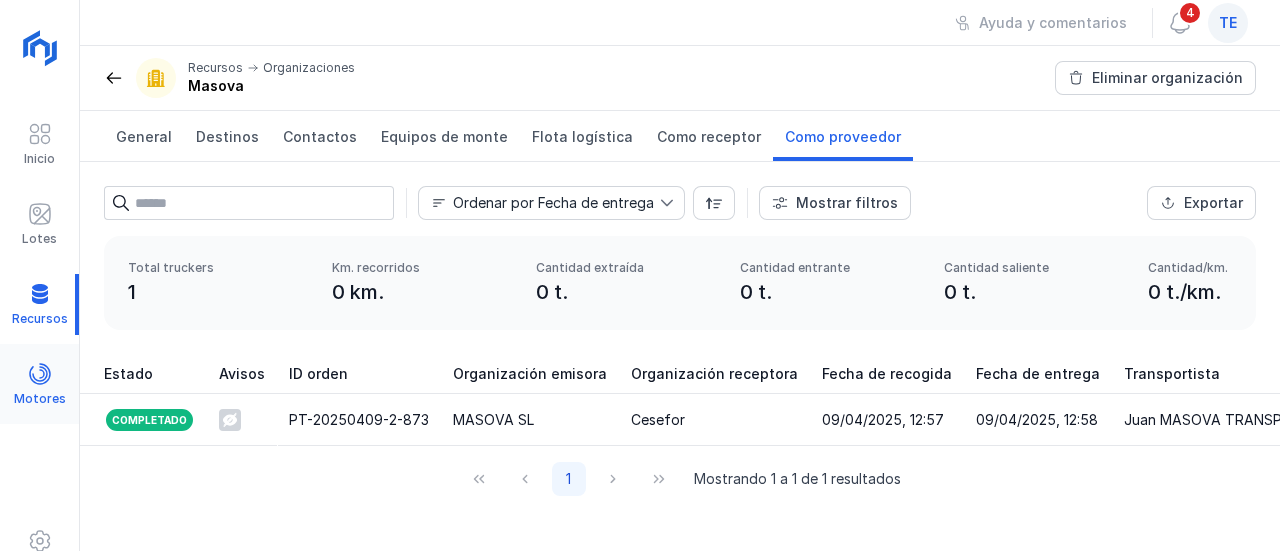 click at bounding box center (40, 374) 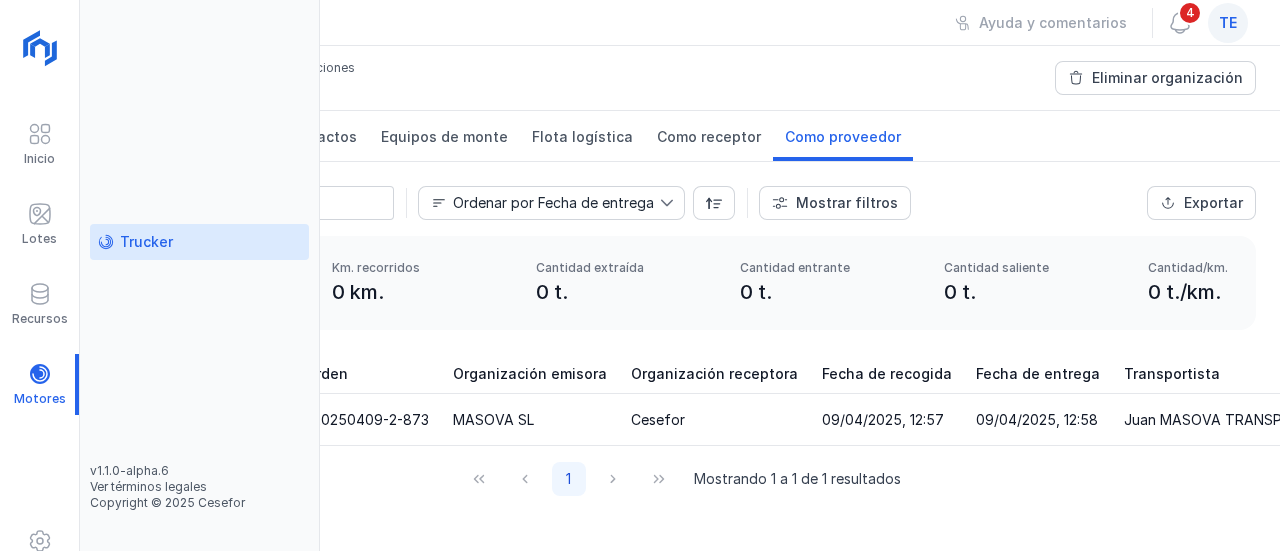 click on "Trucker" at bounding box center (146, 242) 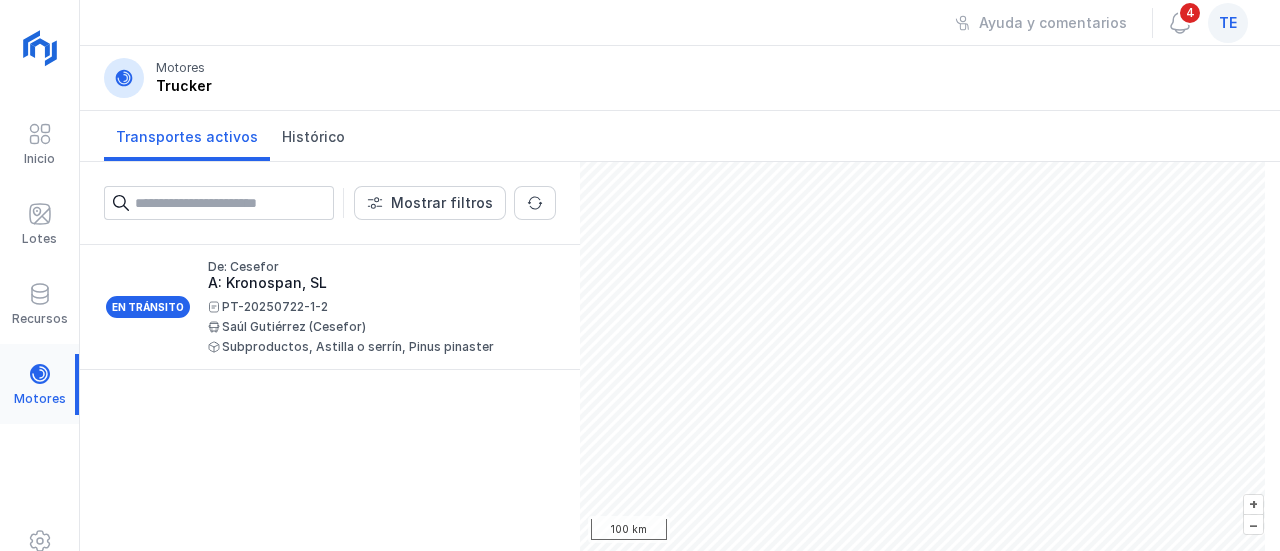click at bounding box center (39, 384) 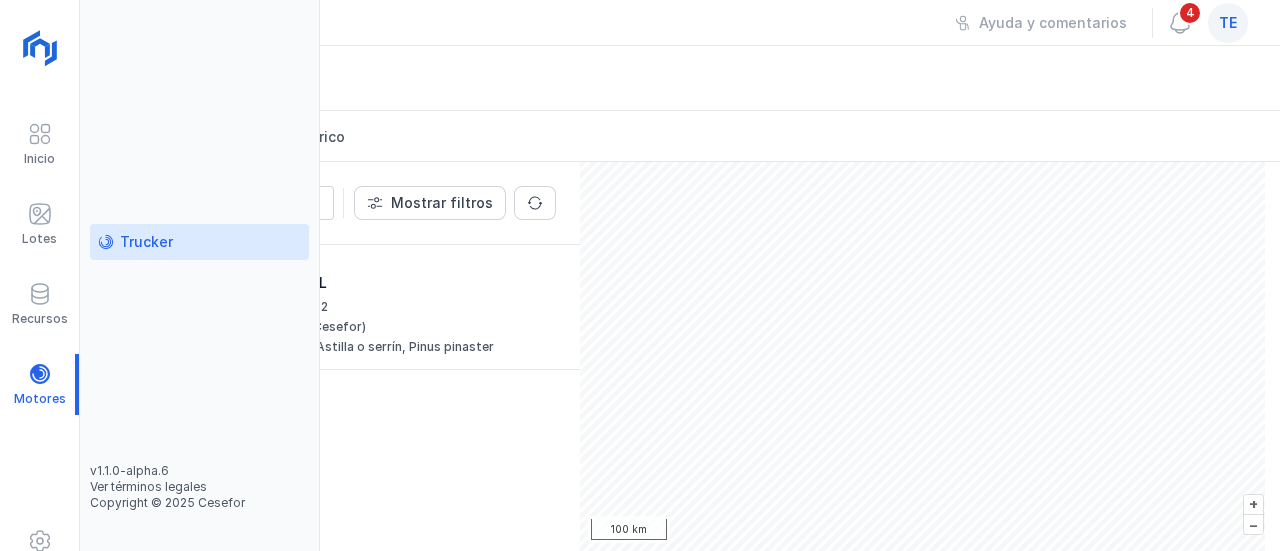 click on "Trucker" at bounding box center [146, 242] 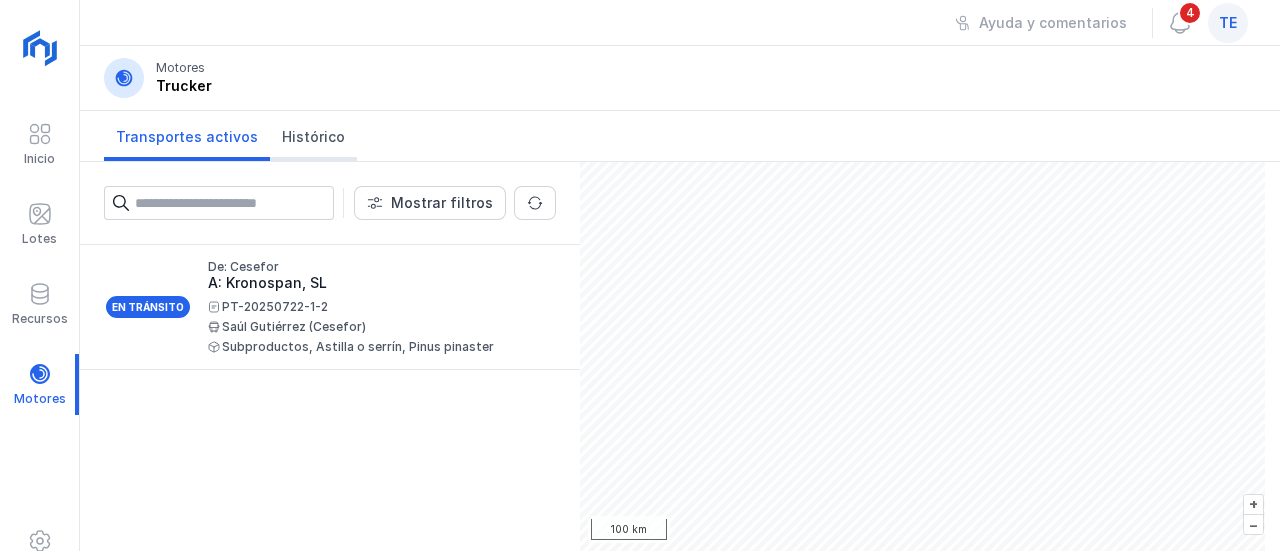 click on "Histórico" at bounding box center (313, 137) 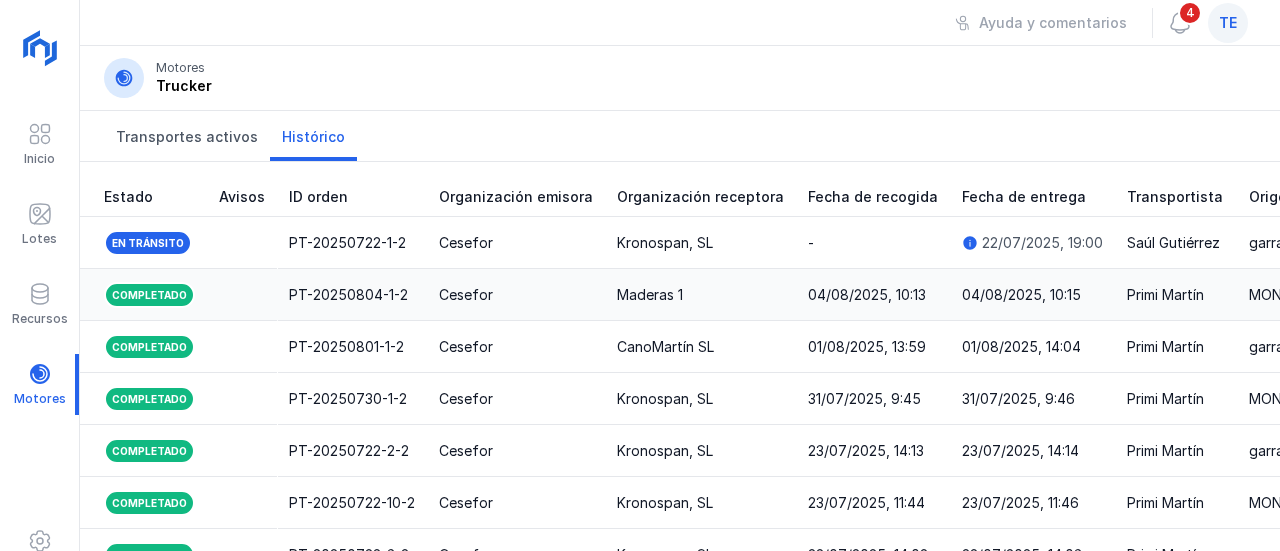 scroll, scrollTop: 200, scrollLeft: 0, axis: vertical 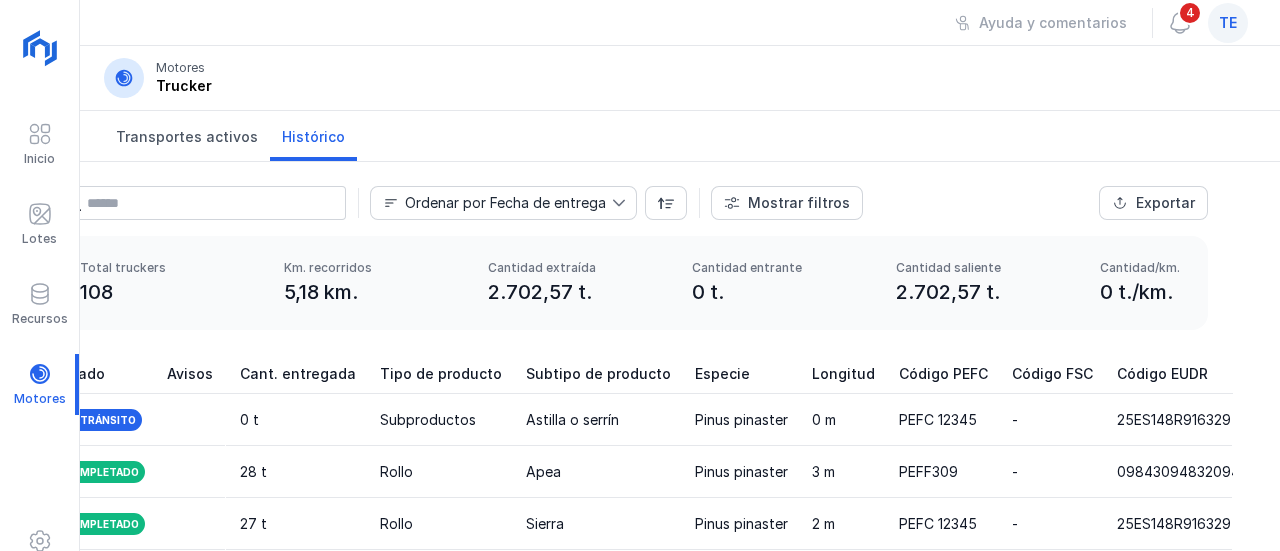 click on "4" at bounding box center (1190, 13) 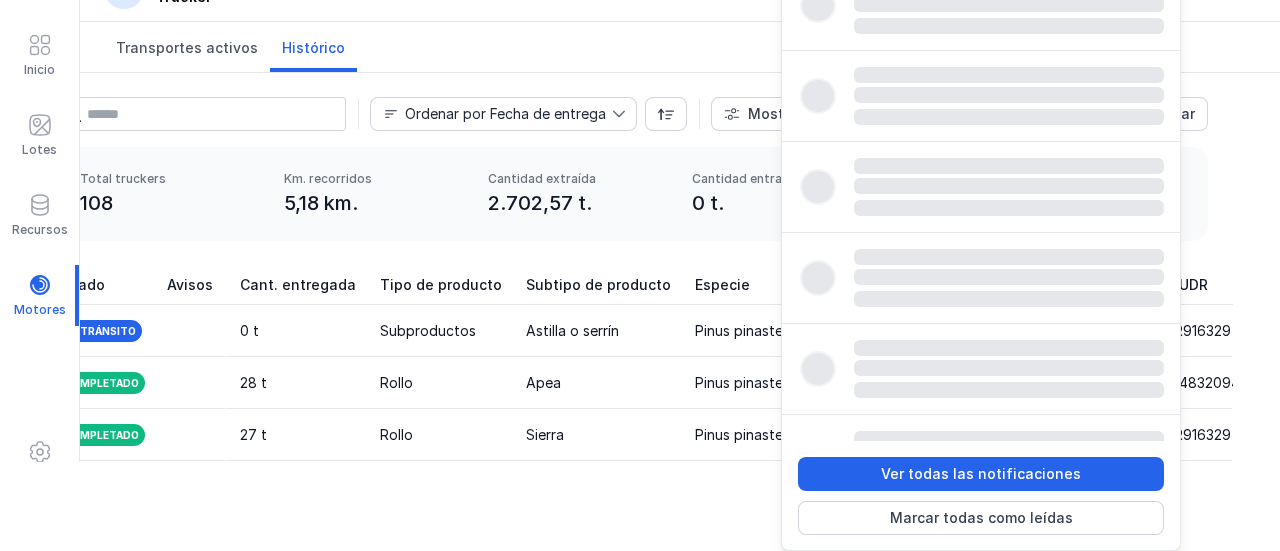 scroll, scrollTop: 52, scrollLeft: 0, axis: vertical 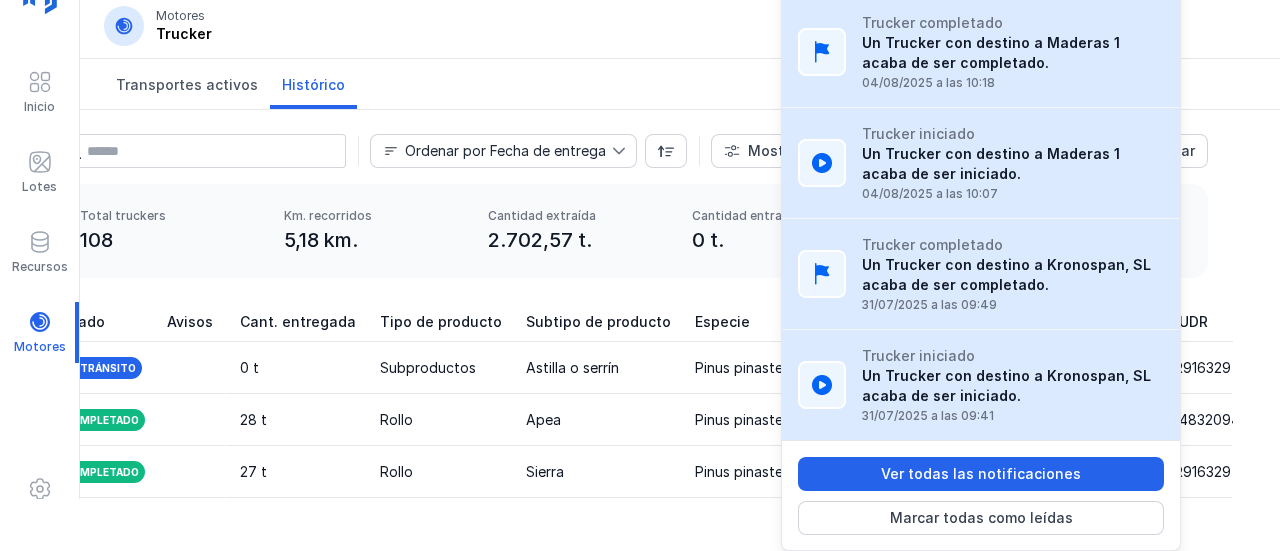 click on "Transportes activos Histórico" at bounding box center [680, 84] 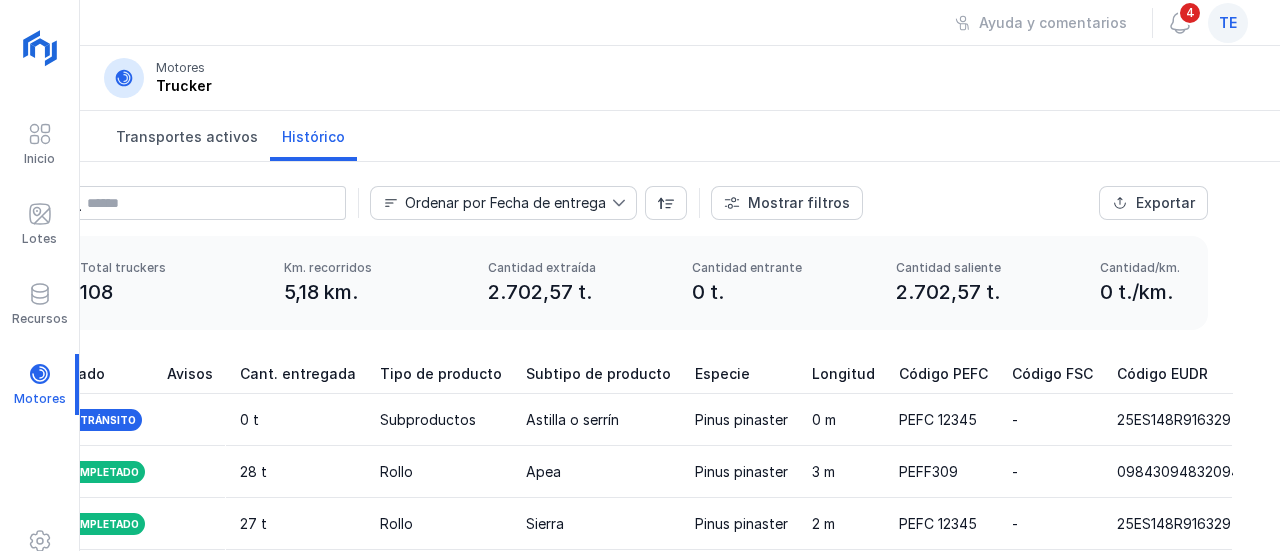 scroll, scrollTop: 0, scrollLeft: 0, axis: both 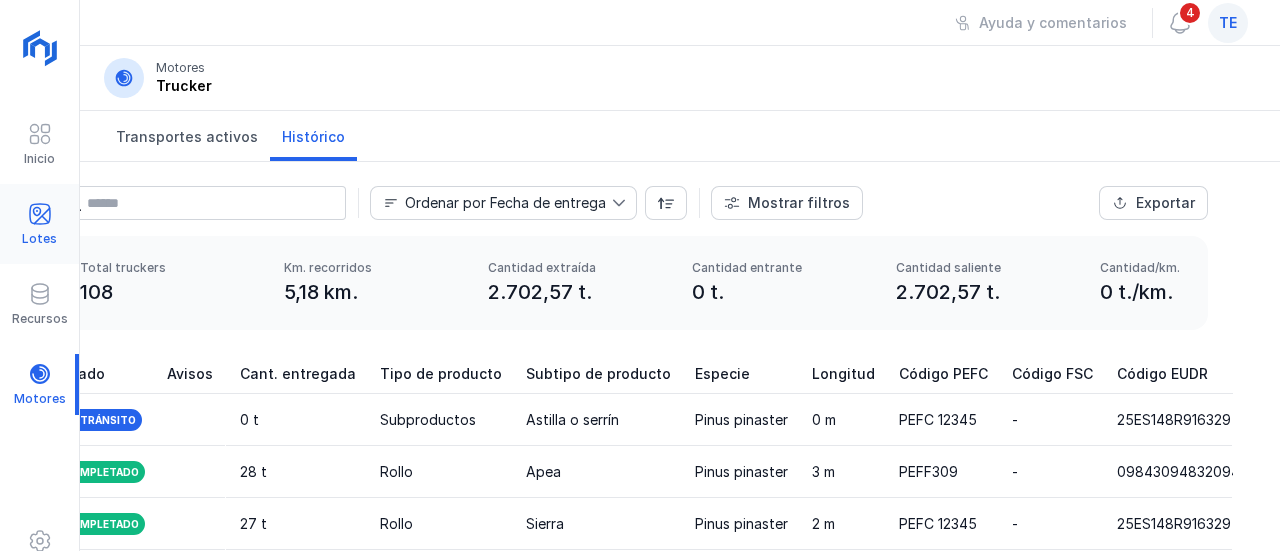 click on "Lotes" at bounding box center (39, 239) 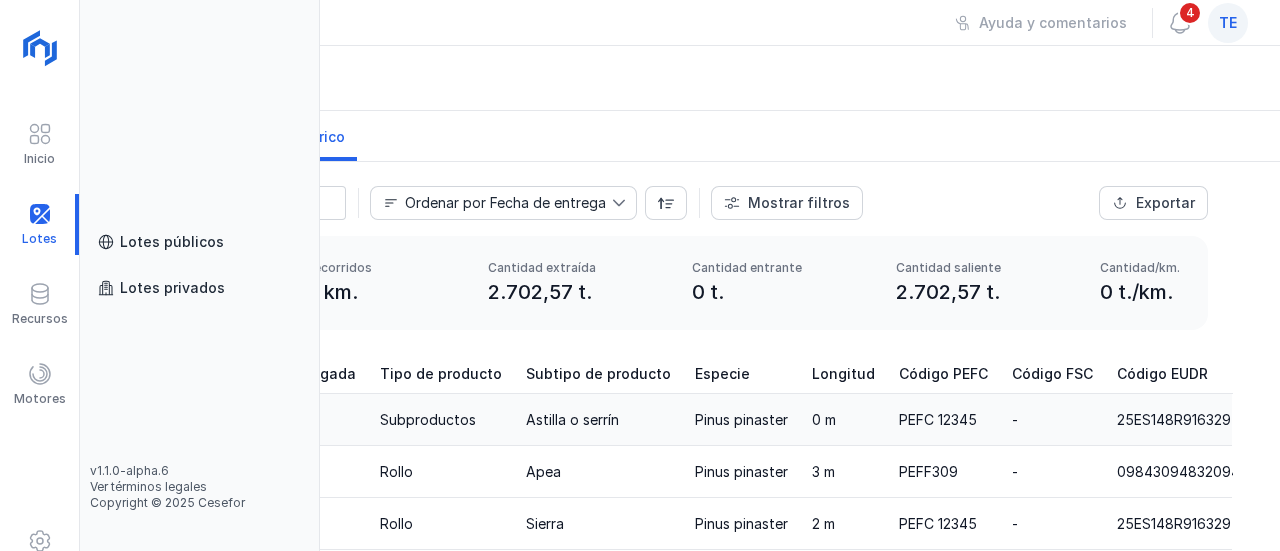 scroll, scrollTop: 200, scrollLeft: 78, axis: both 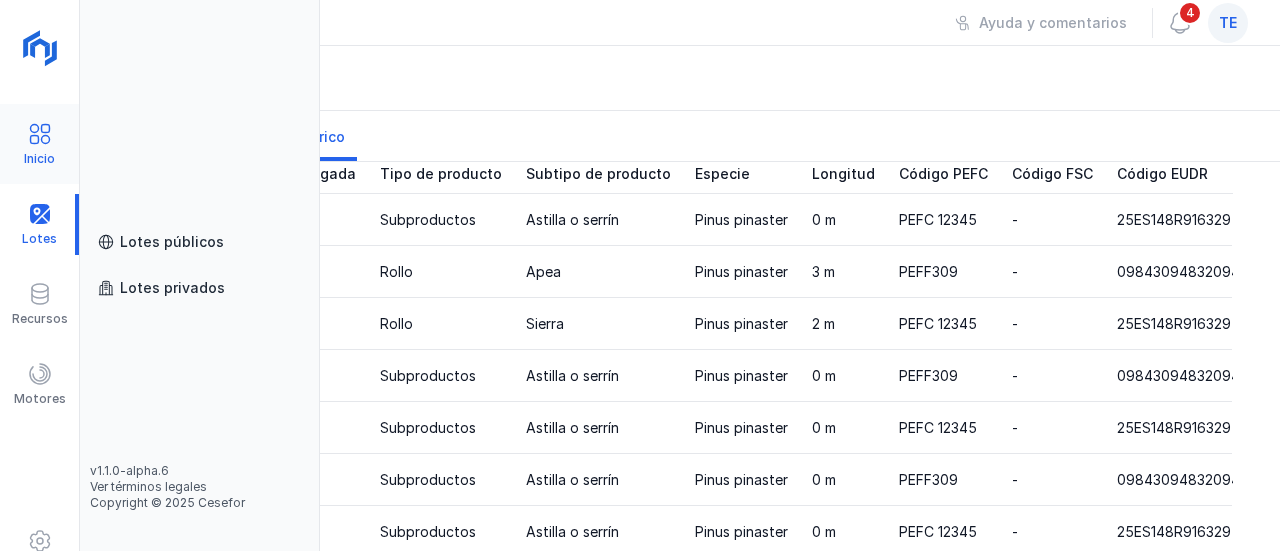 click at bounding box center [40, 134] 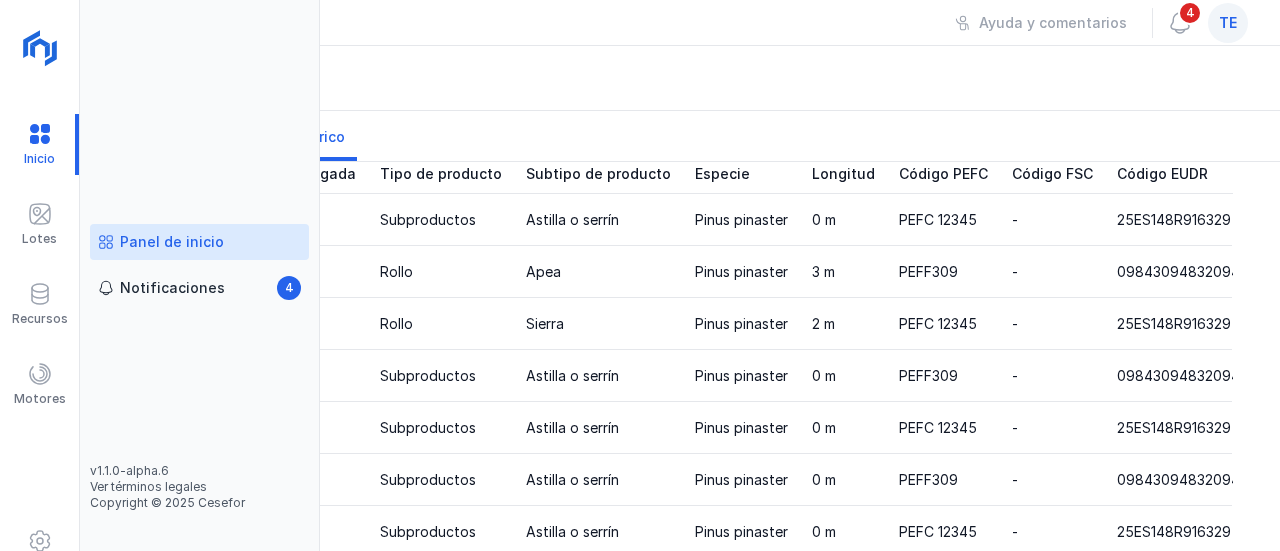 click on "Panel de inicio" at bounding box center [172, 242] 